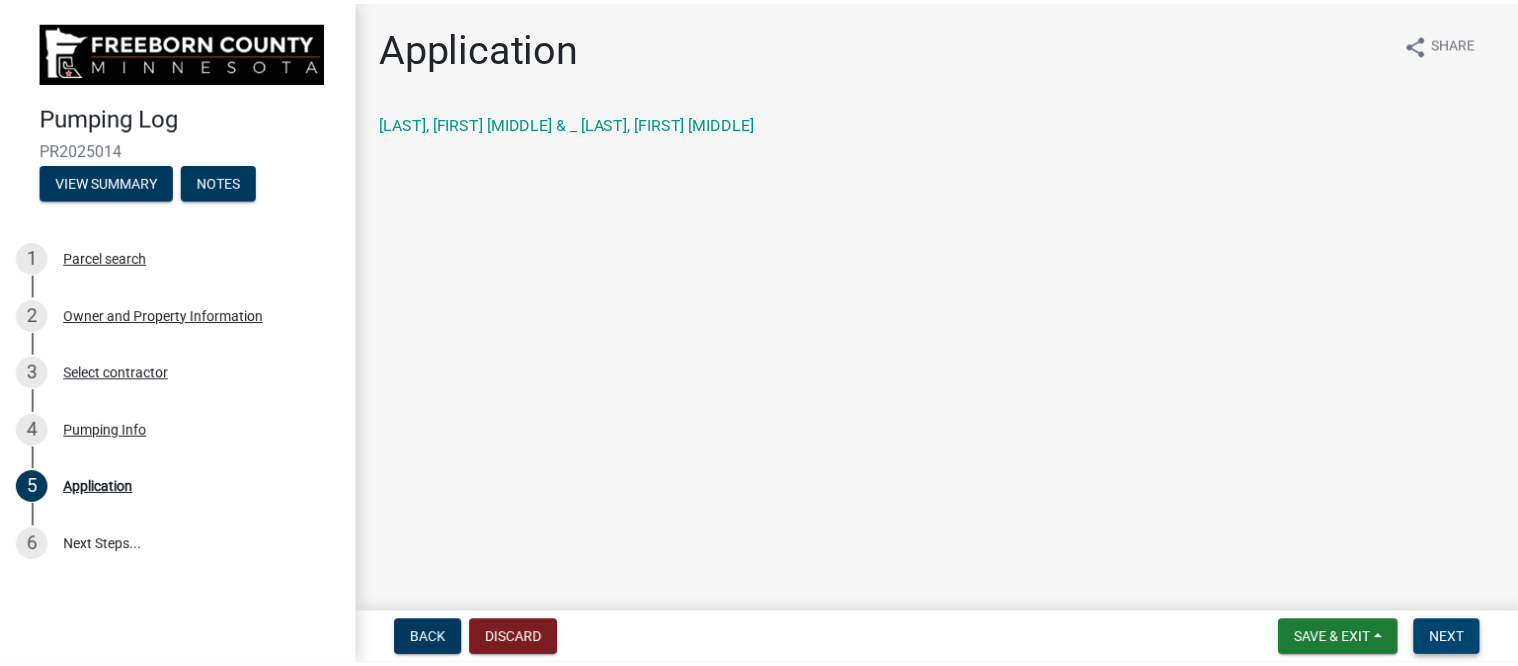 scroll, scrollTop: 0, scrollLeft: 0, axis: both 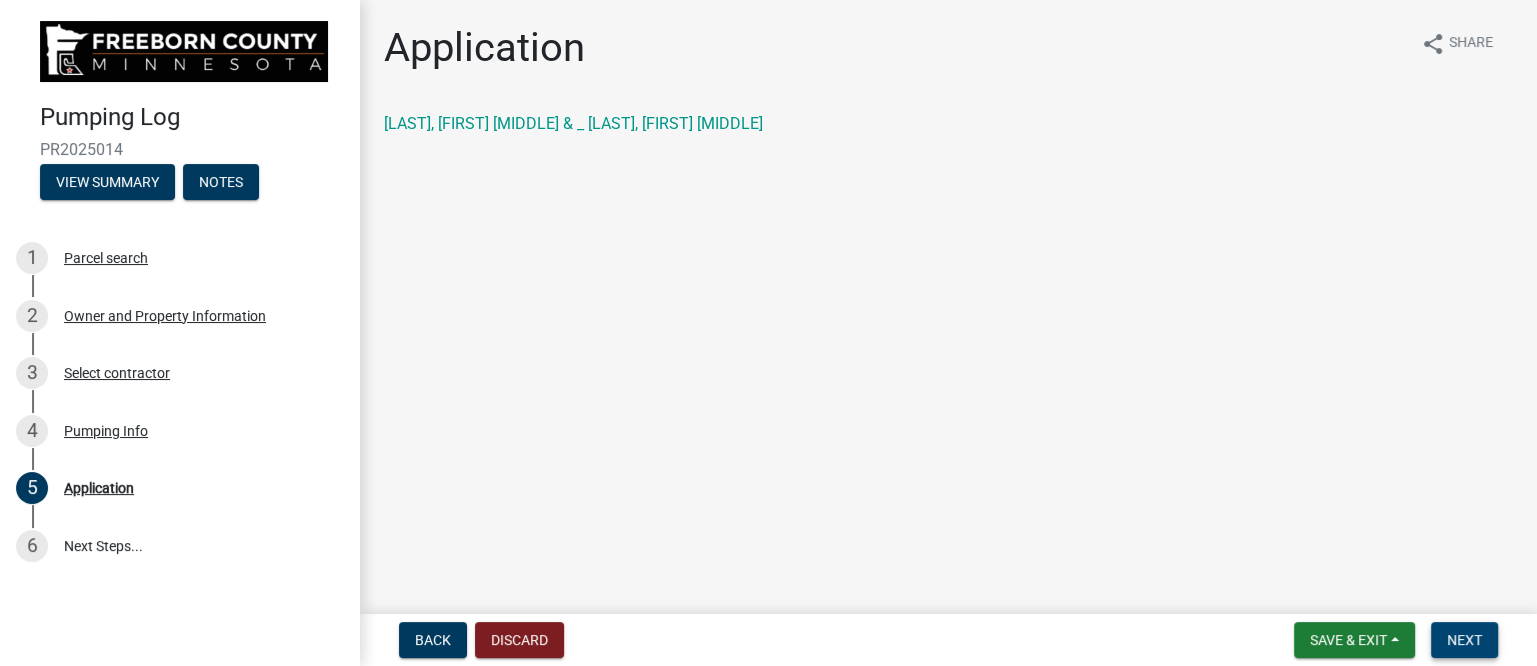 click on "Next" at bounding box center (1464, 640) 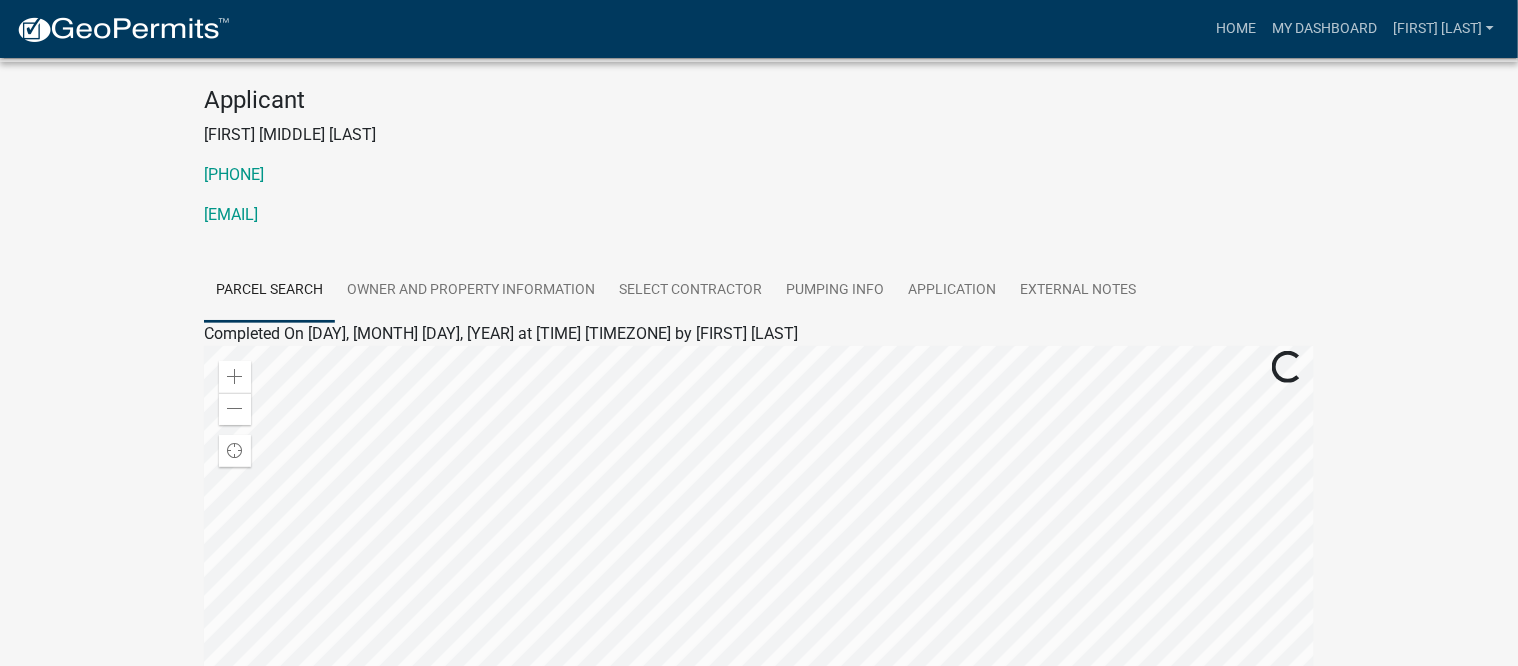 scroll, scrollTop: 0, scrollLeft: 0, axis: both 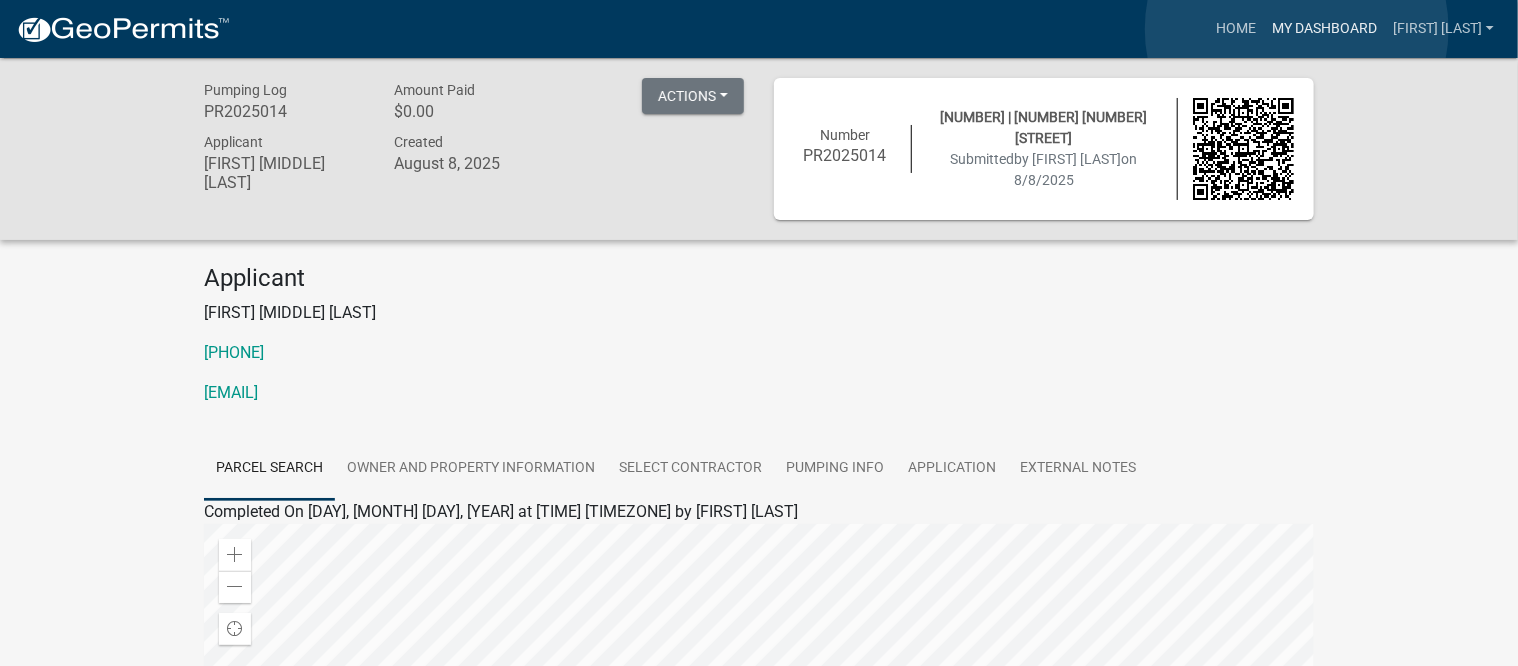 click on "My Dashboard" at bounding box center [1324, 29] 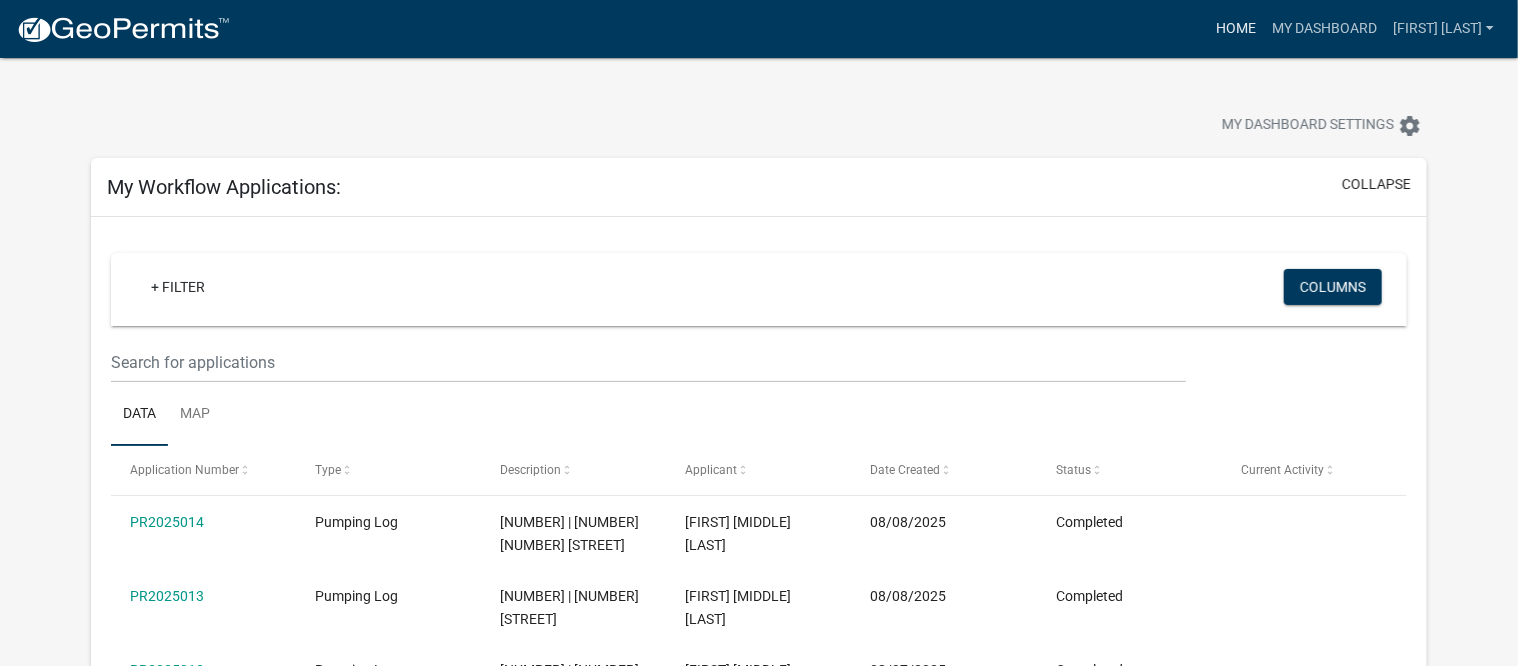 click on "Home" at bounding box center (1236, 29) 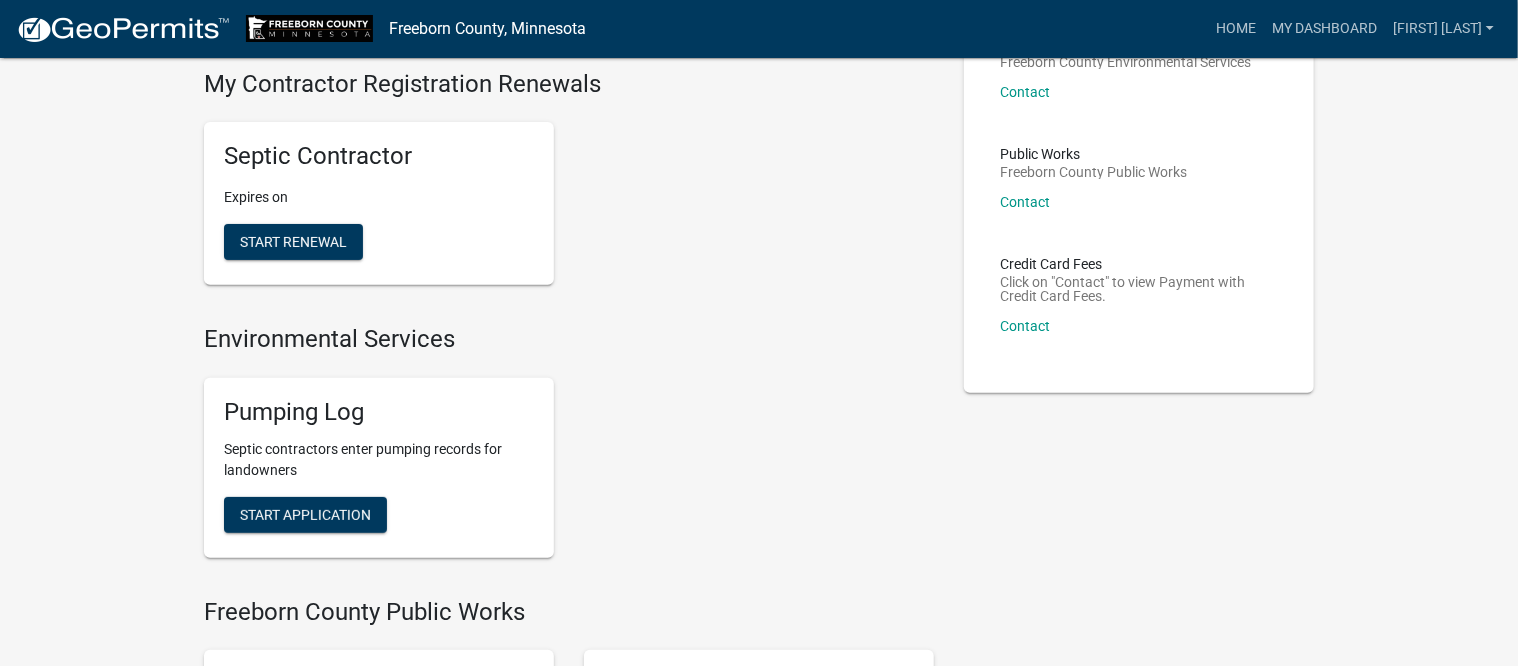 scroll, scrollTop: 250, scrollLeft: 0, axis: vertical 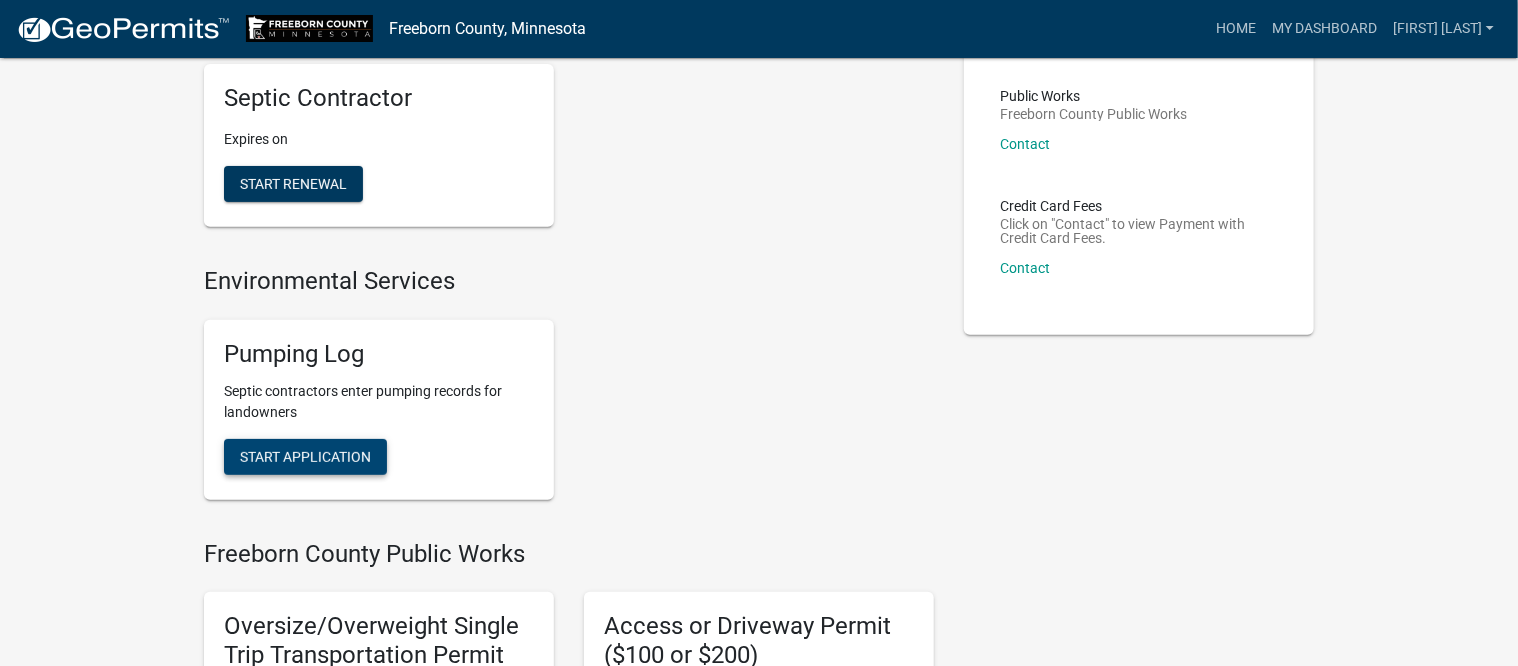 click on "Start Application" at bounding box center (305, 456) 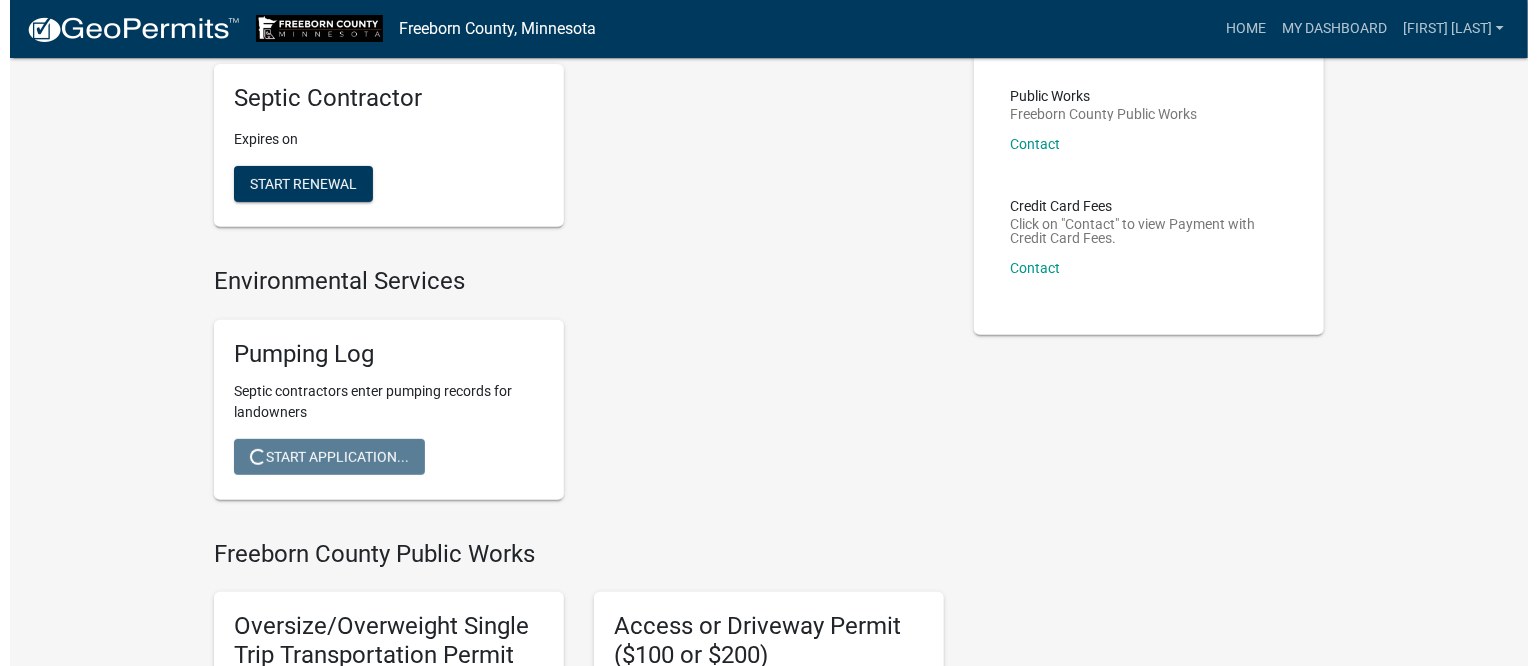 scroll, scrollTop: 0, scrollLeft: 0, axis: both 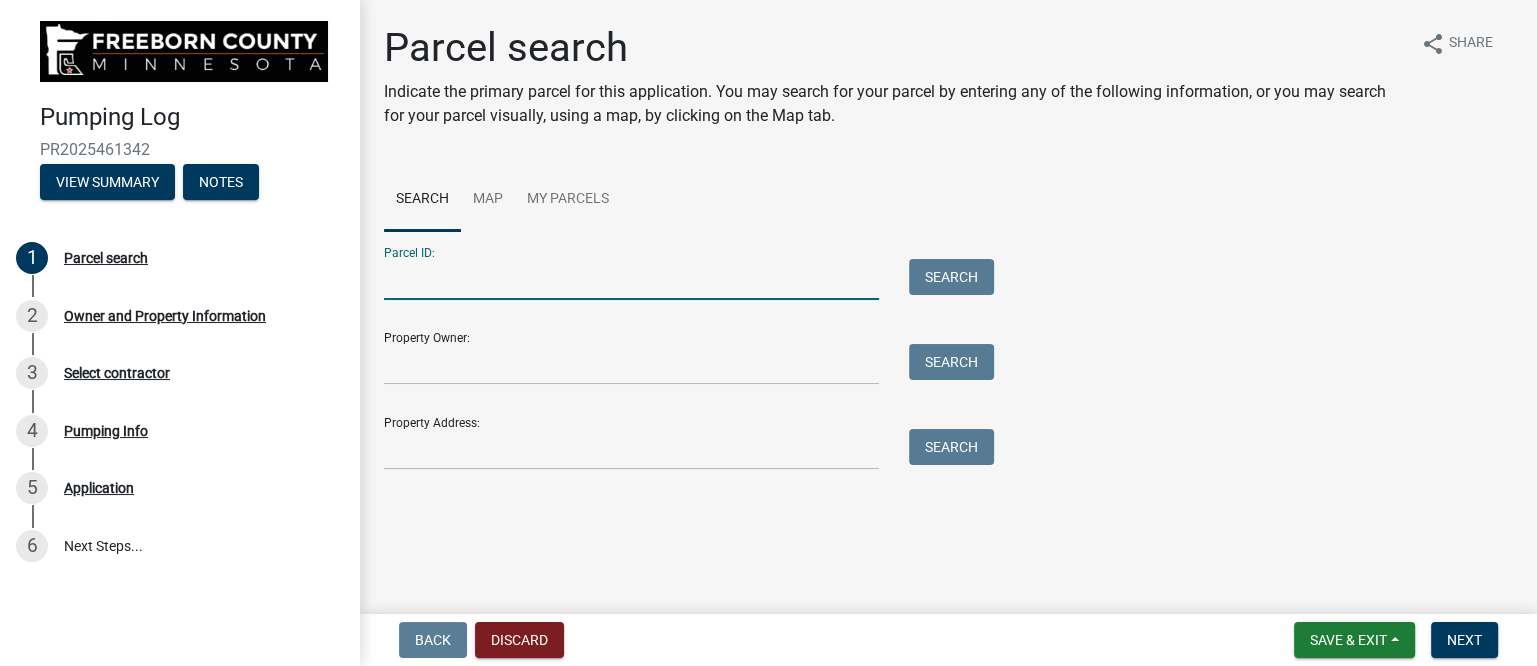 click on "Parcel ID:" at bounding box center (631, 279) 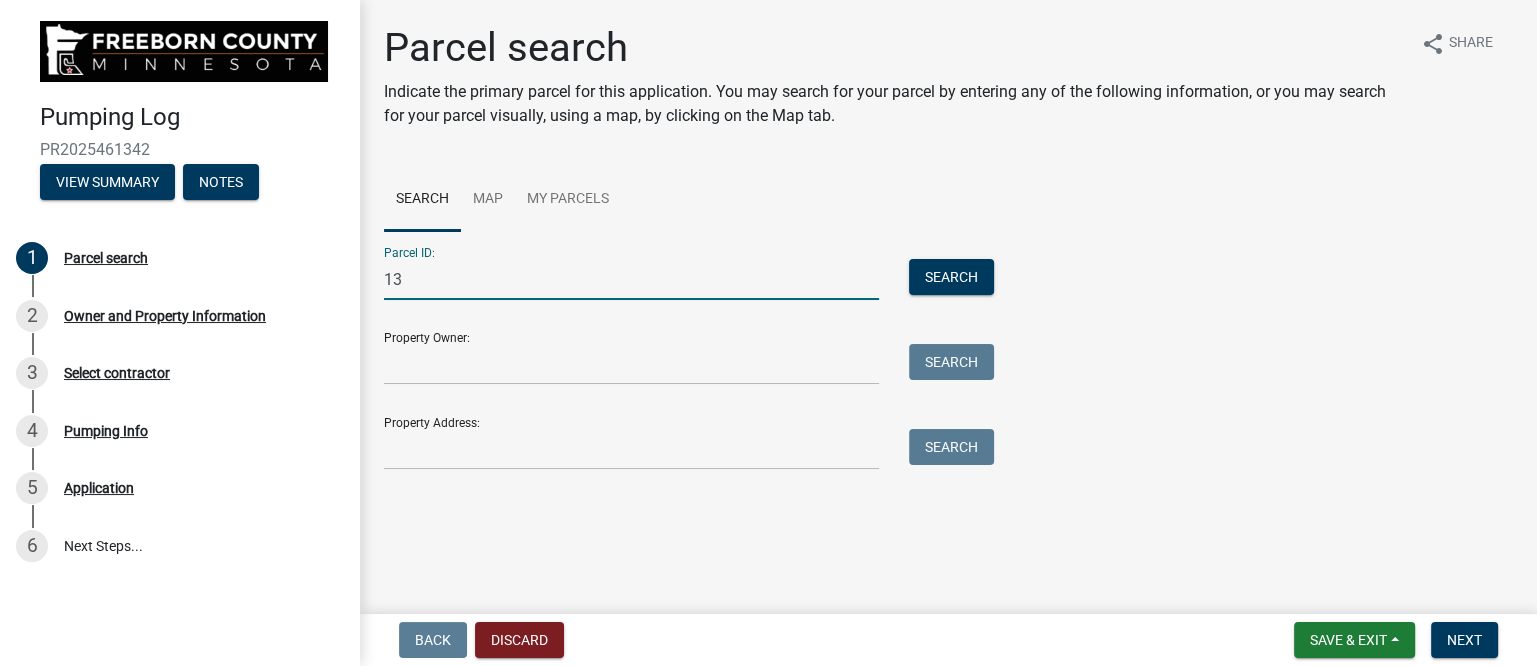type on "1" 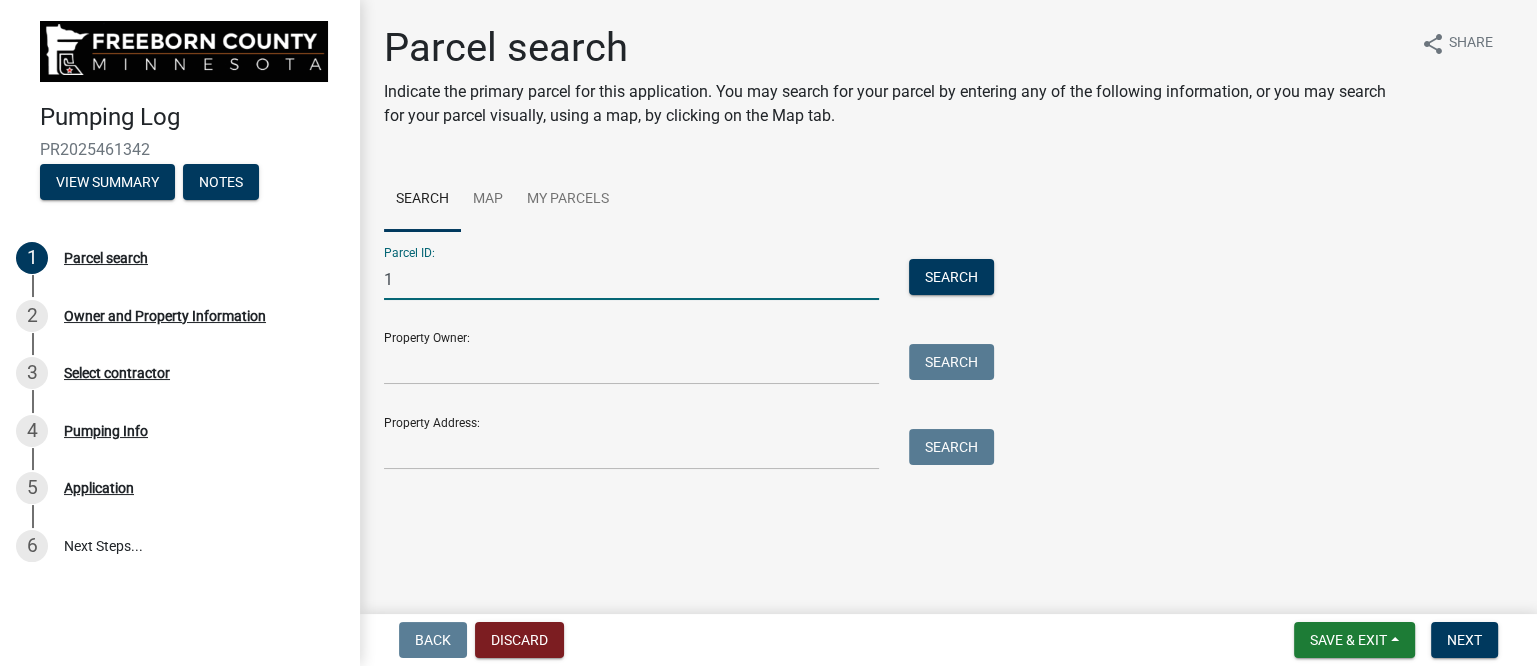 type 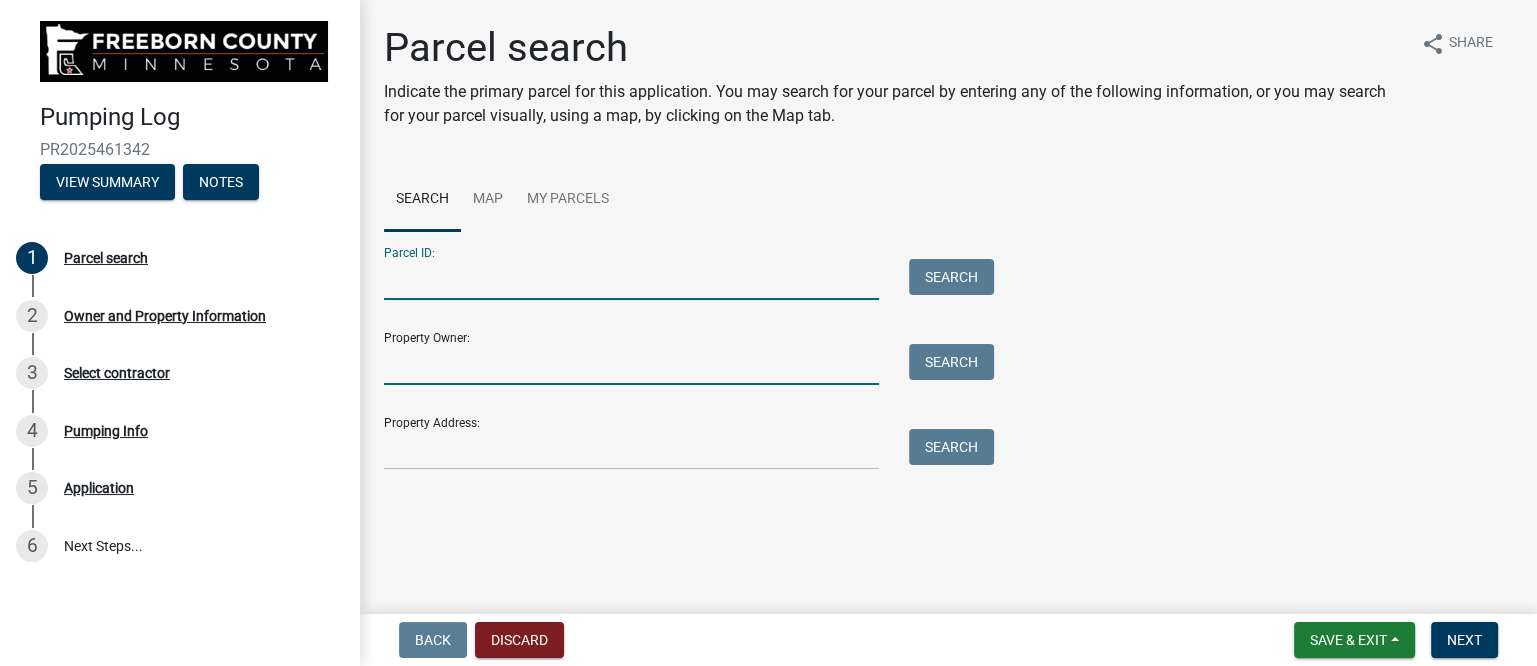 click on "Property Owner:" at bounding box center [631, 364] 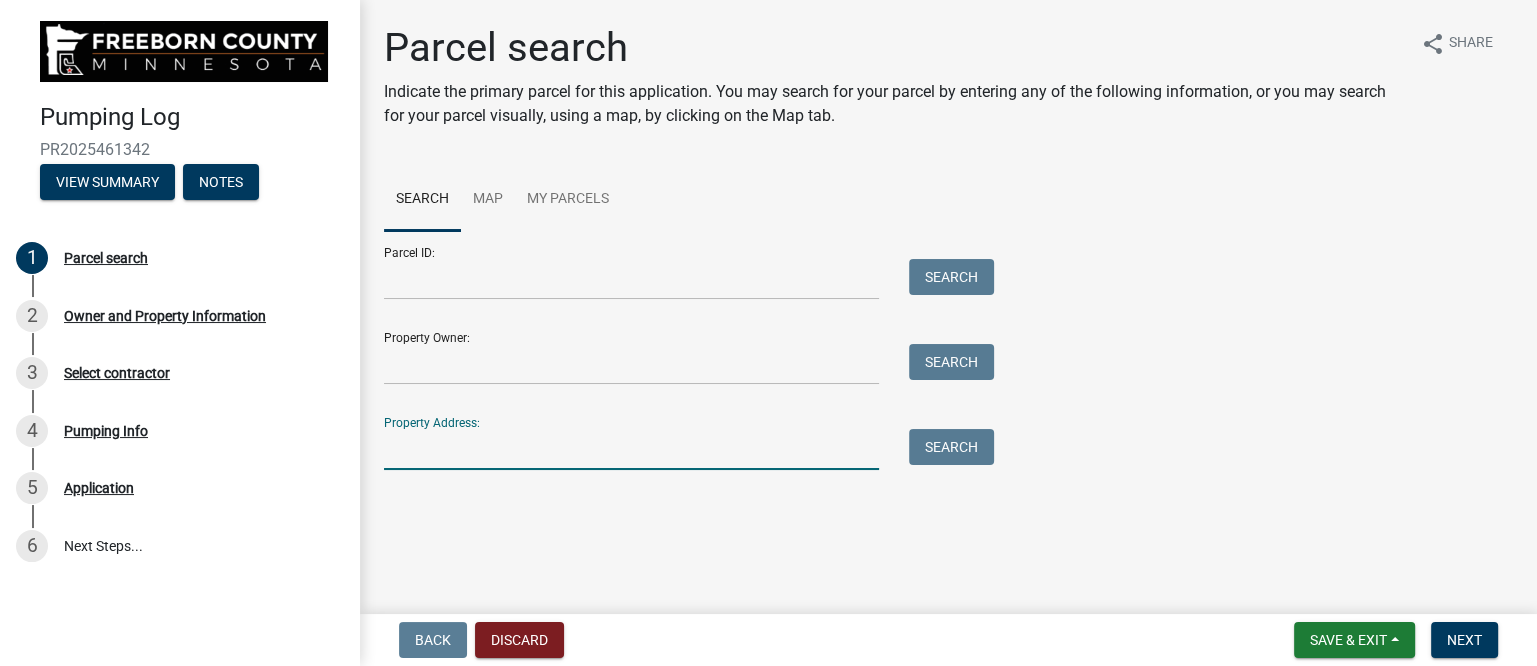 click on "Property Address:" at bounding box center (631, 449) 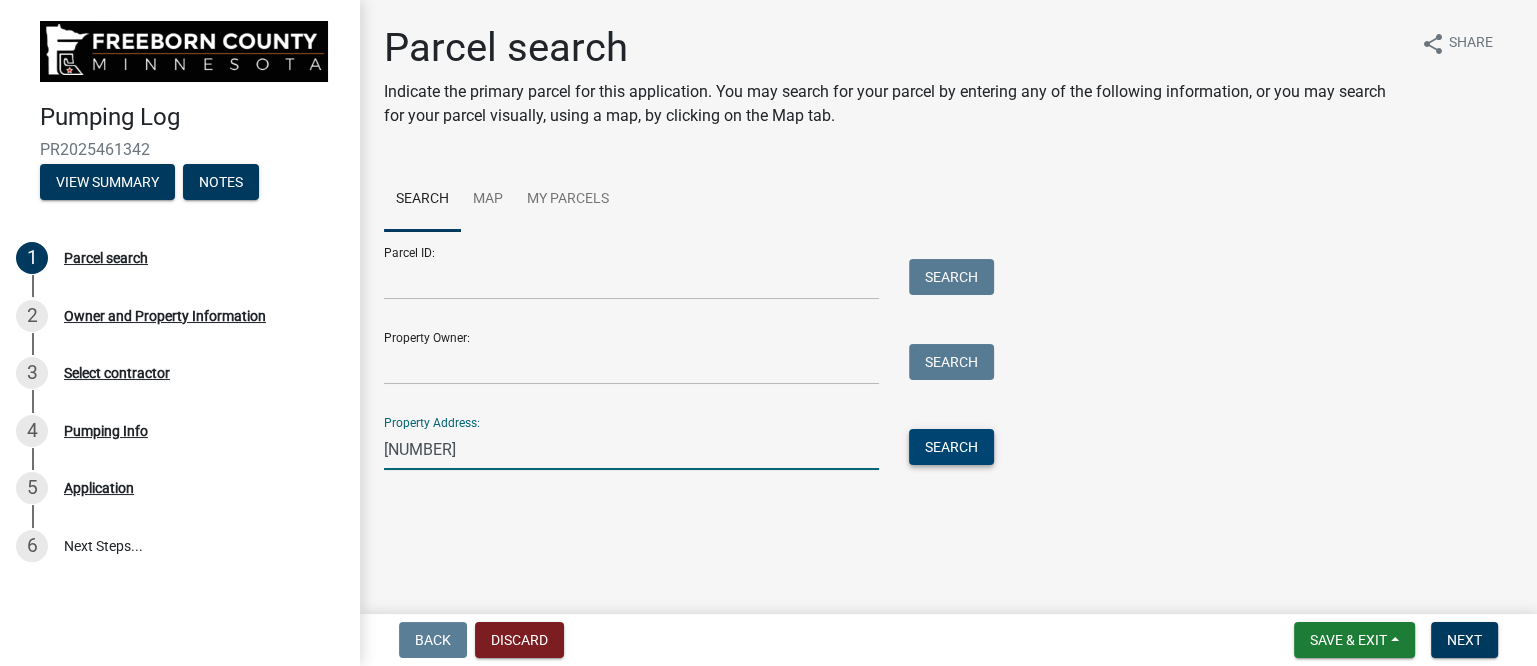 type on "[NUMBER]" 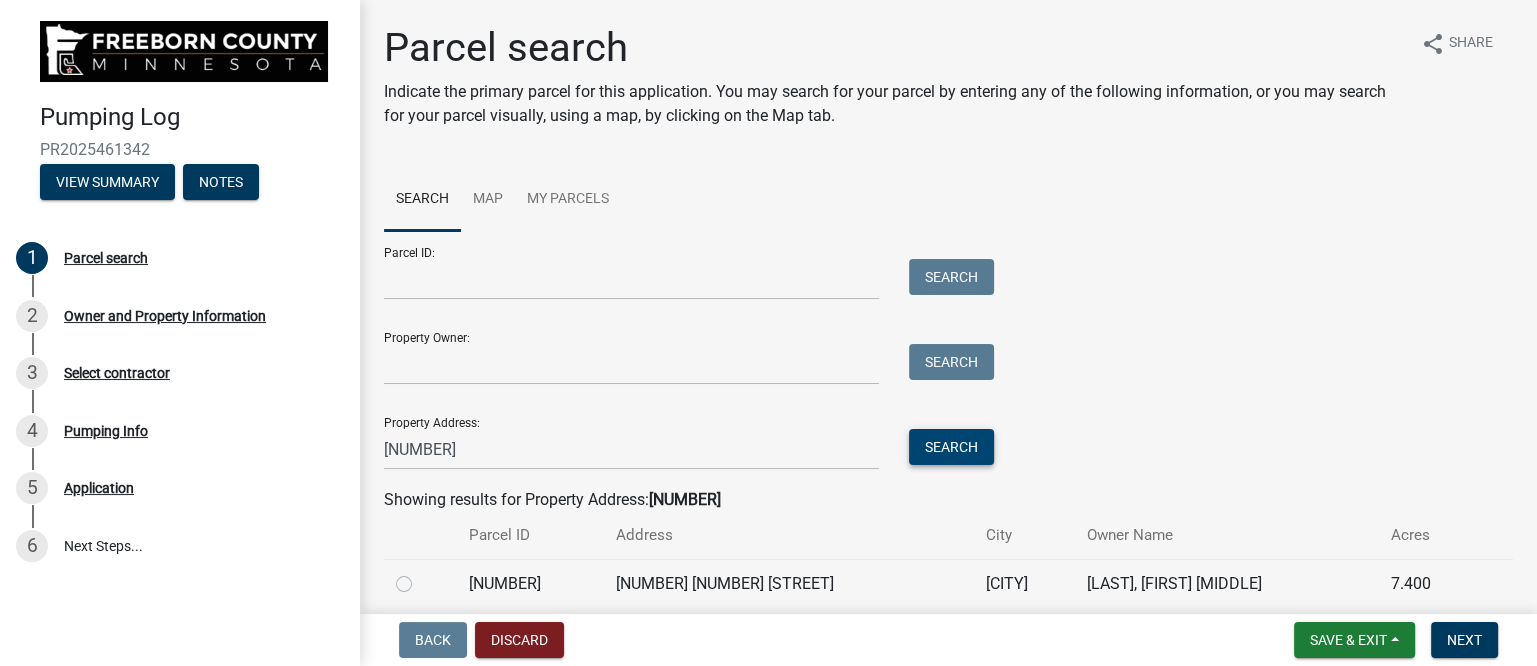 scroll, scrollTop: 80, scrollLeft: 0, axis: vertical 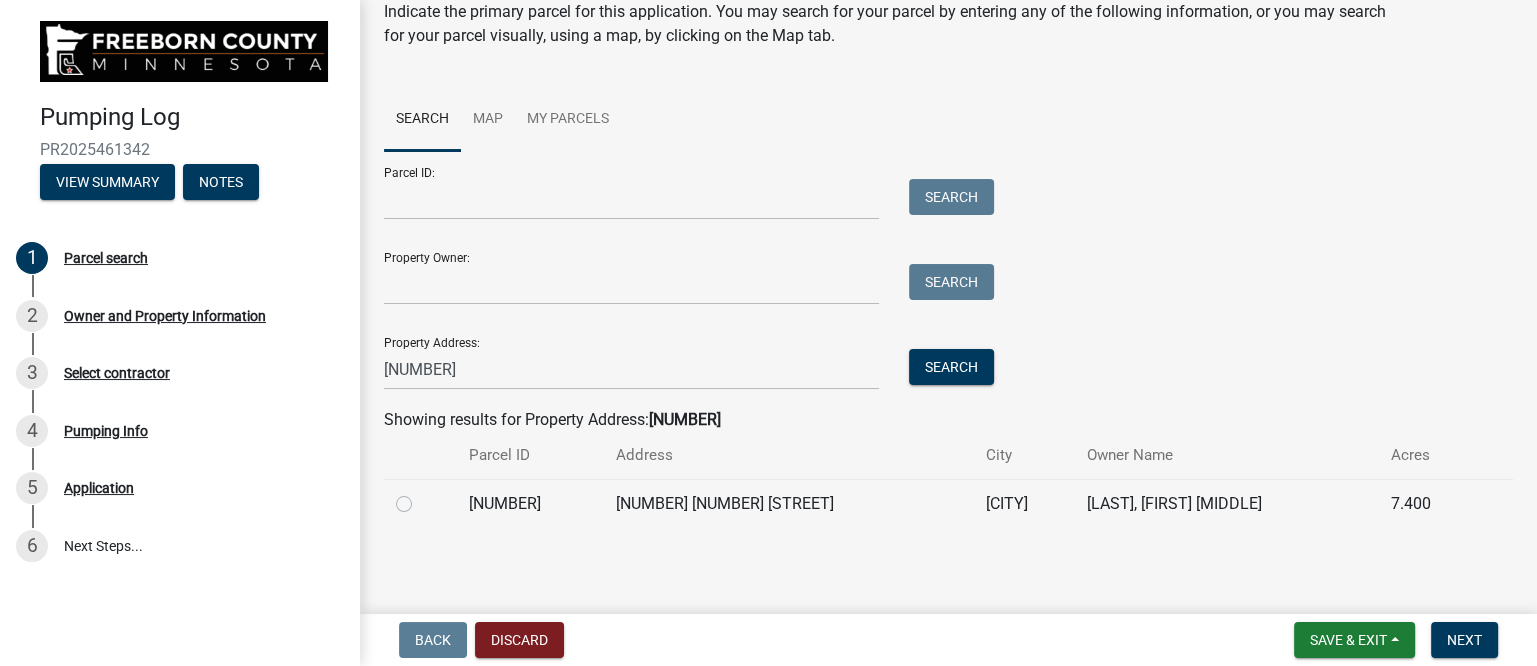 click 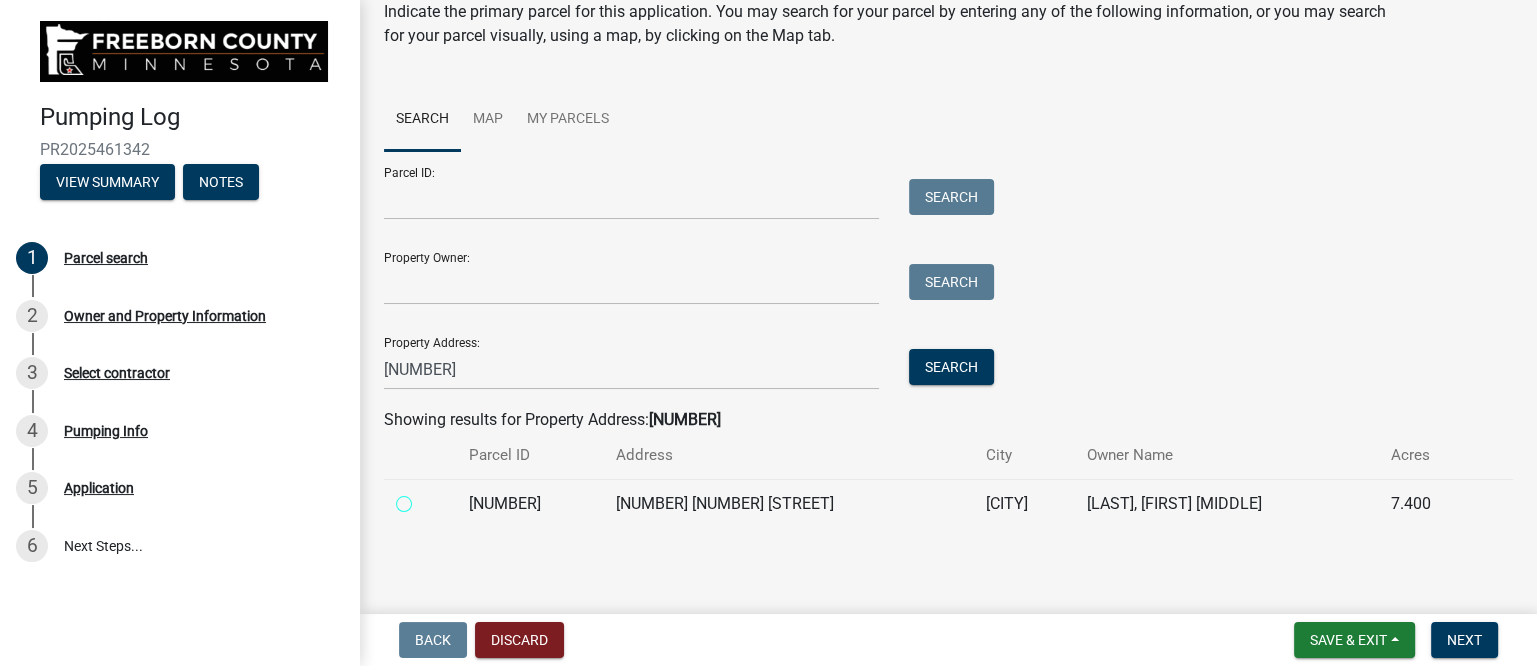 radio on "true" 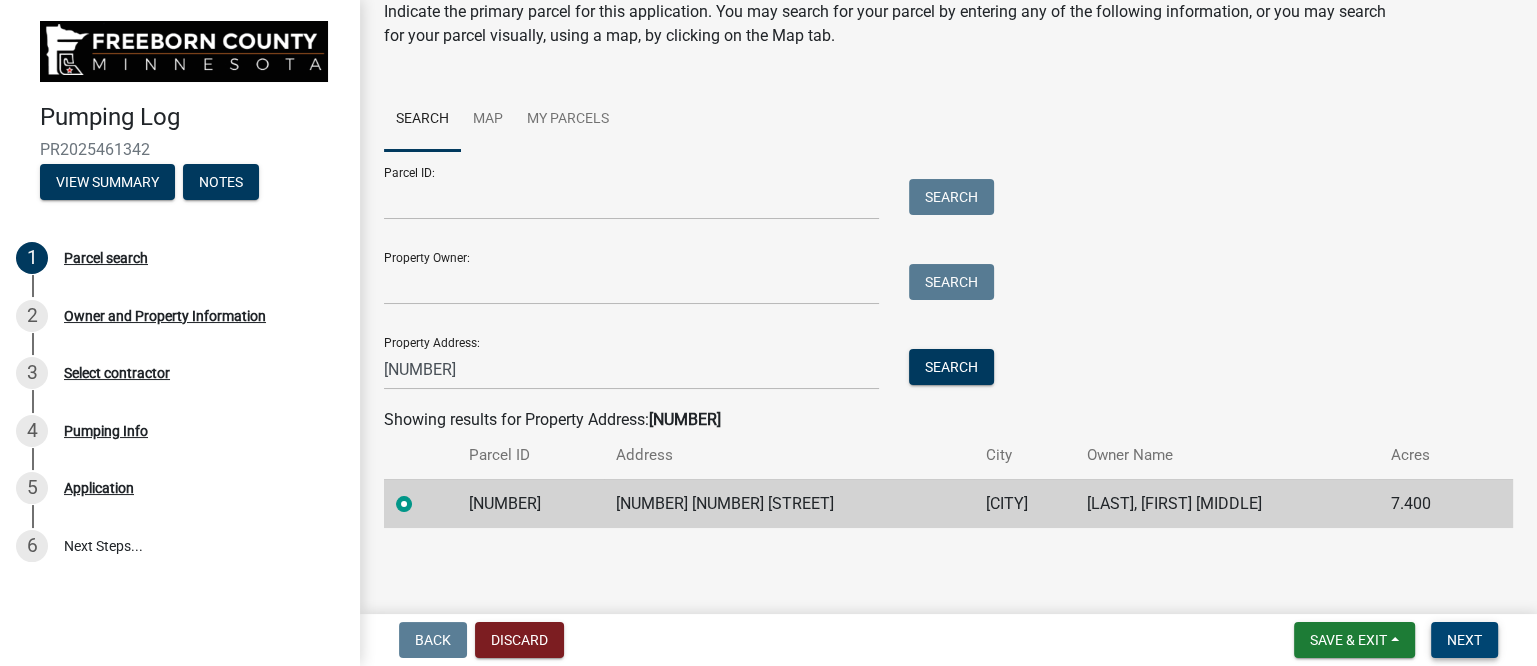click on "Next" at bounding box center (1464, 640) 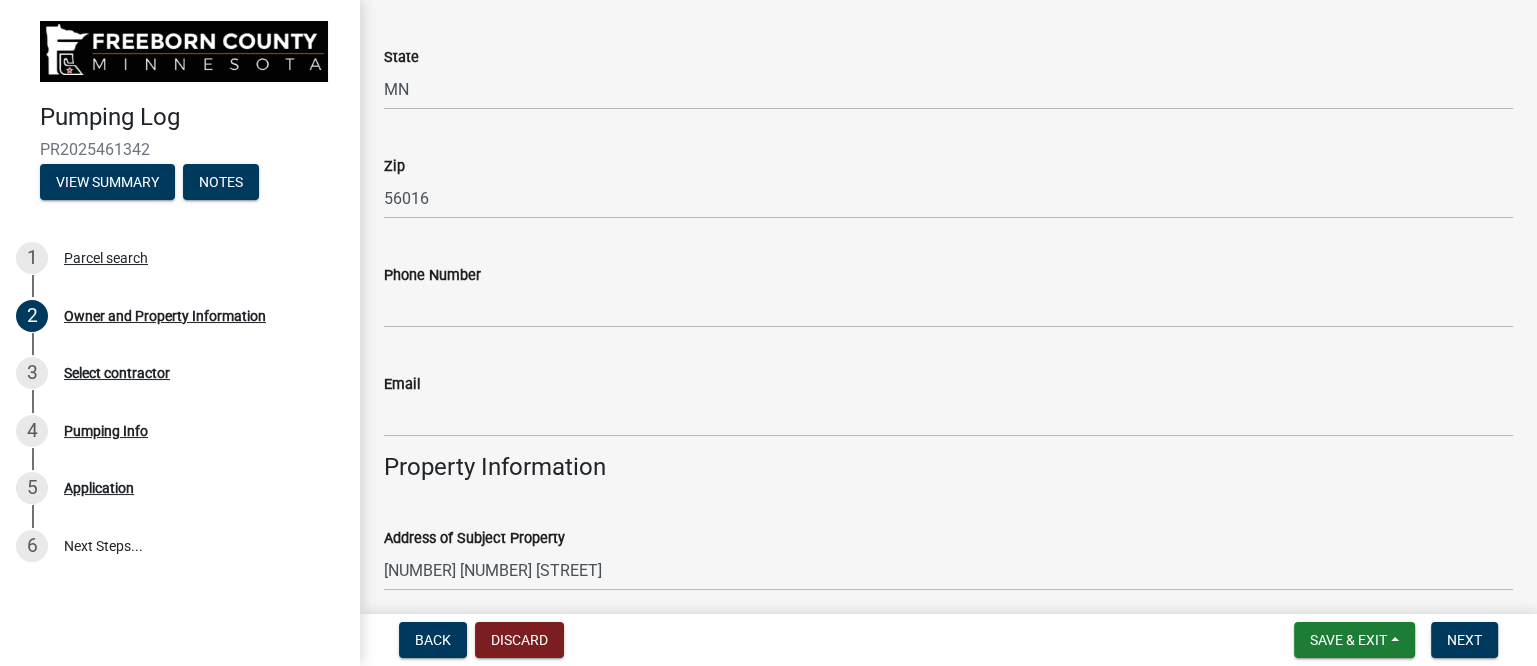 scroll, scrollTop: 500, scrollLeft: 0, axis: vertical 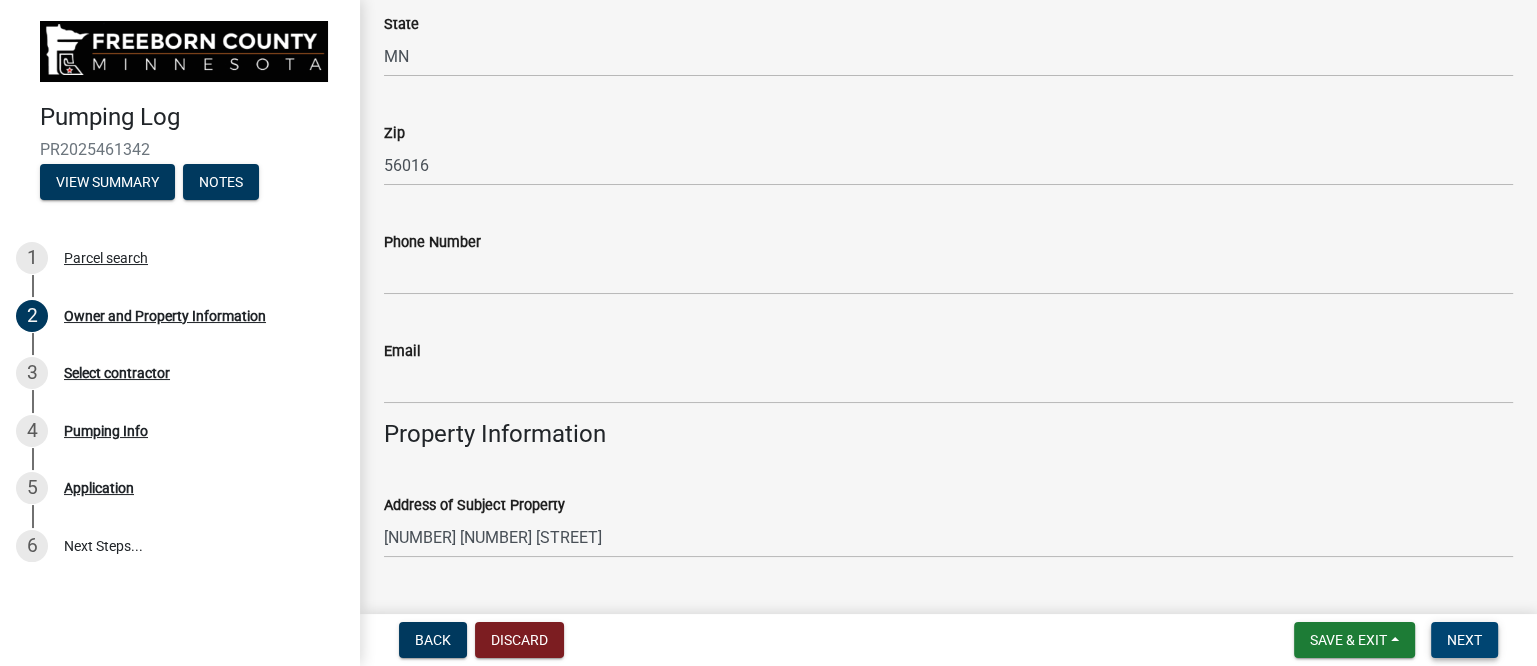 click on "Next" at bounding box center [1464, 640] 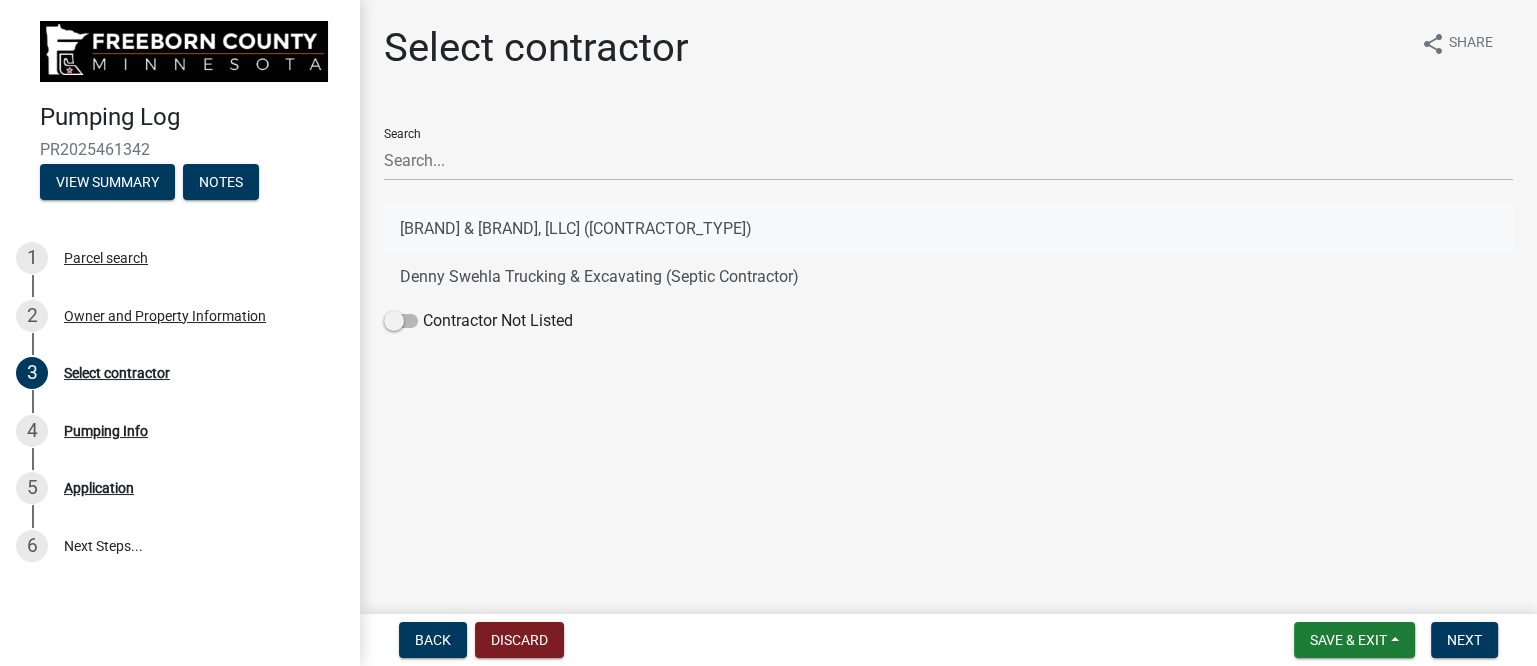click on "[BRAND] & [BRAND], [LLC] ([CONTRACTOR_TYPE])" 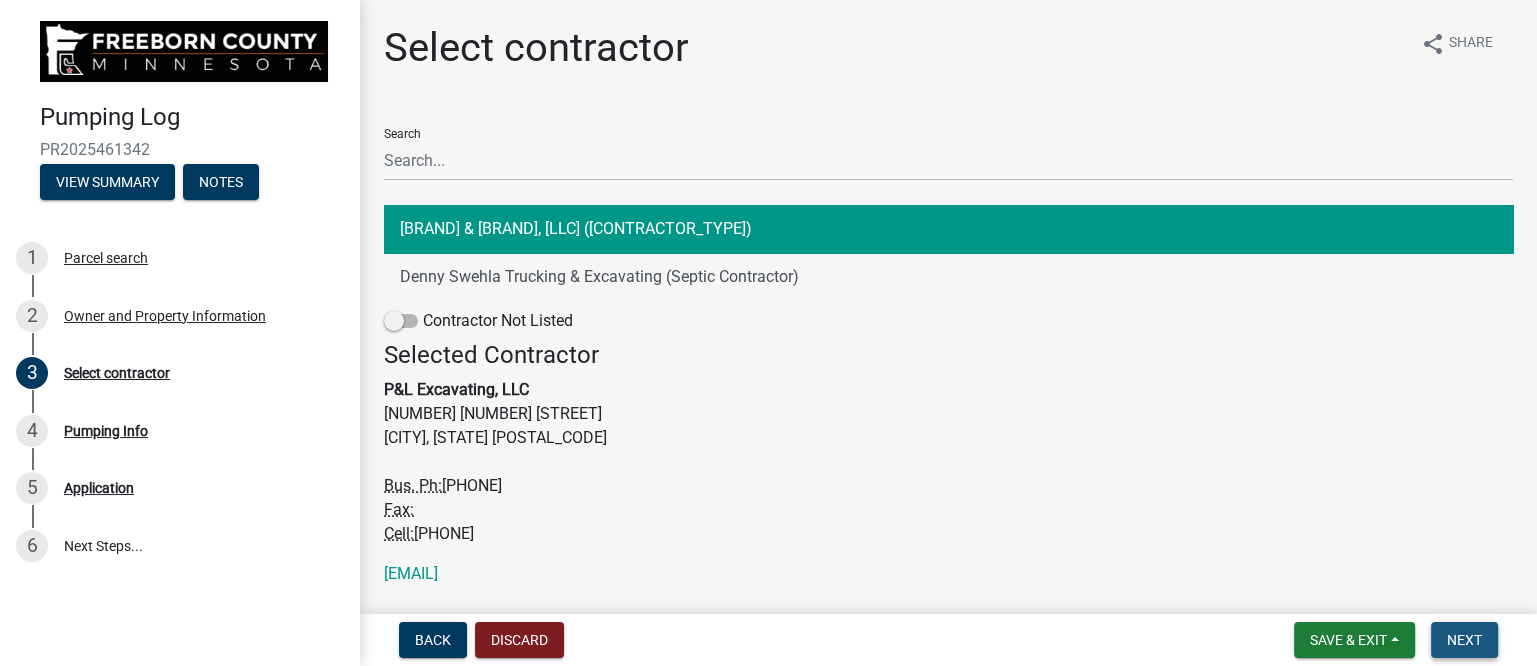 click on "Next" at bounding box center [1464, 640] 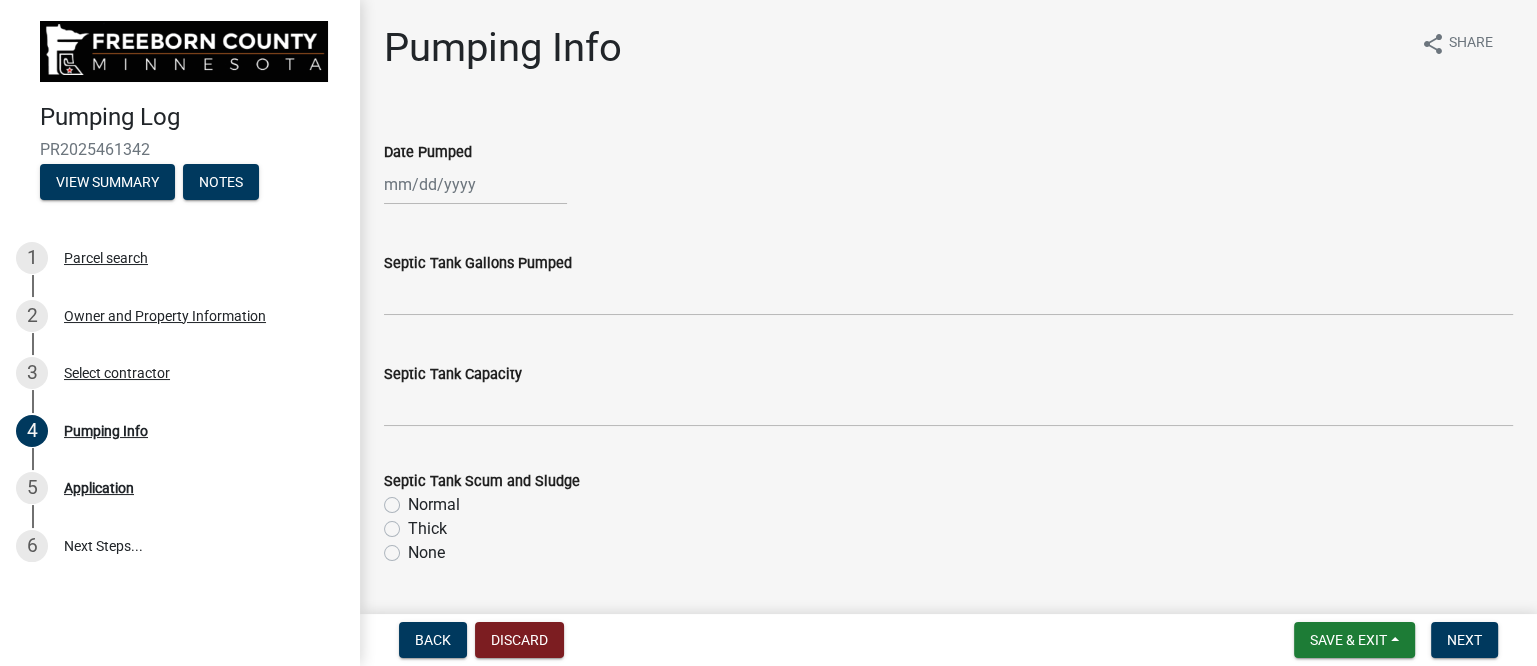click 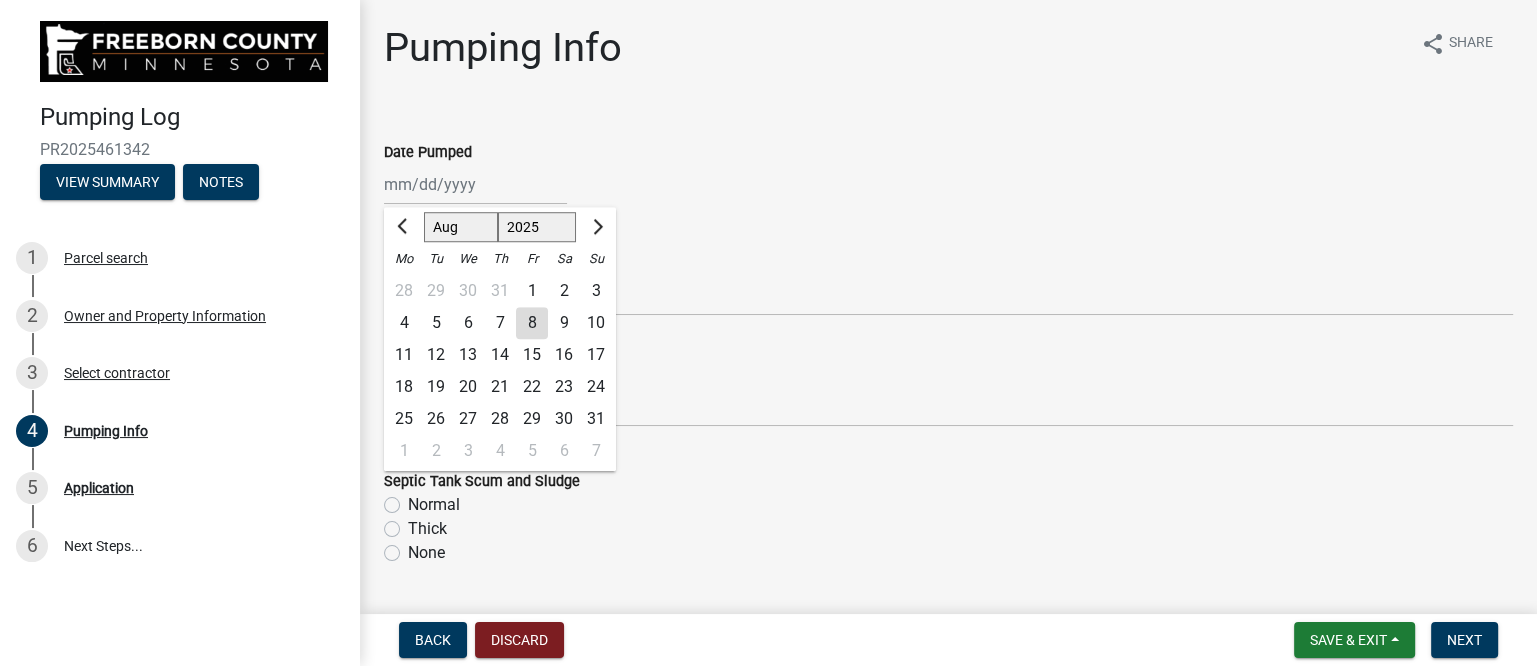 click on "5" 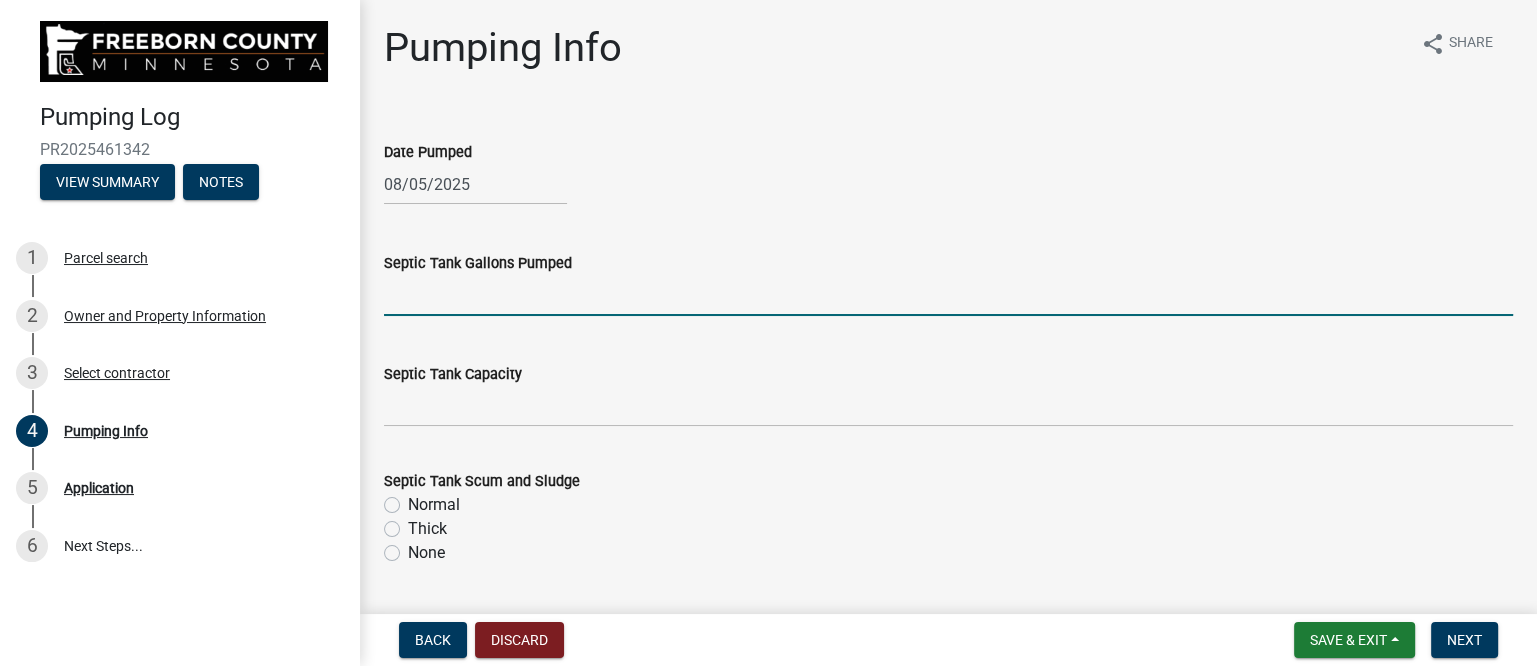 click 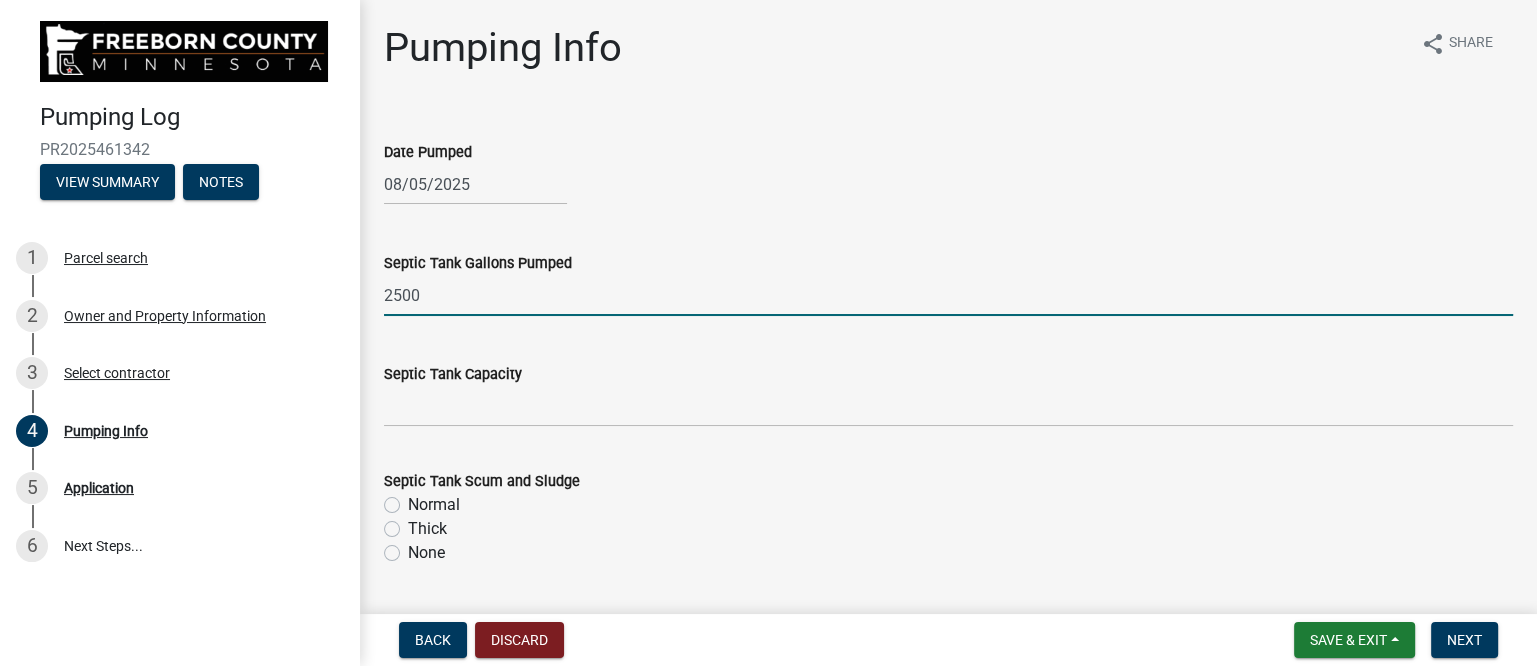 type on "2500" 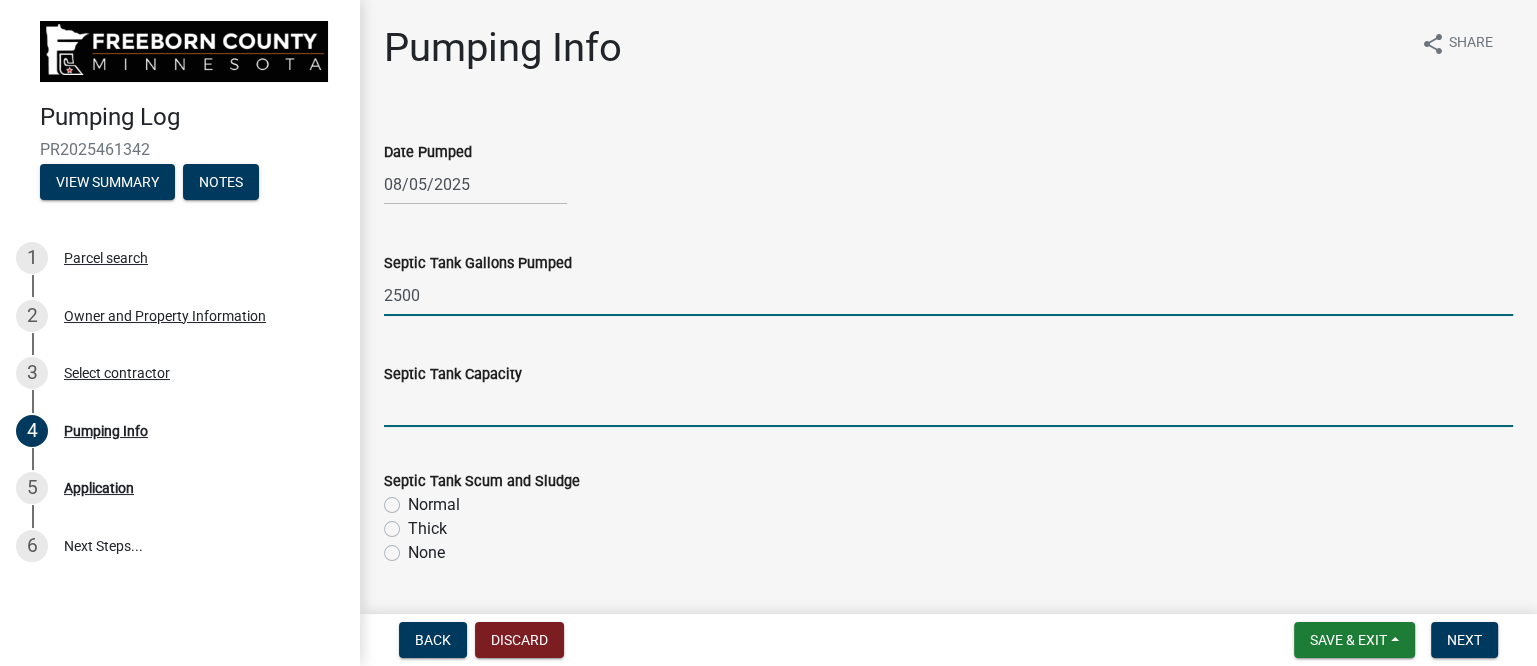 click 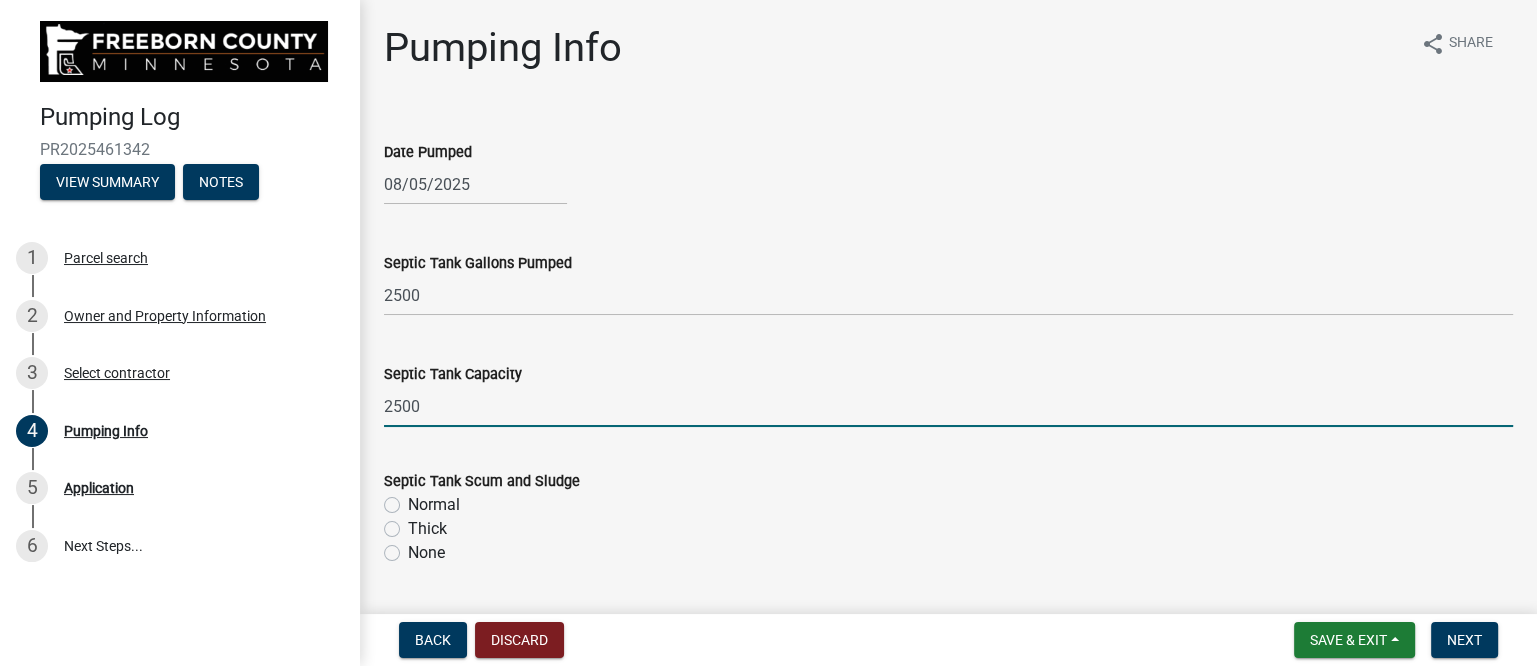 type on "2500" 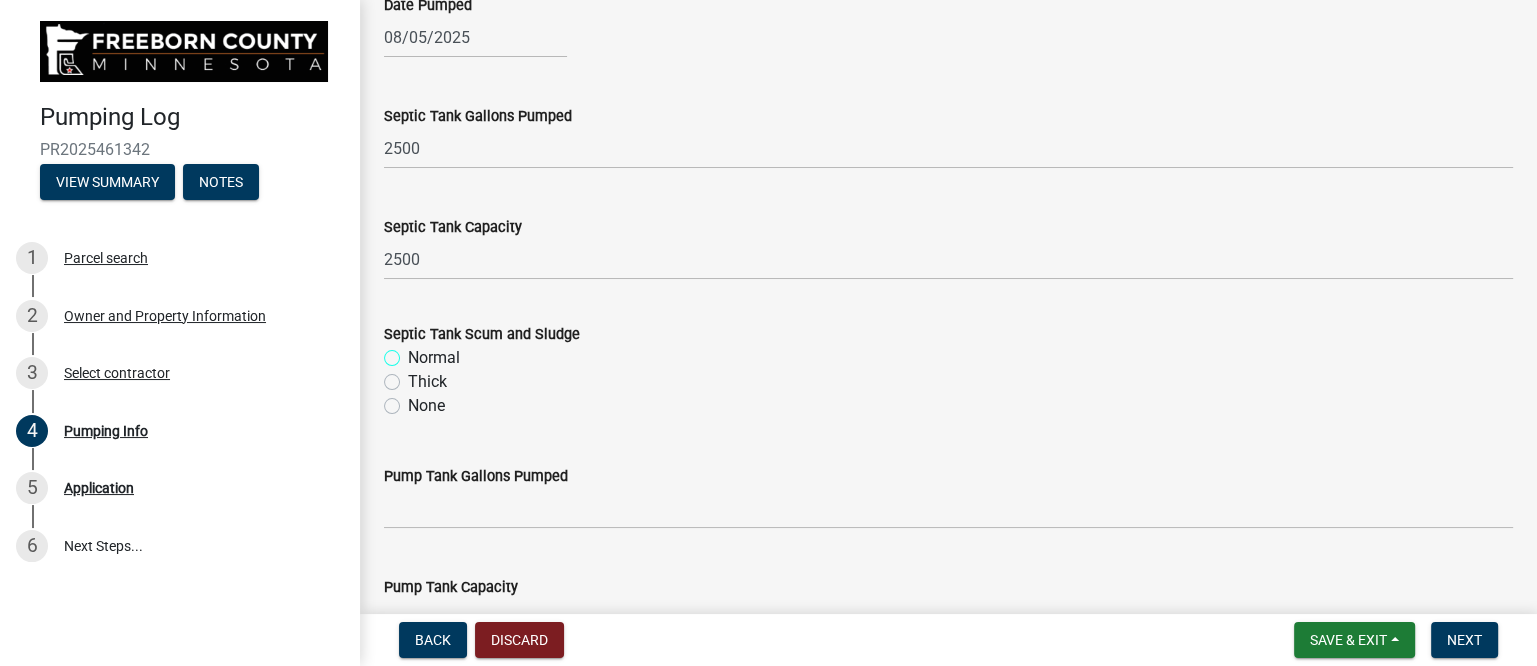 scroll, scrollTop: 124, scrollLeft: 0, axis: vertical 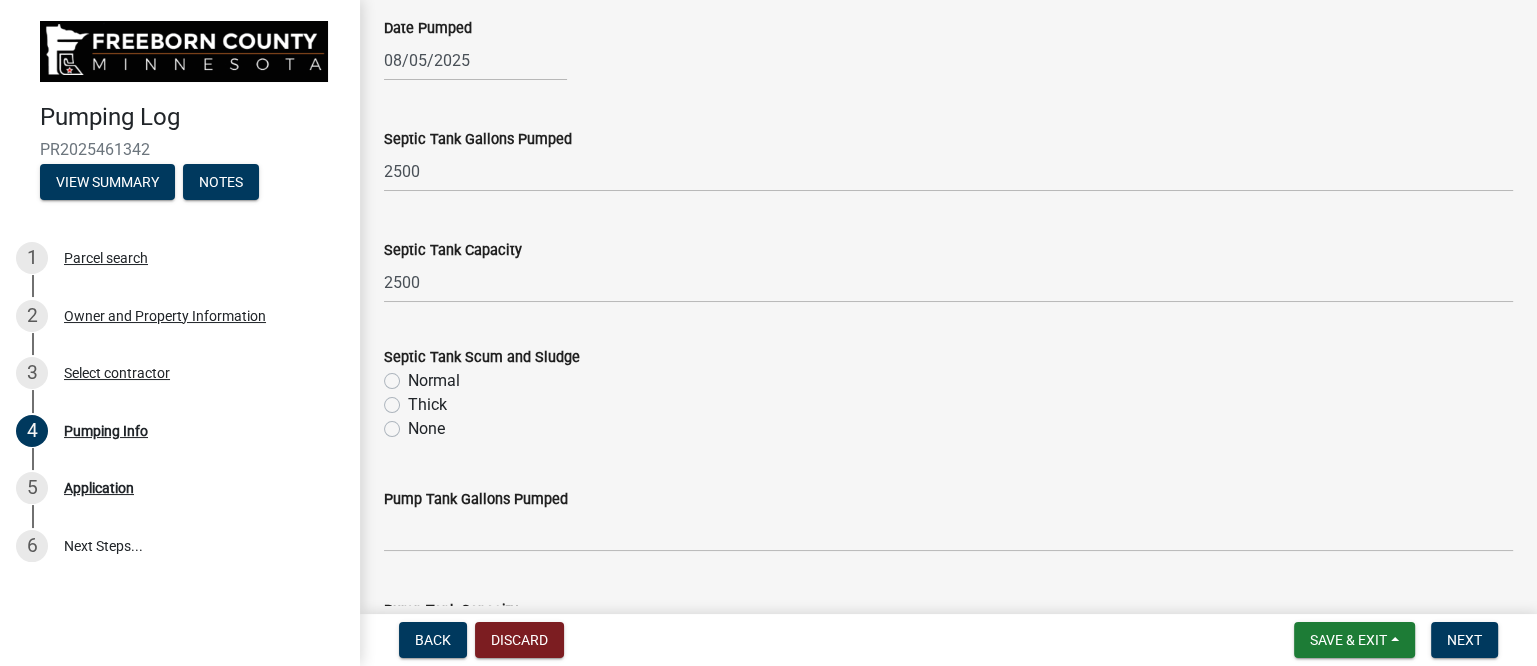 click on "Normal" 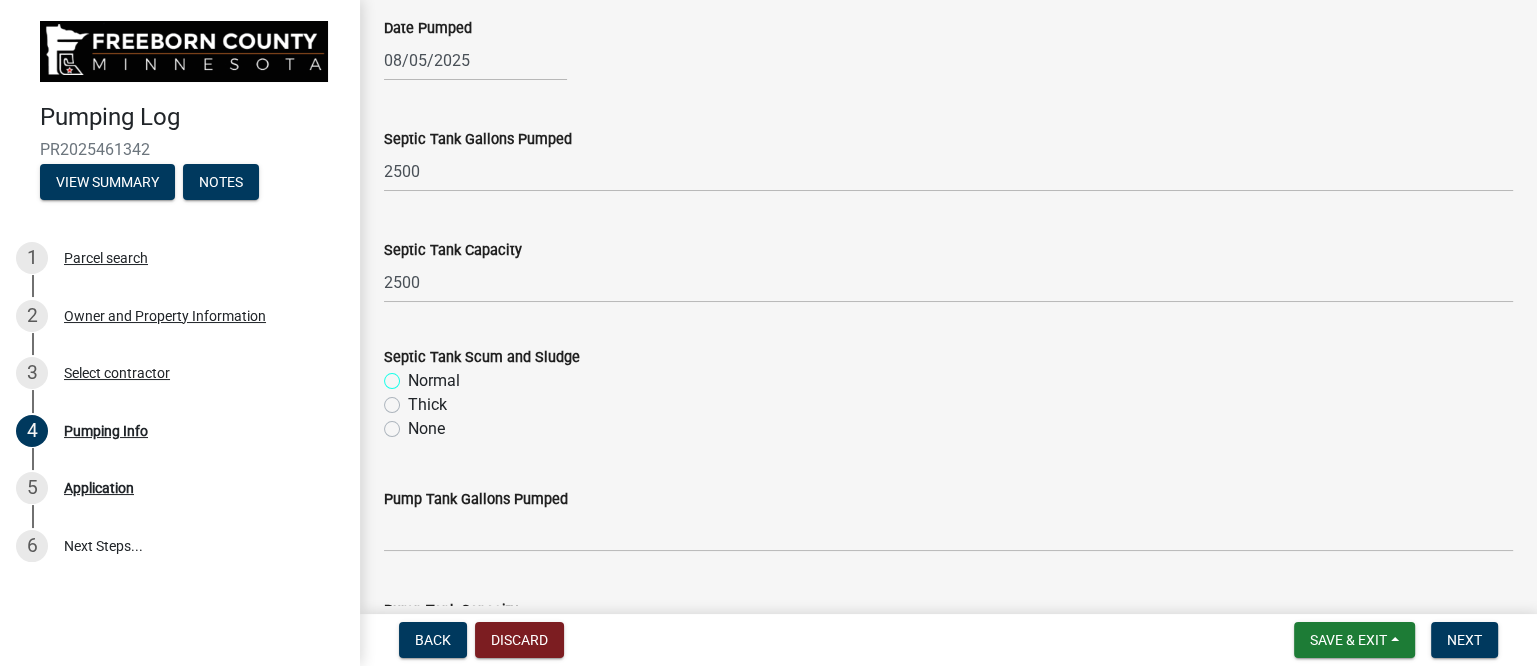 click on "Normal" at bounding box center (414, 375) 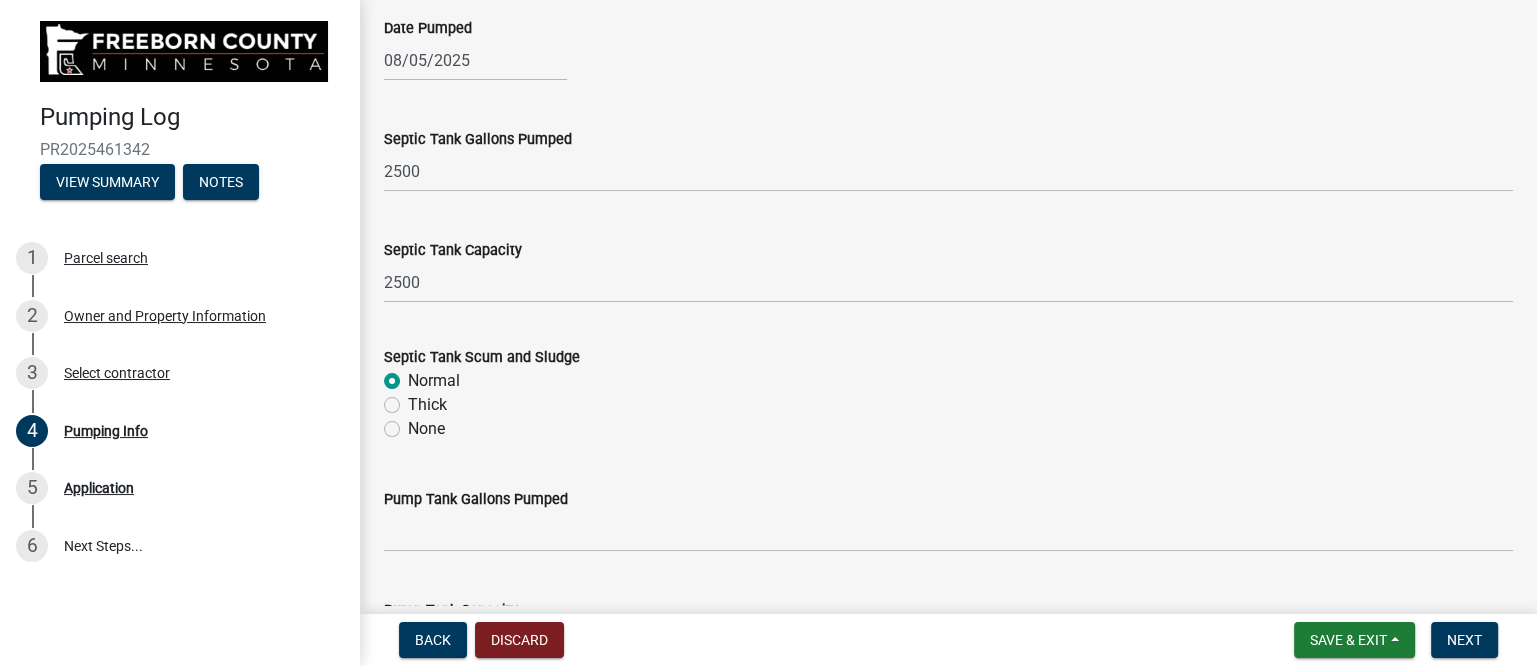radio on "true" 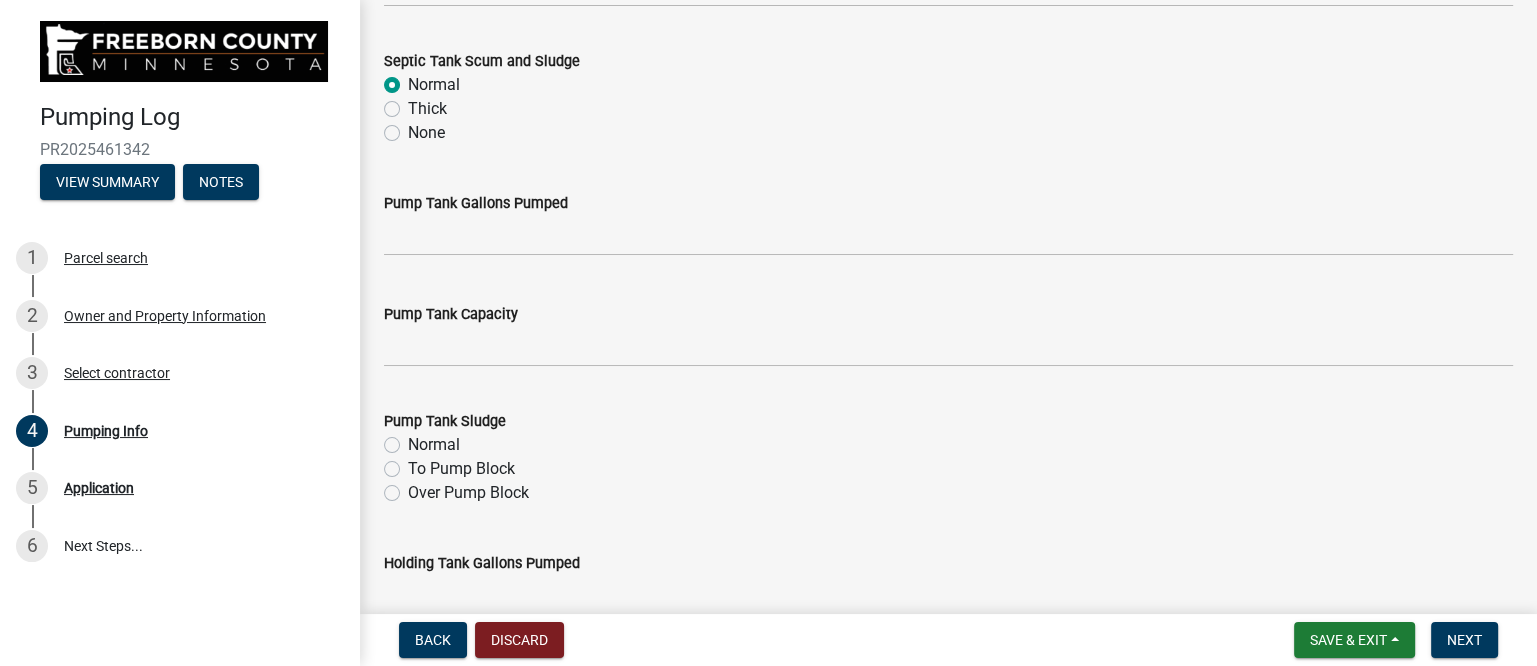 scroll, scrollTop: 500, scrollLeft: 0, axis: vertical 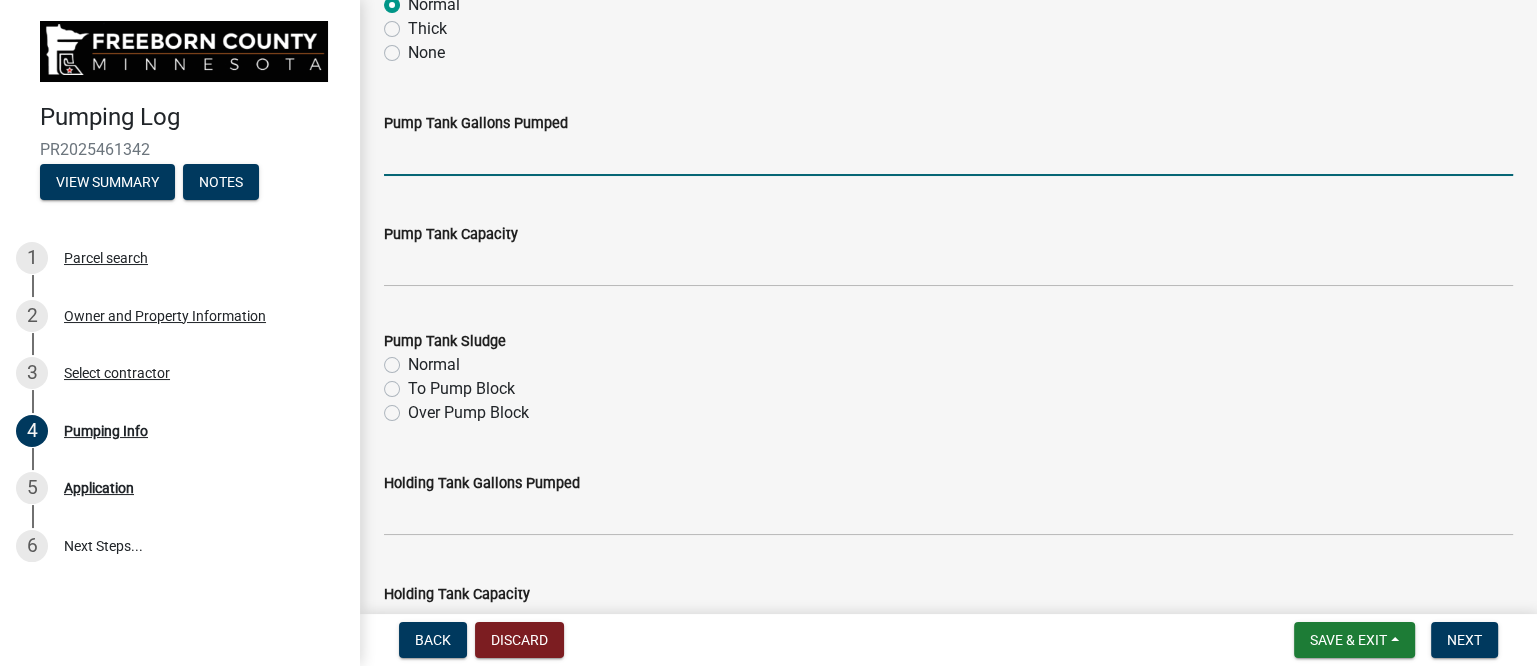 click 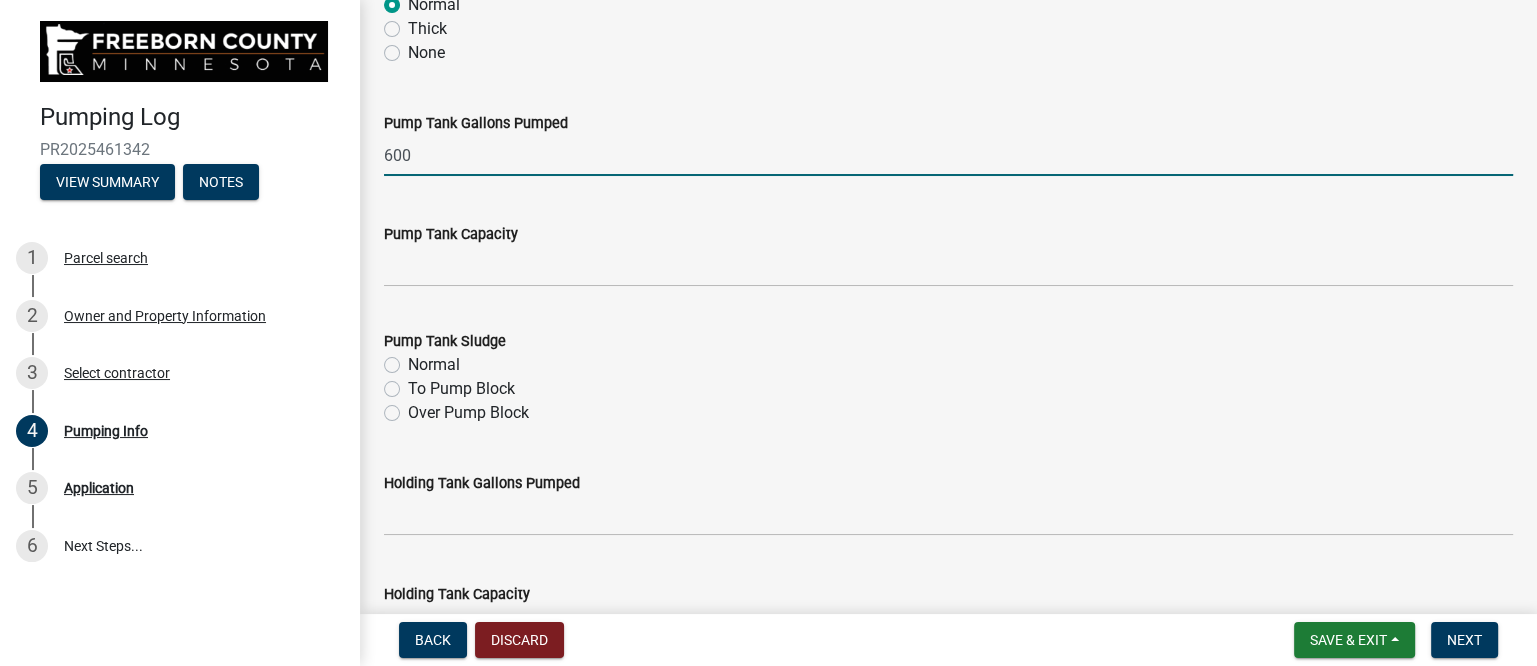 drag, startPoint x: 428, startPoint y: 151, endPoint x: 360, endPoint y: 146, distance: 68.18358 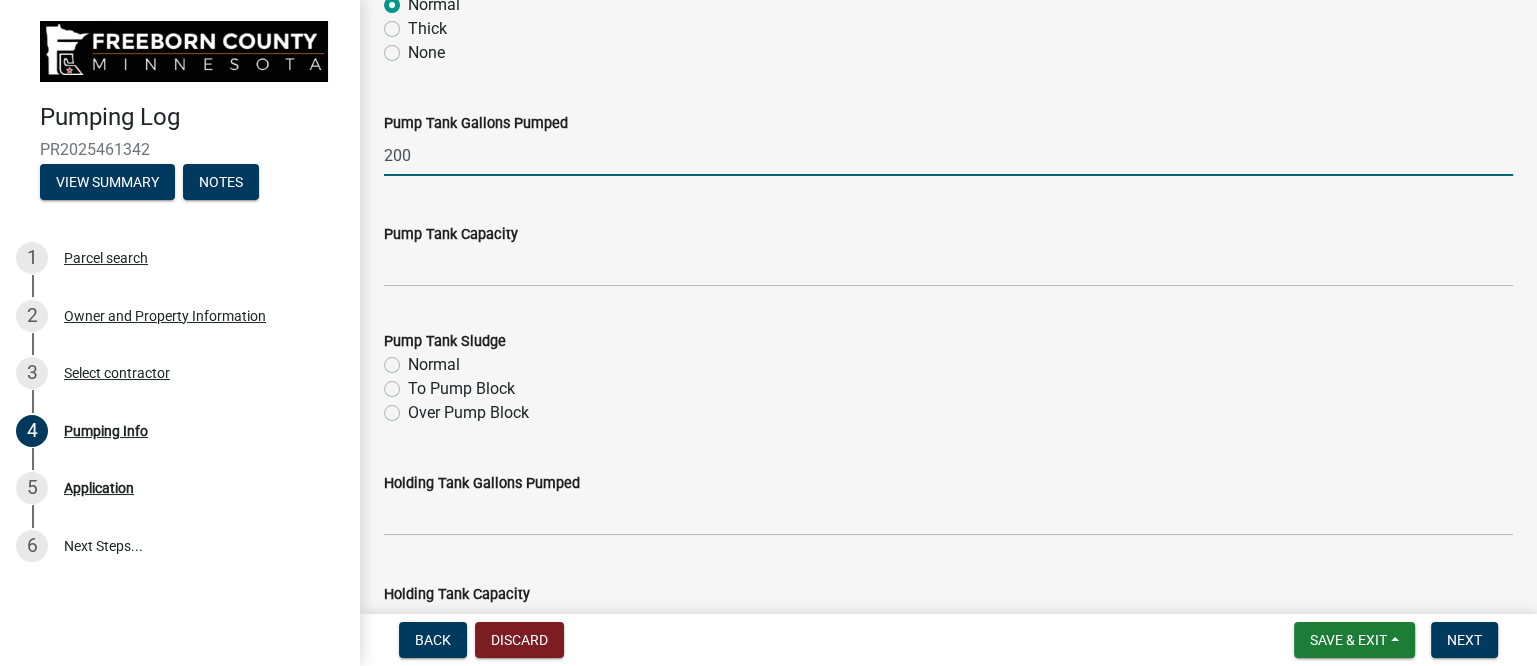 type on "200" 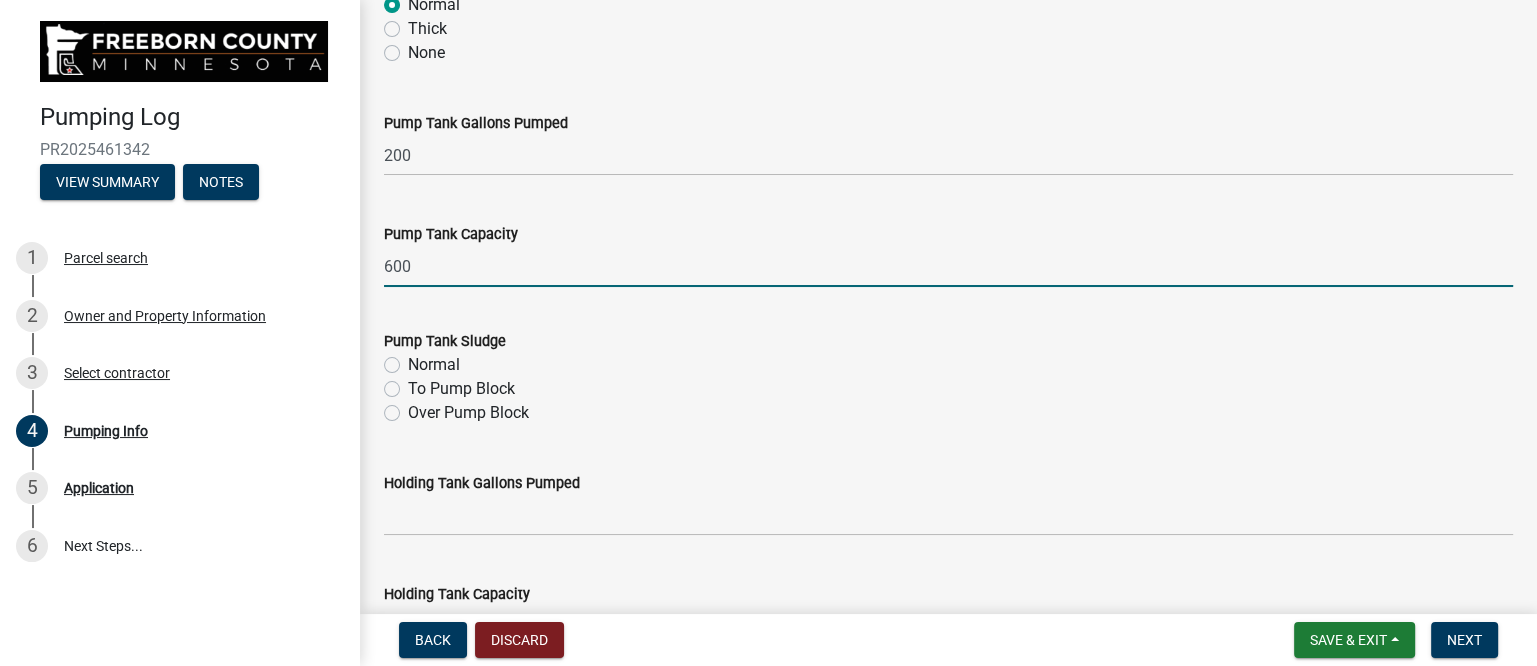type on "600" 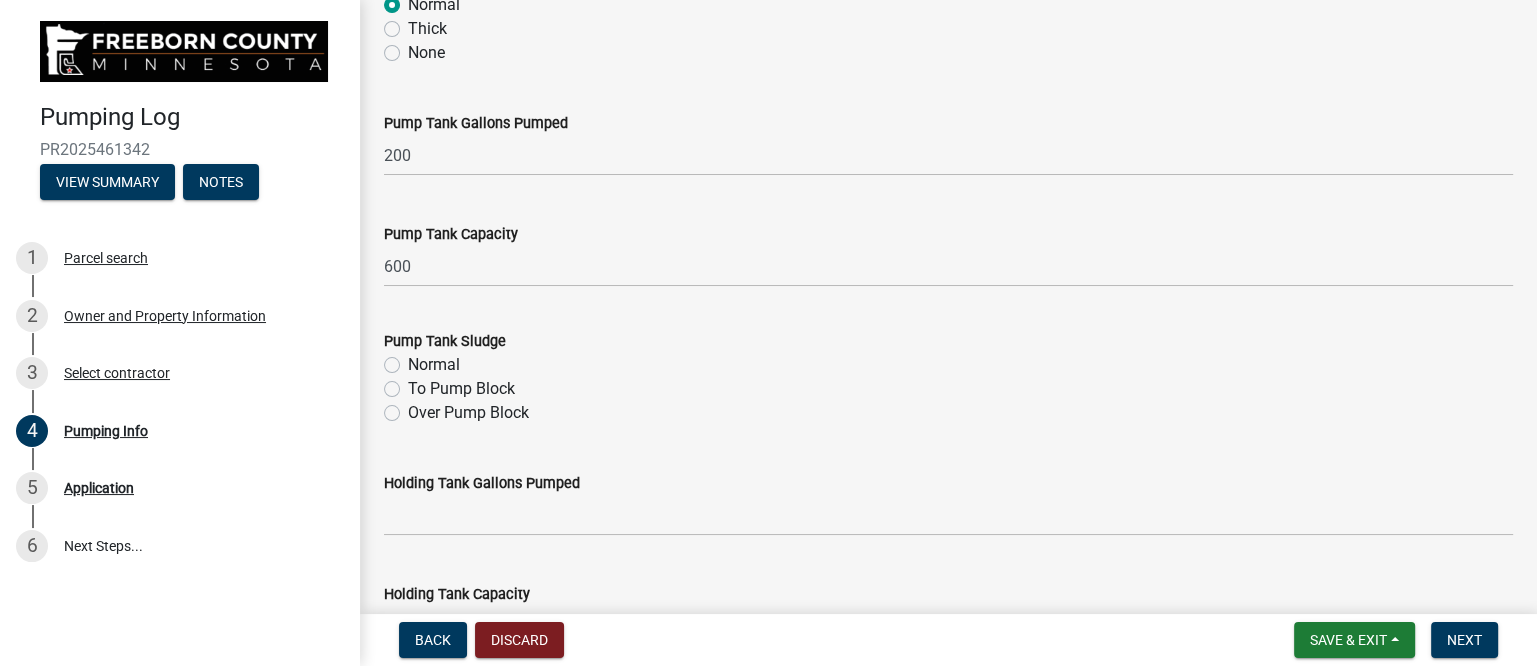 click on "Normal" 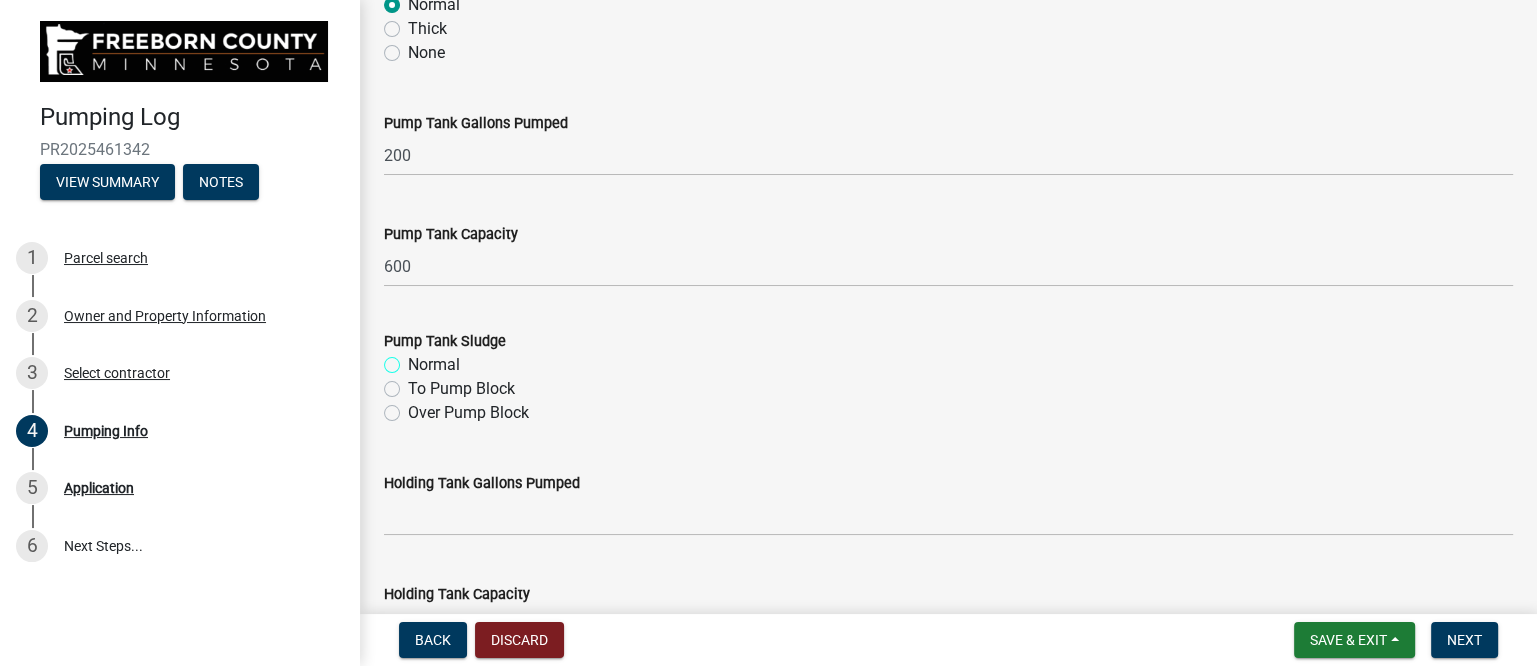 click on "Normal" at bounding box center (414, 359) 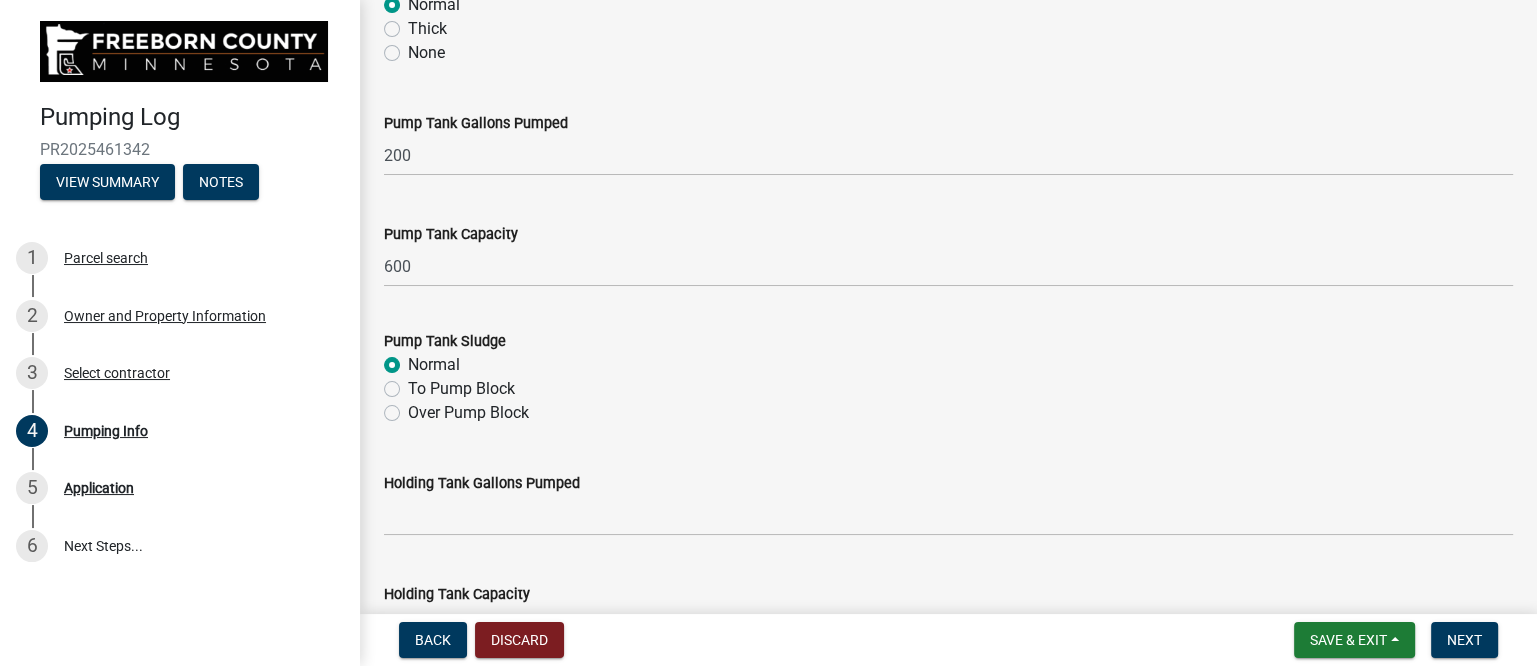 radio on "true" 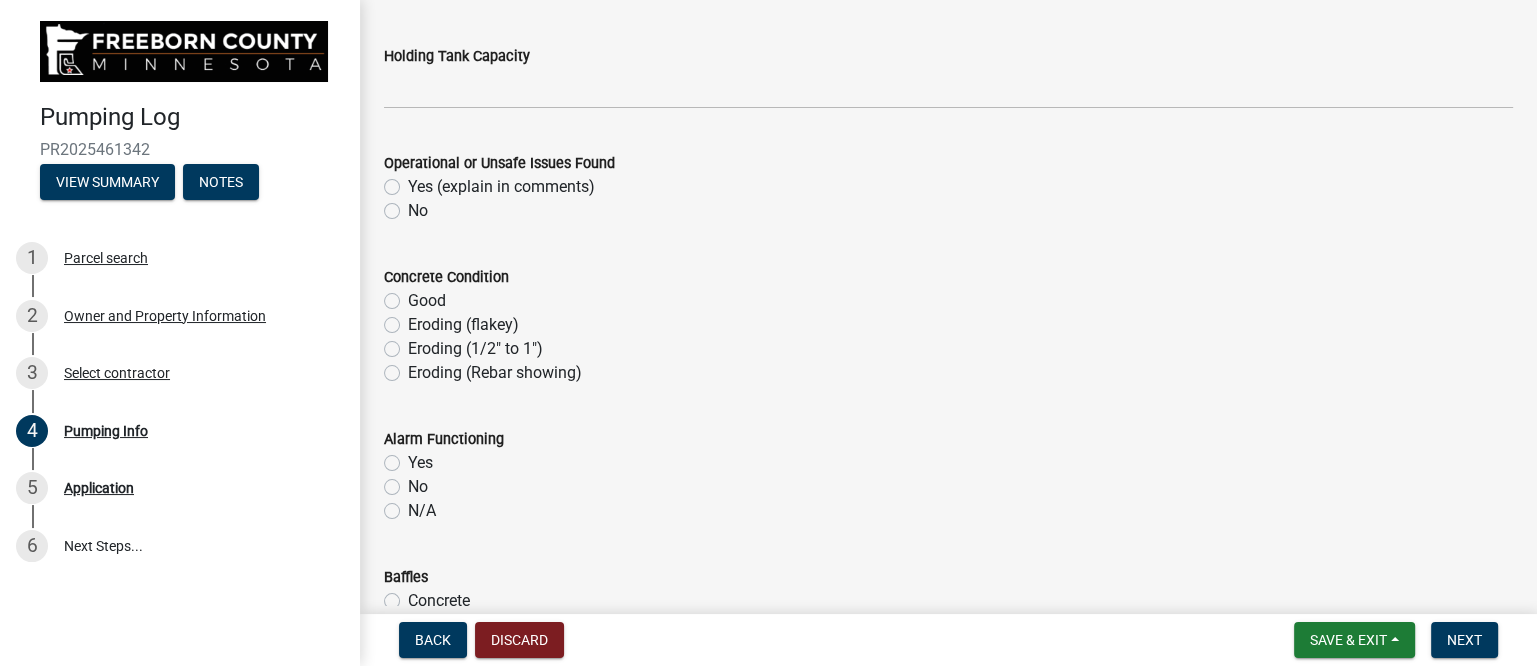 scroll, scrollTop: 1124, scrollLeft: 0, axis: vertical 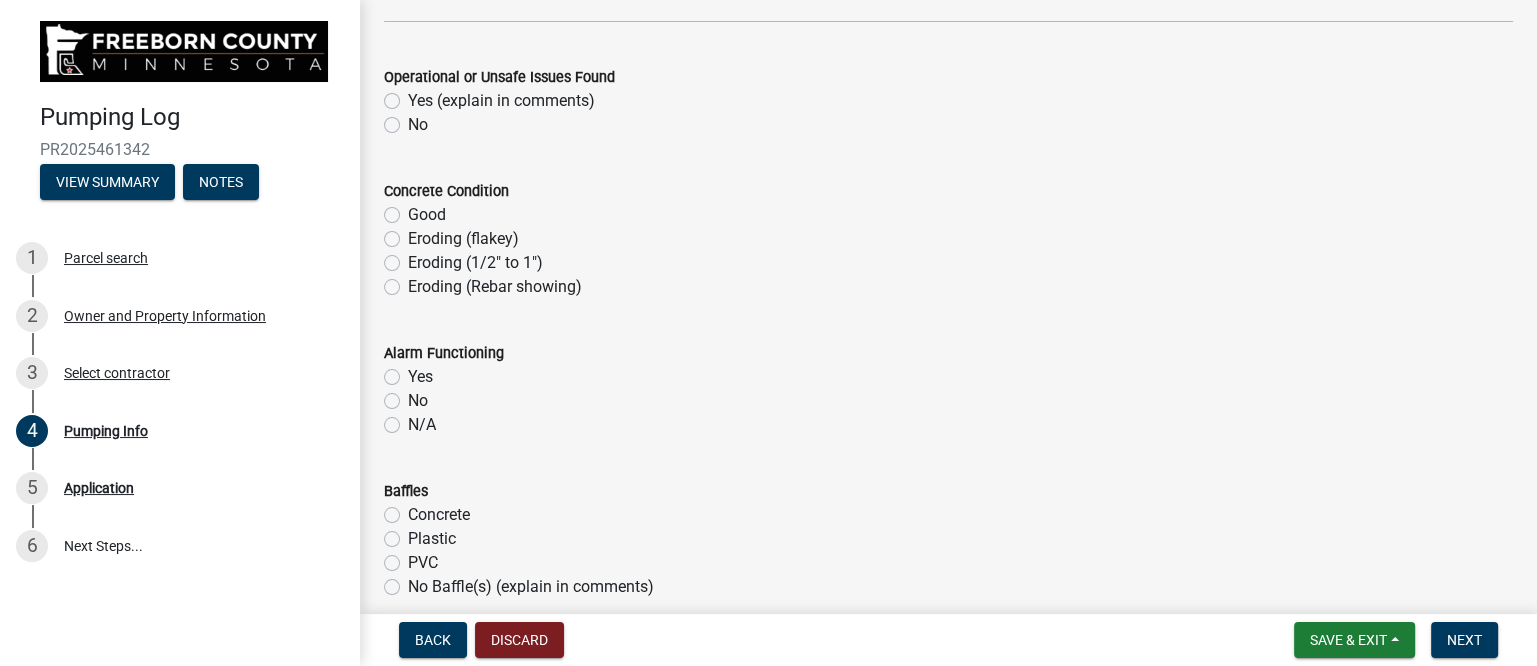 click on "No" 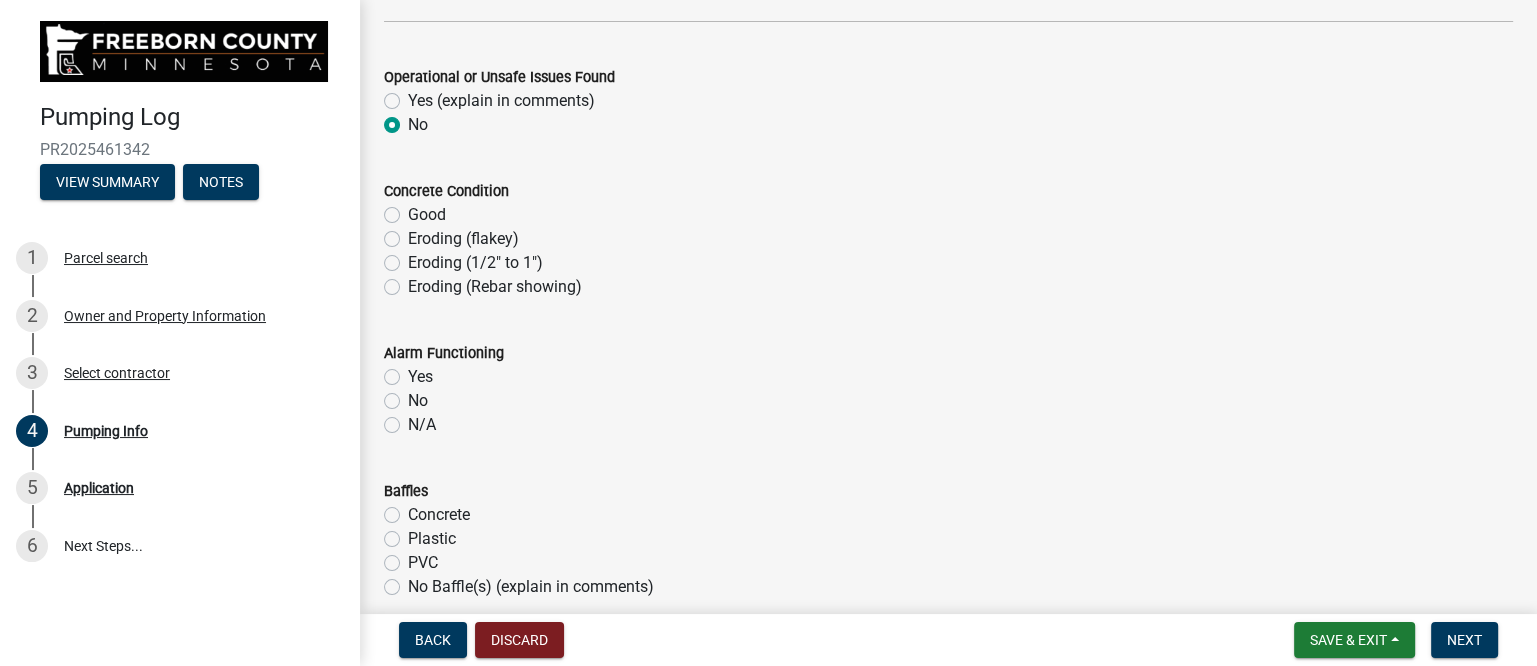 radio on "true" 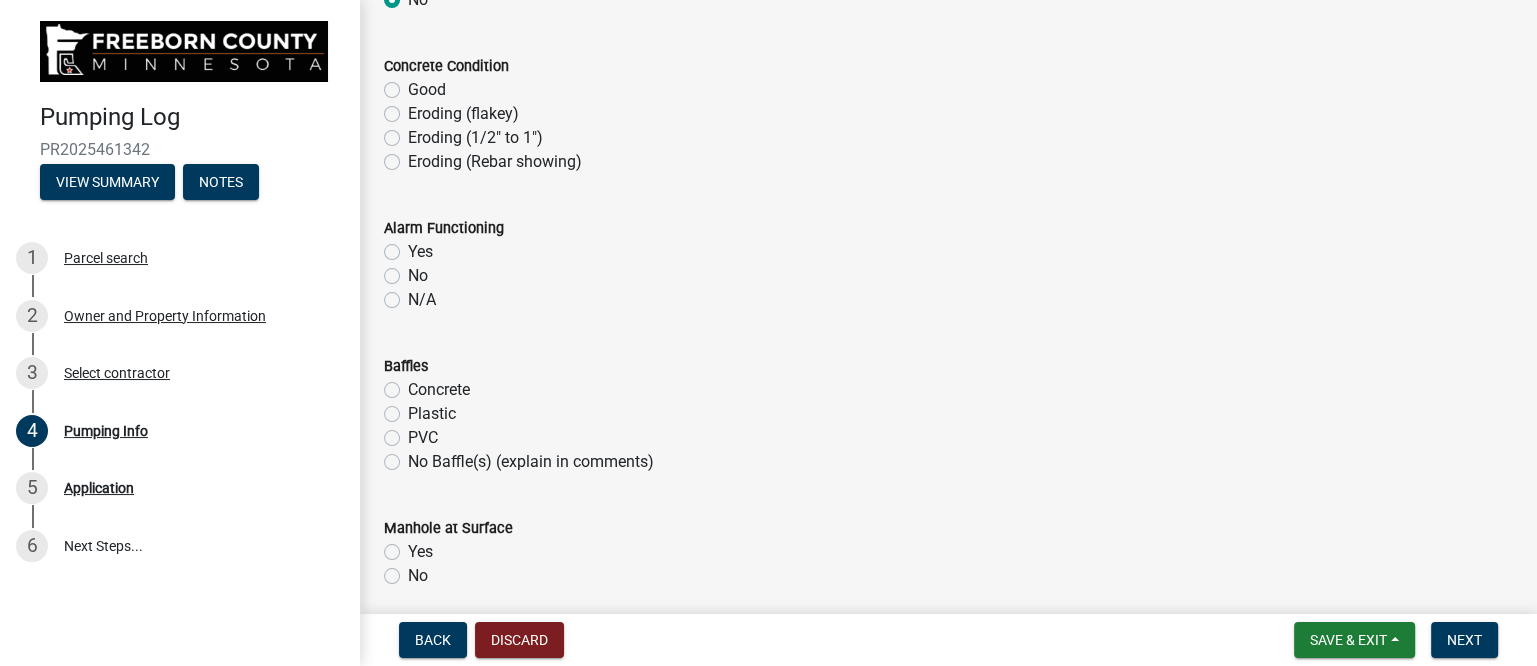 scroll, scrollTop: 1250, scrollLeft: 0, axis: vertical 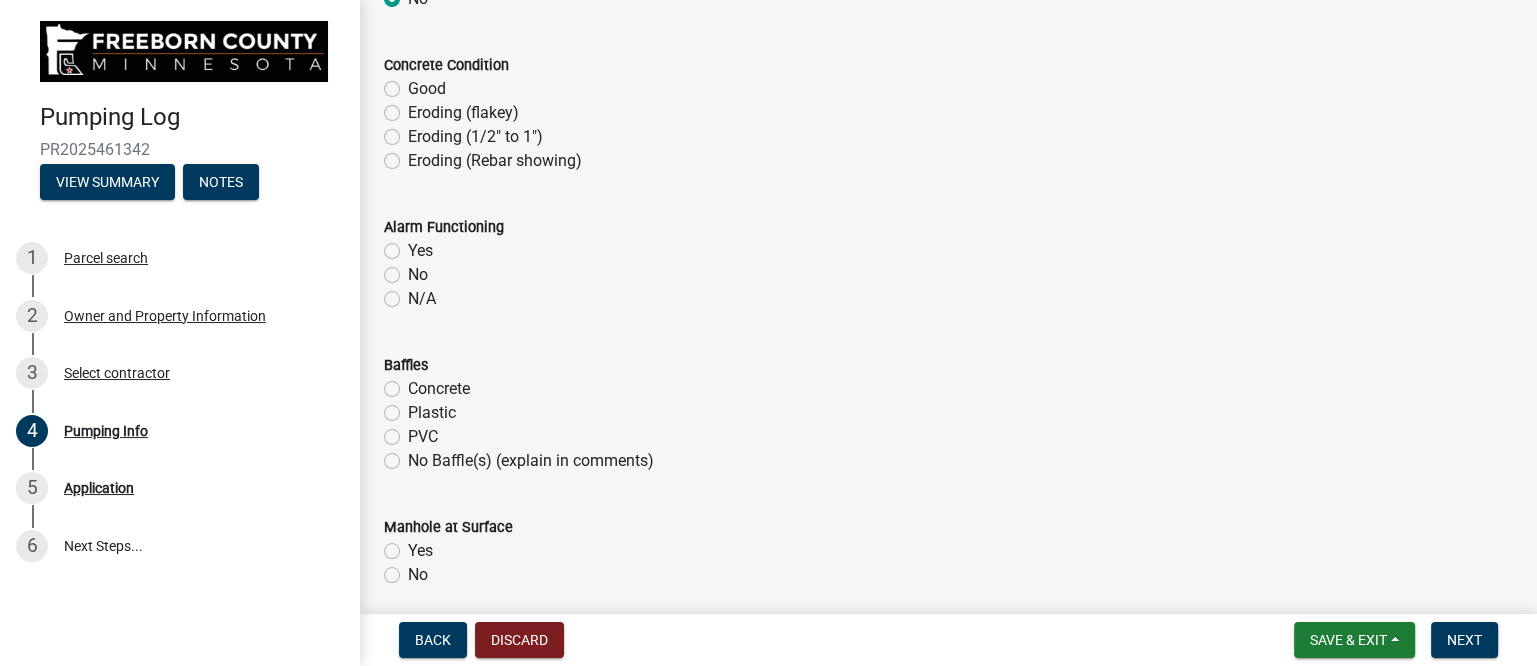 click on "Eroding (1/2" to 1")" 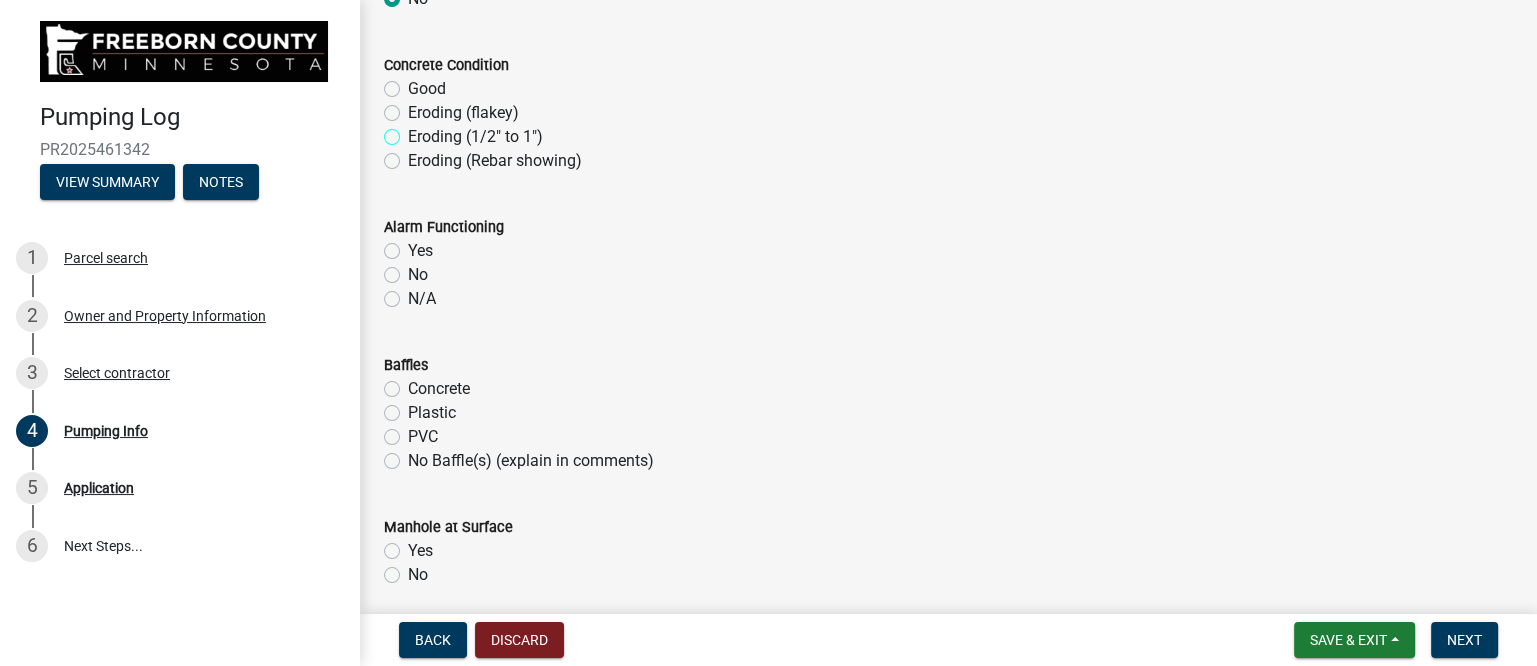click on "Eroding (1/2" to 1")" at bounding box center (414, 131) 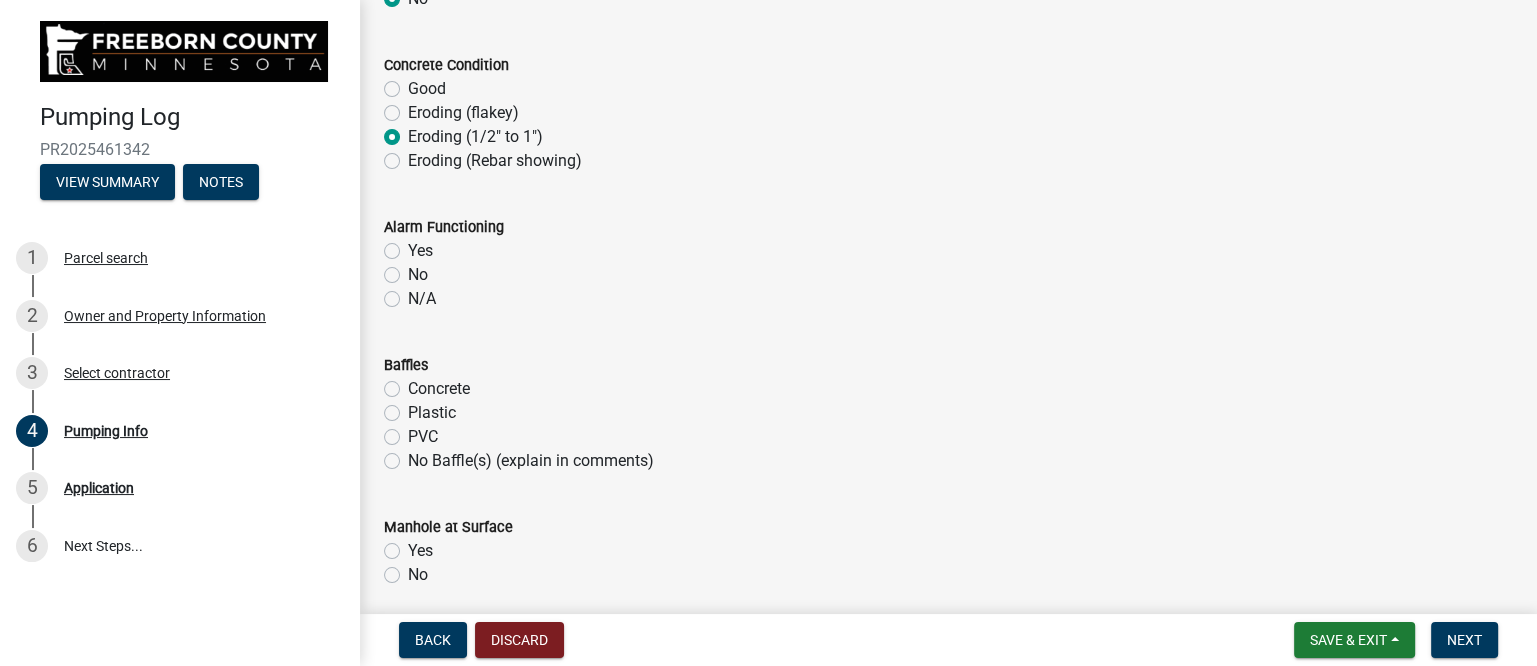 radio on "true" 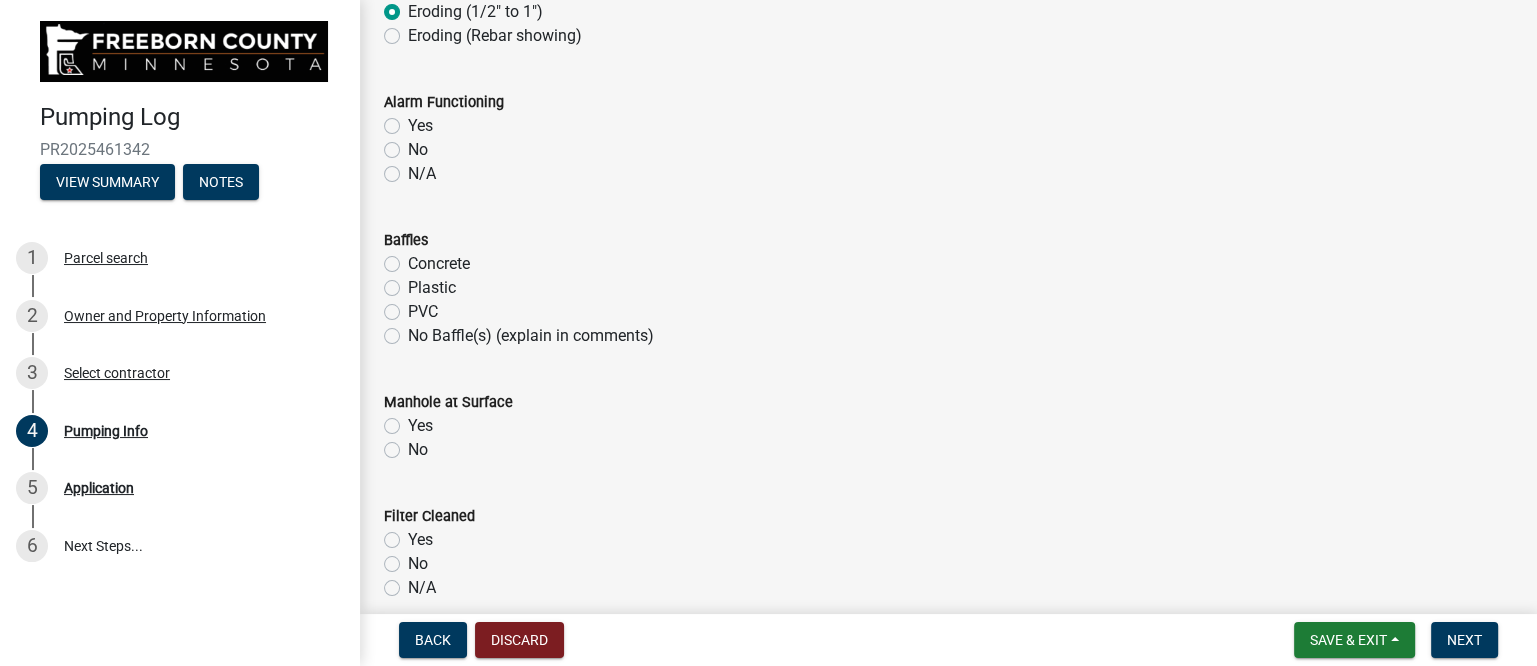 click on "Yes" 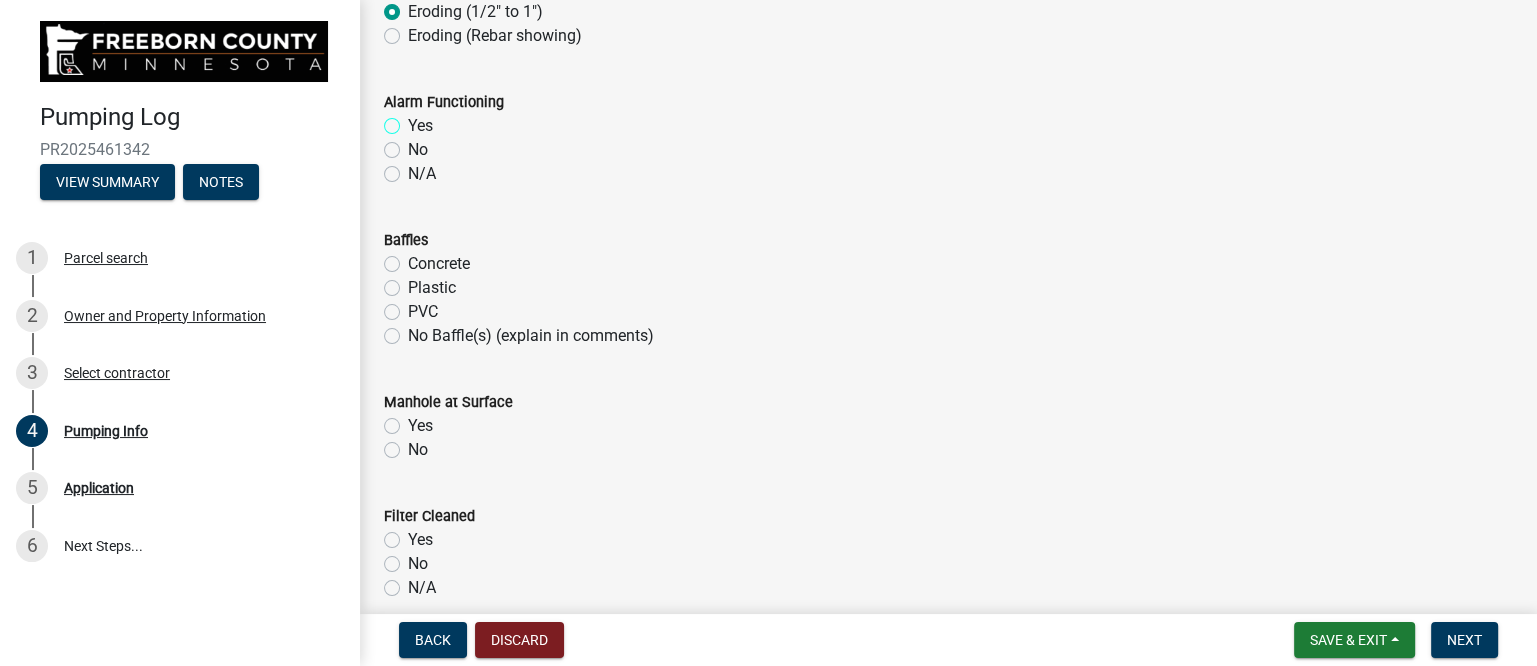 click on "Yes" at bounding box center (414, 120) 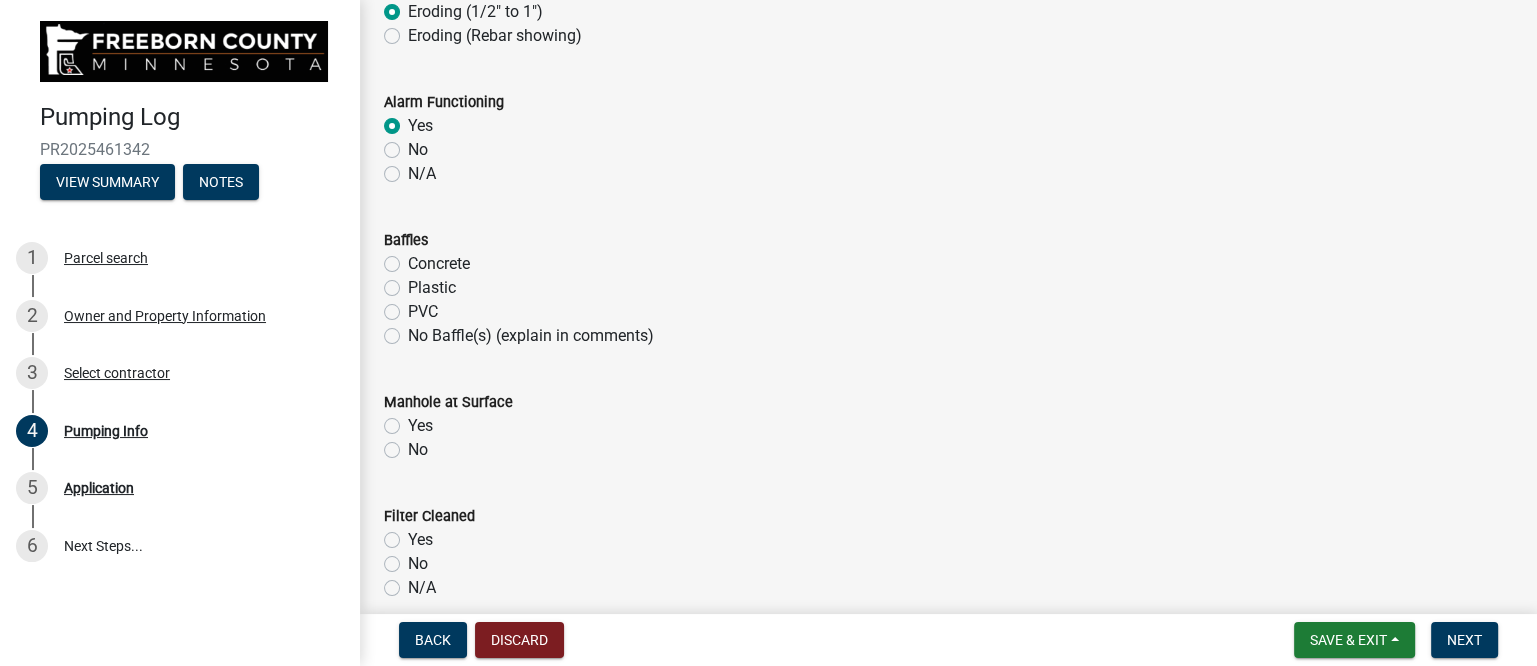 radio on "true" 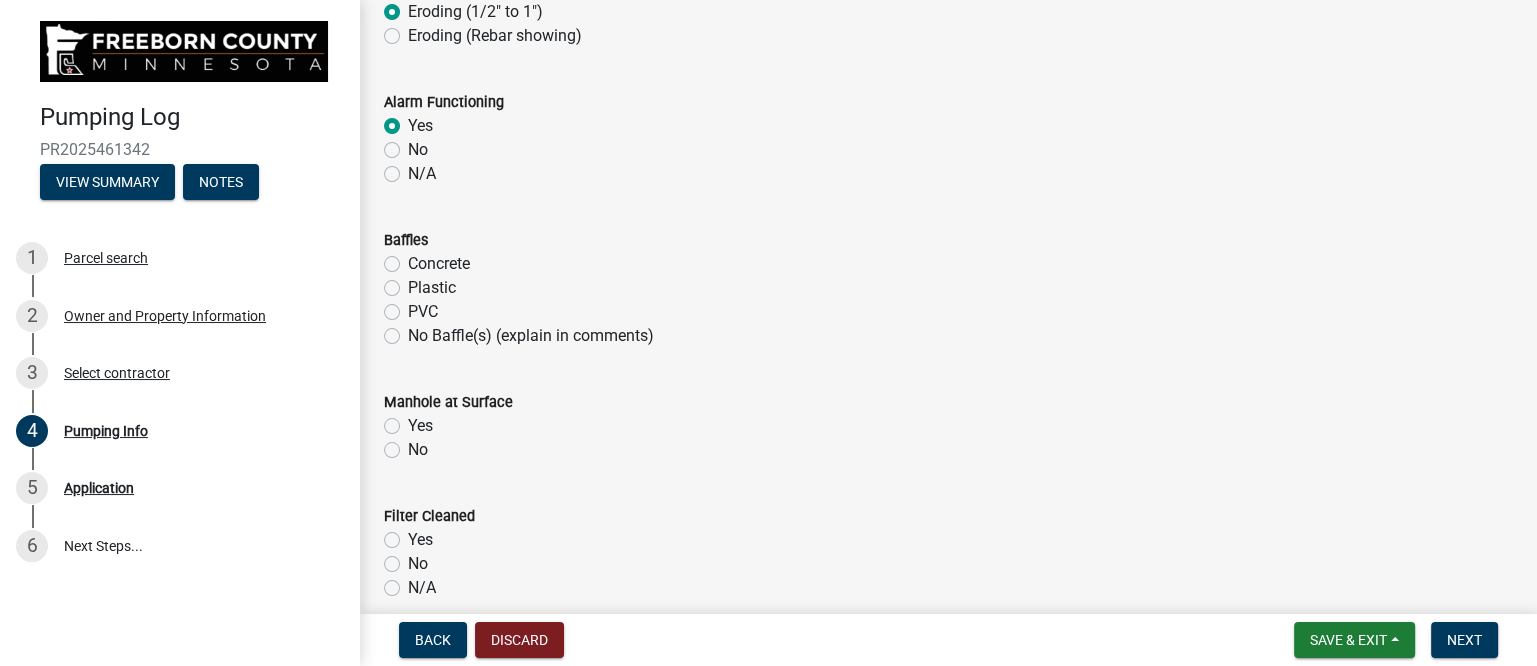 click on "Plastic" 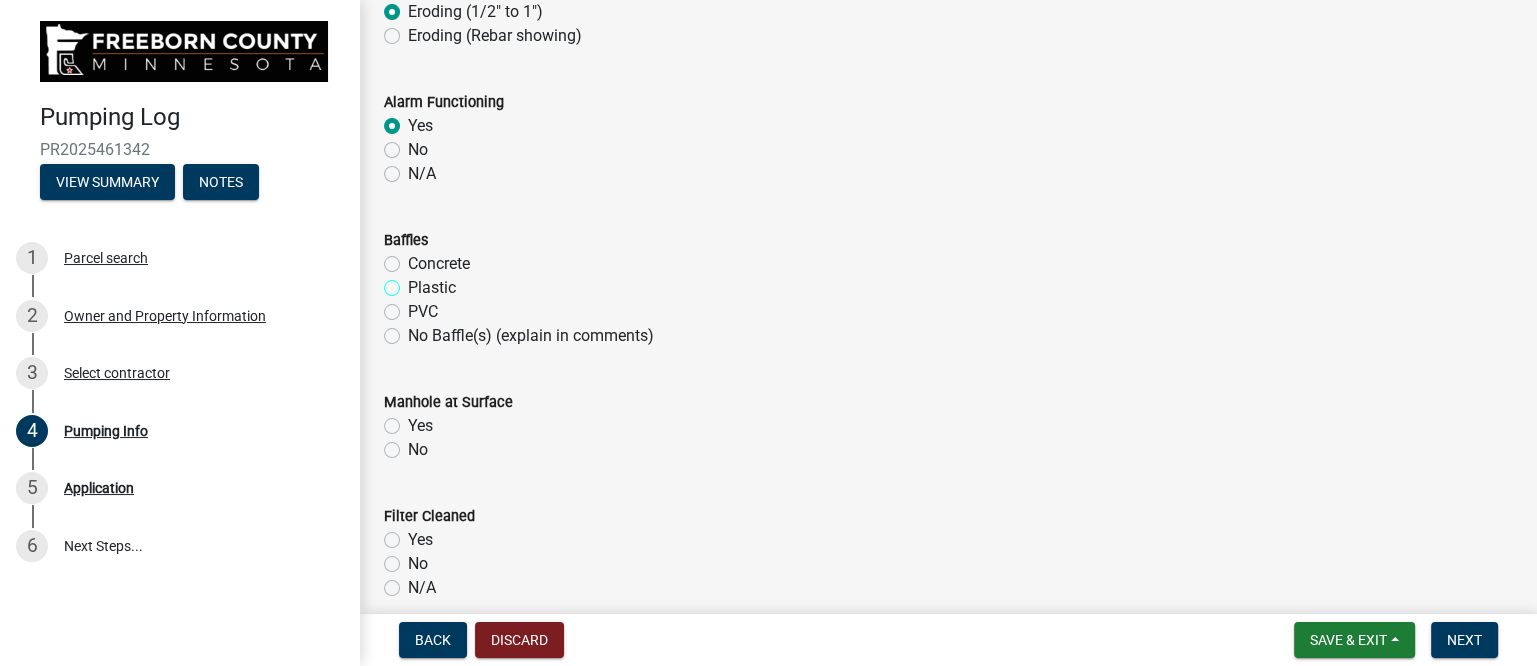 click on "Plastic" at bounding box center [414, 282] 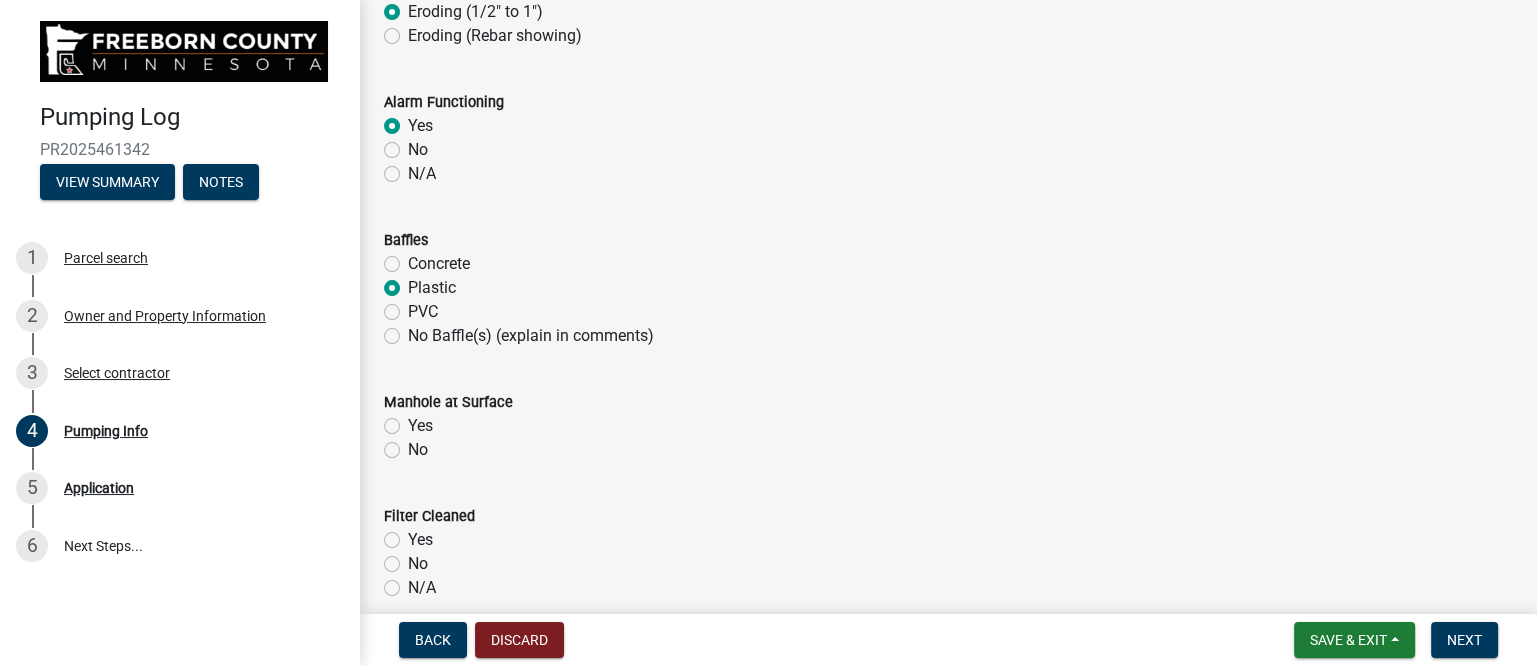 radio on "true" 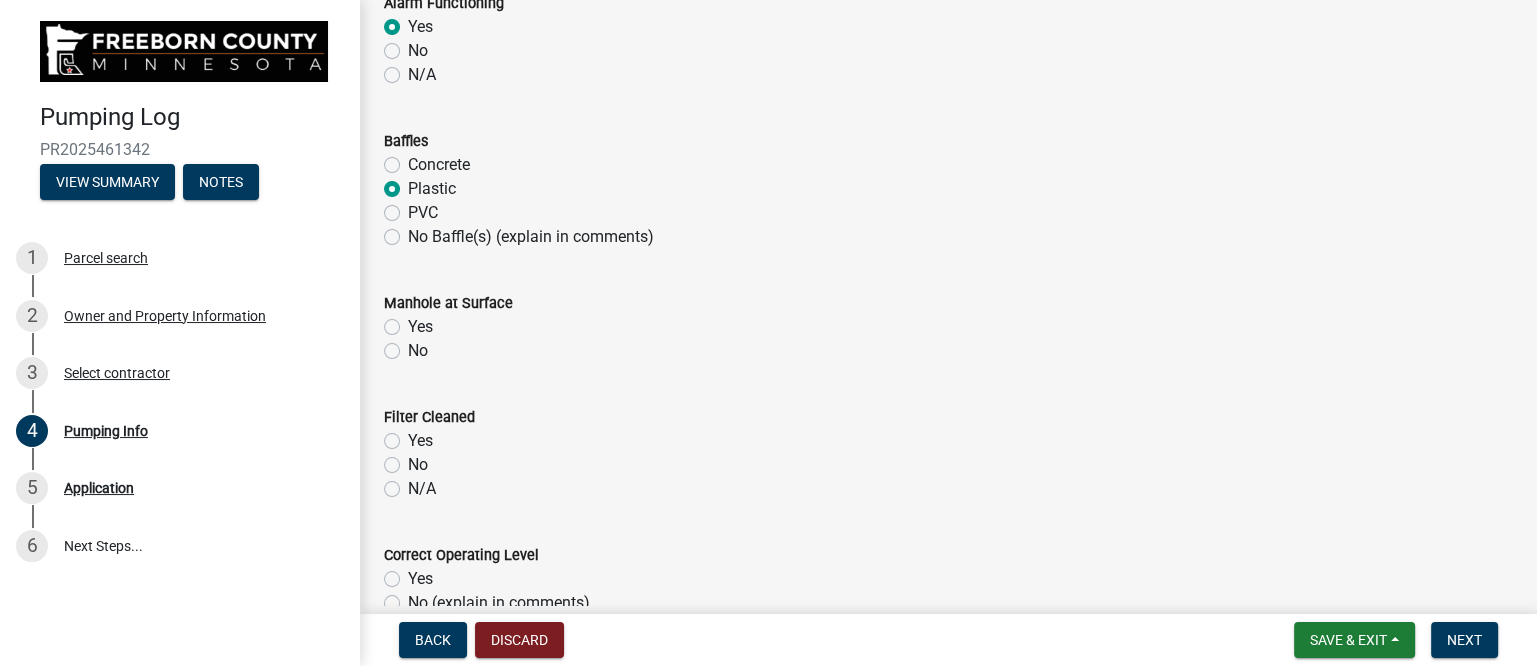 scroll, scrollTop: 1624, scrollLeft: 0, axis: vertical 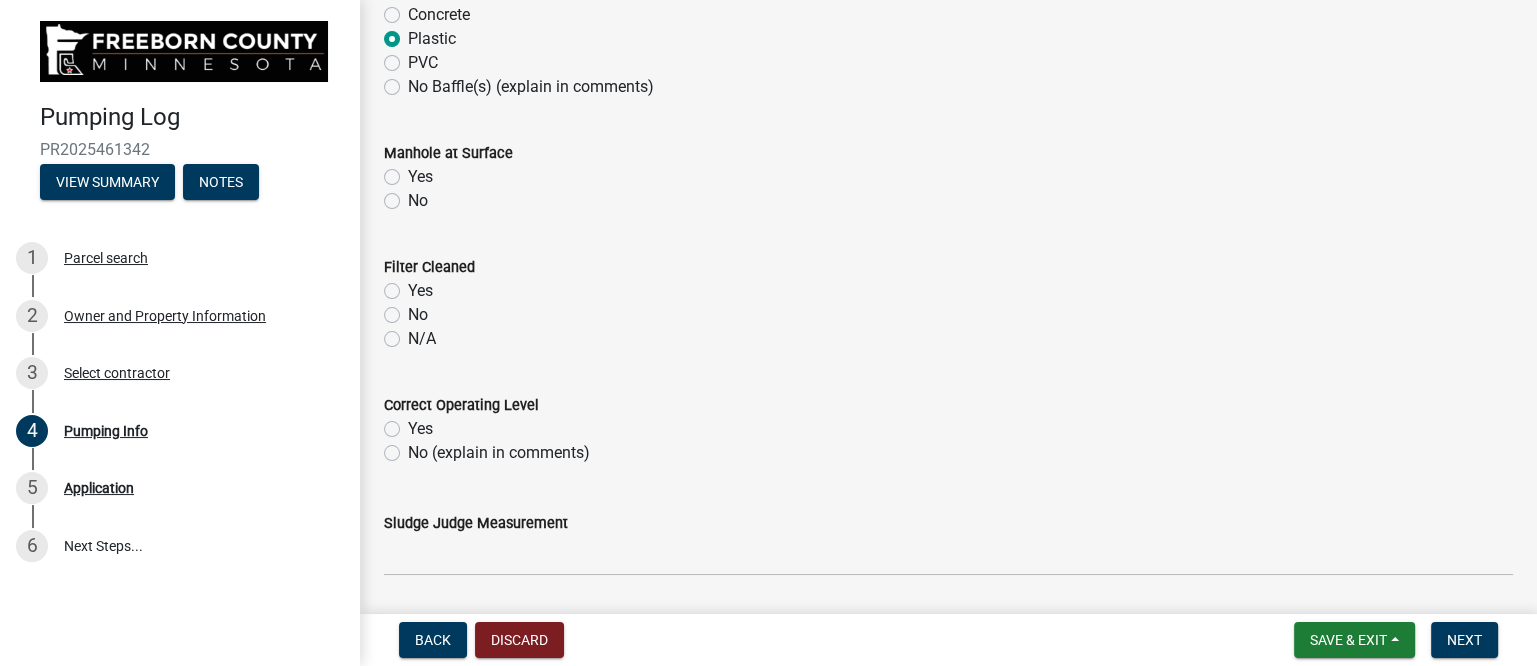 click on "Yes" 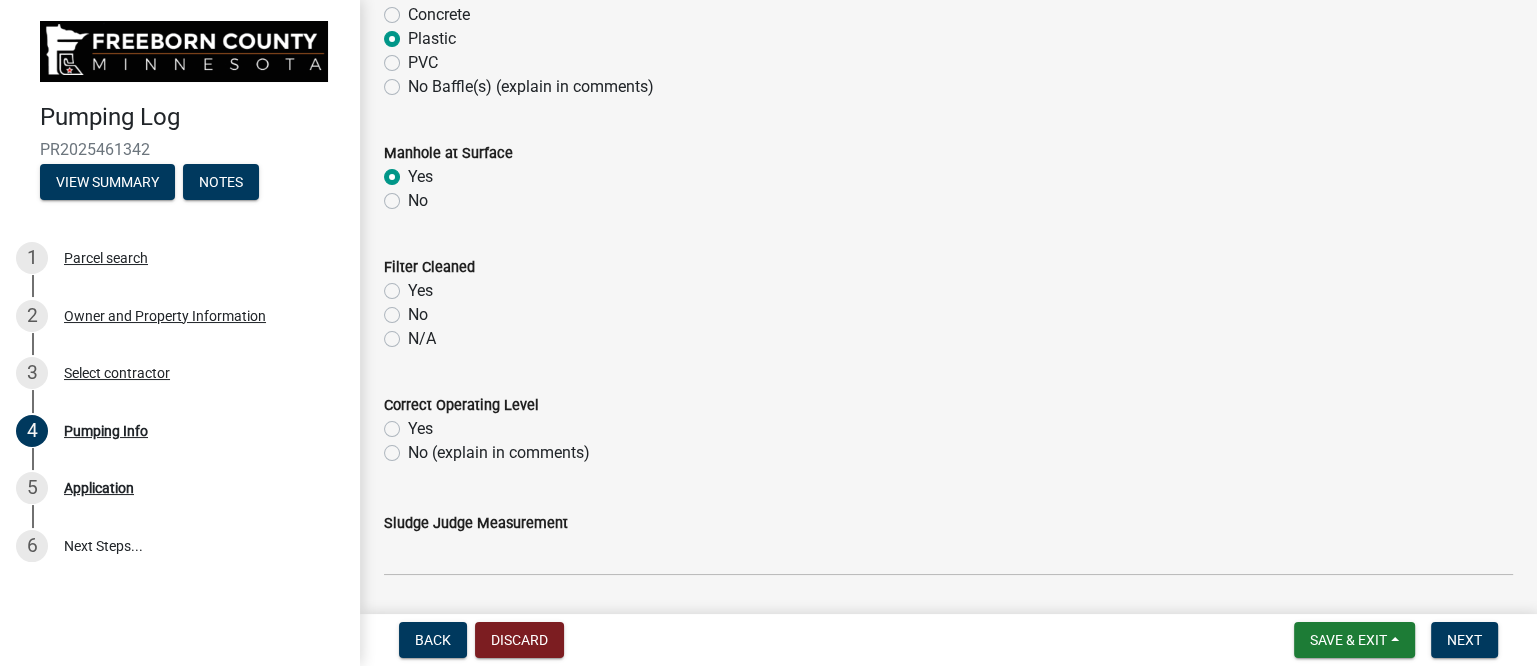 radio on "true" 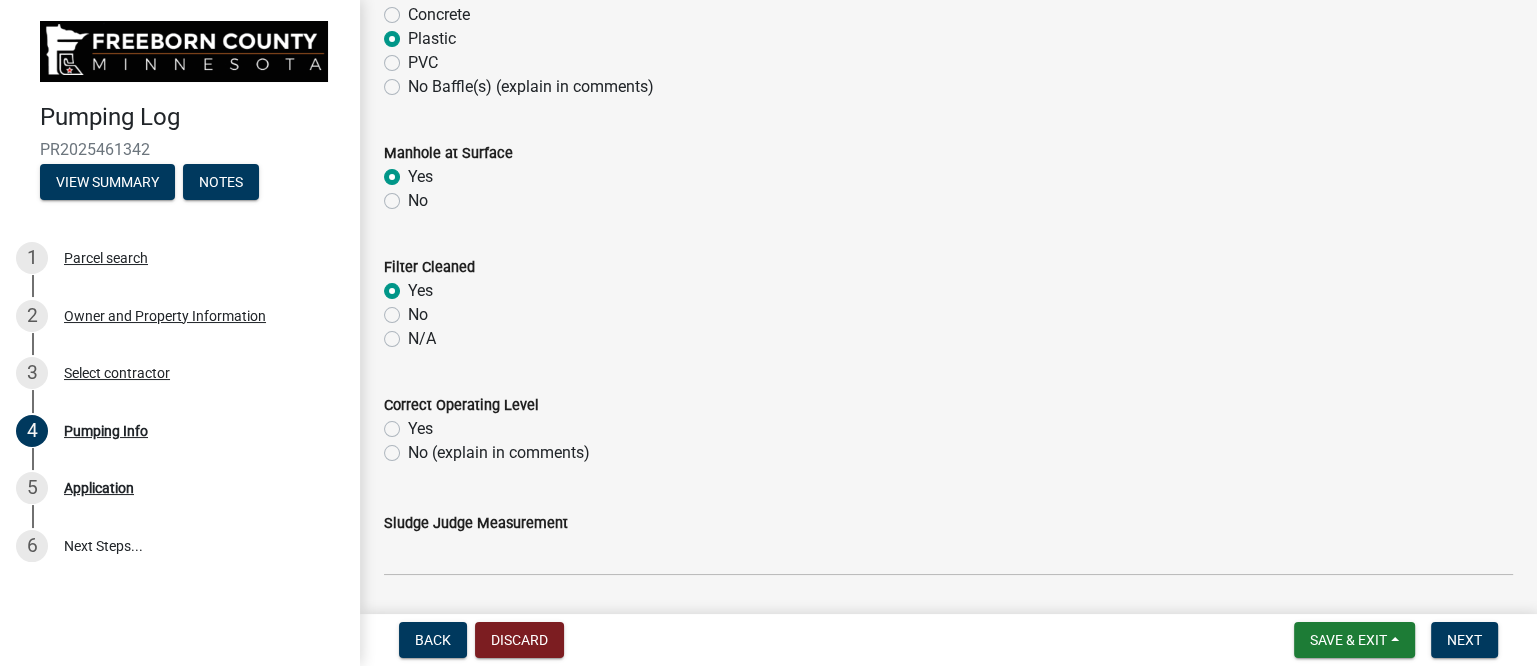 radio on "true" 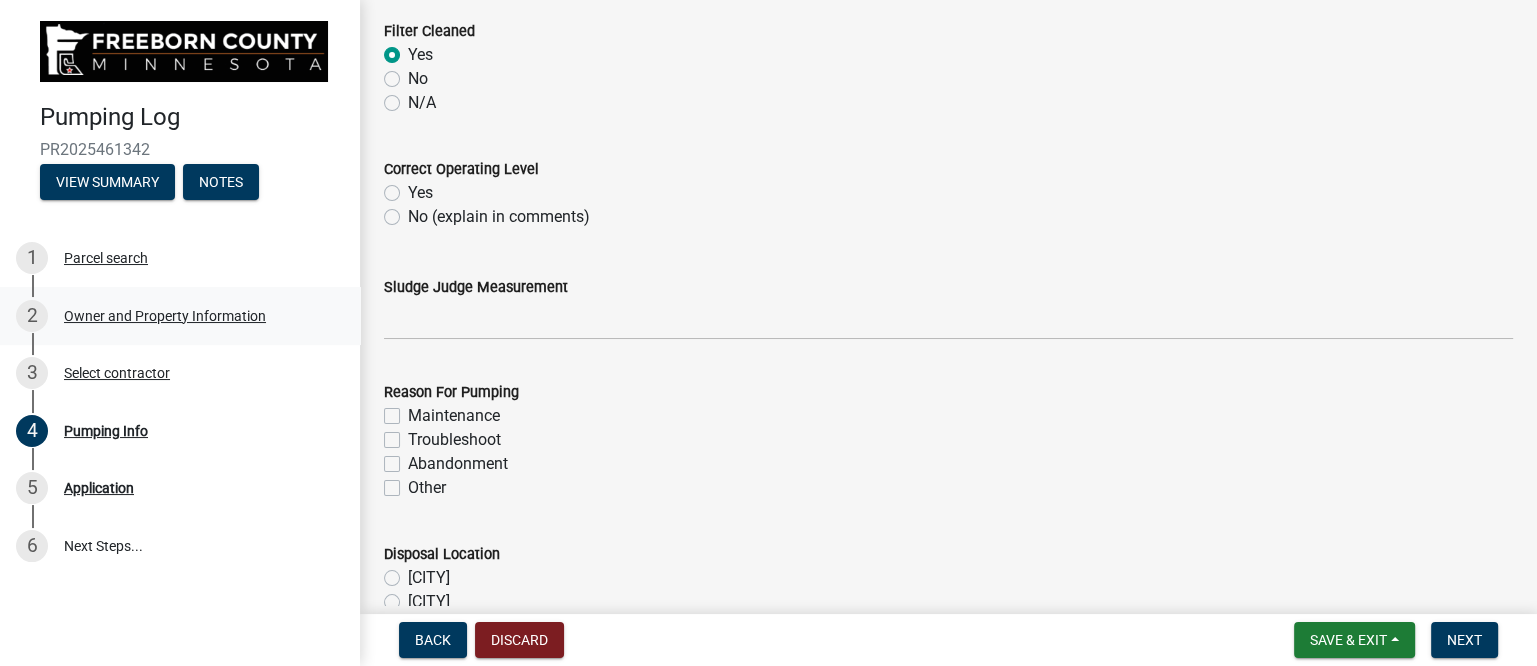 scroll, scrollTop: 1875, scrollLeft: 0, axis: vertical 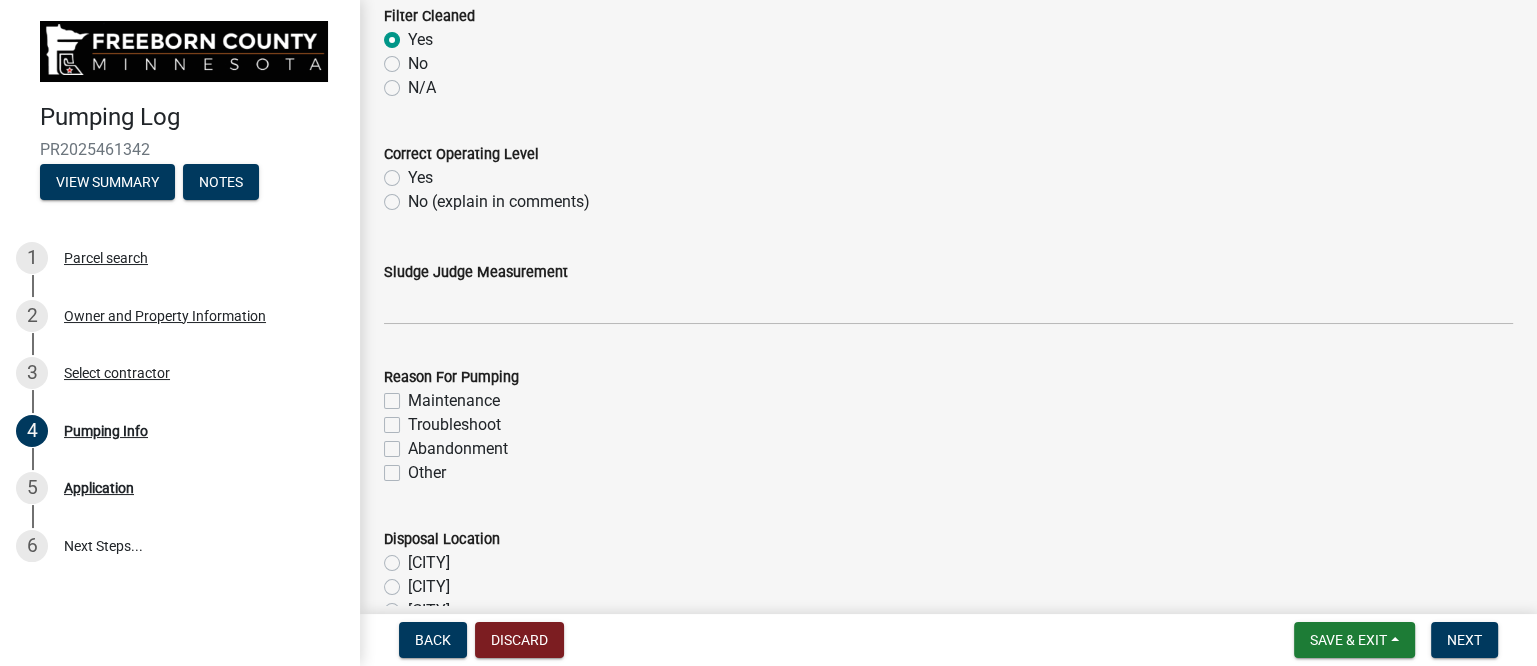 click on "No (explain in comments)" 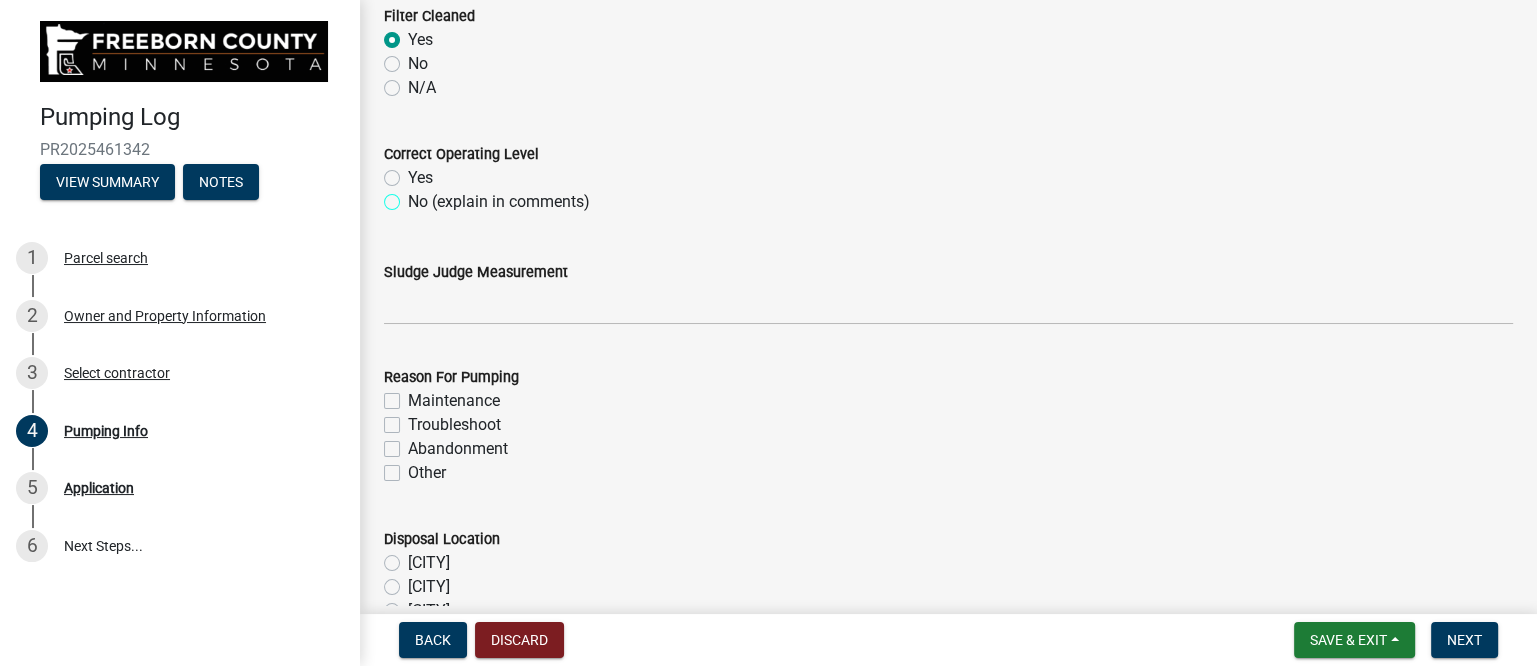 click on "No (explain in comments)" at bounding box center (414, 196) 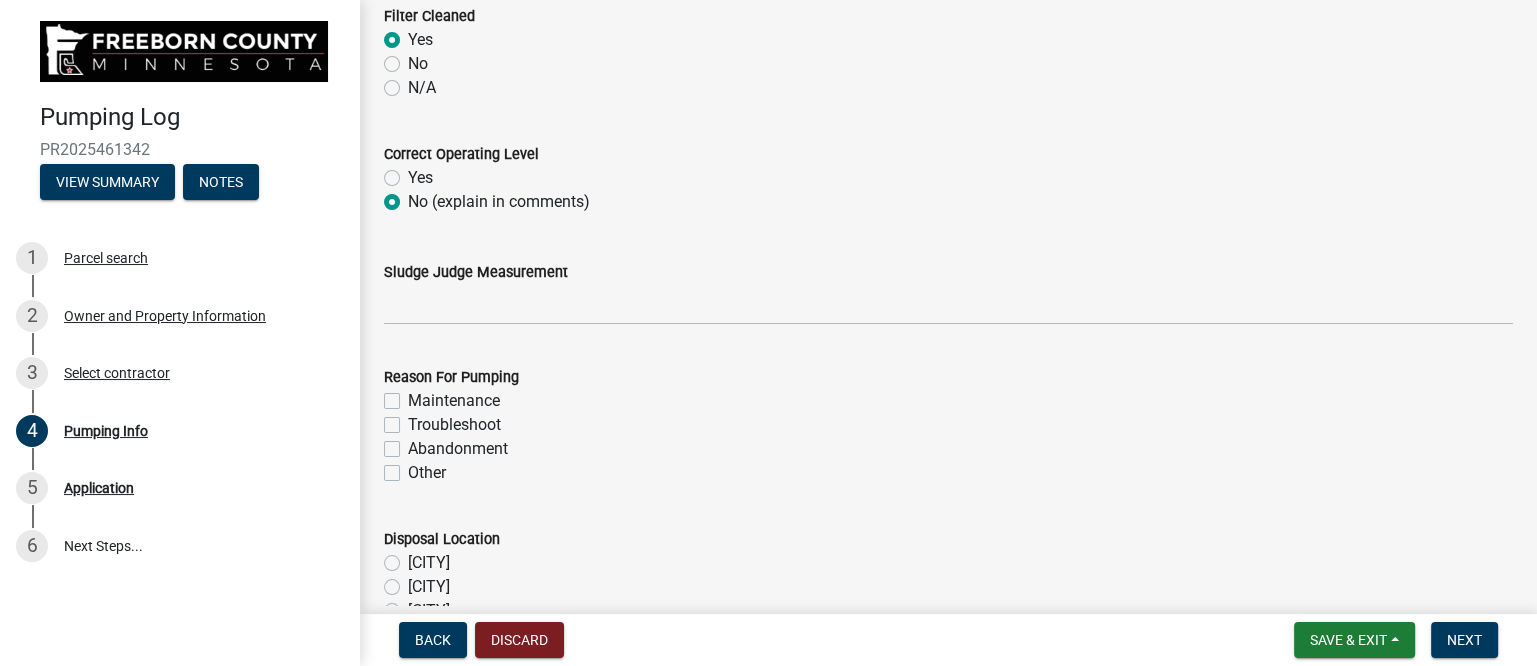 radio on "true" 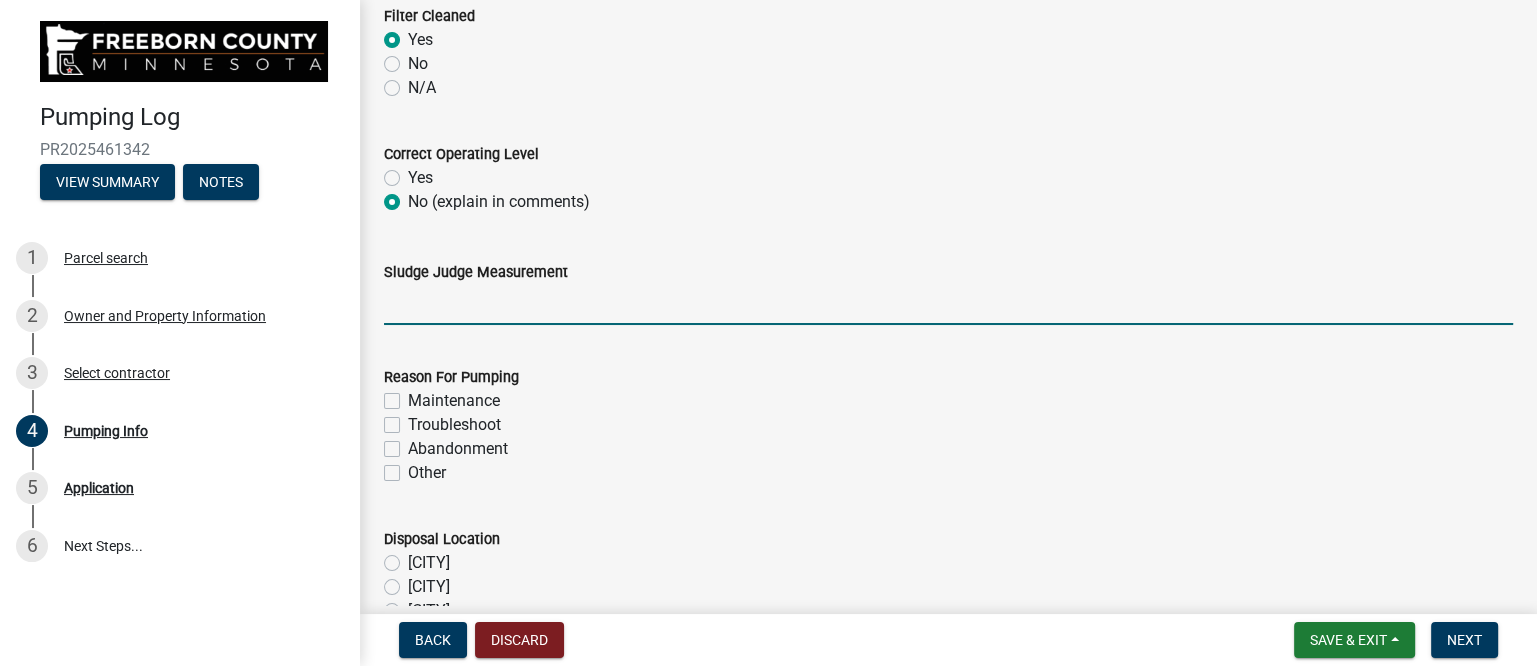 click on "Sludge Judge Measurement" at bounding box center (948, 304) 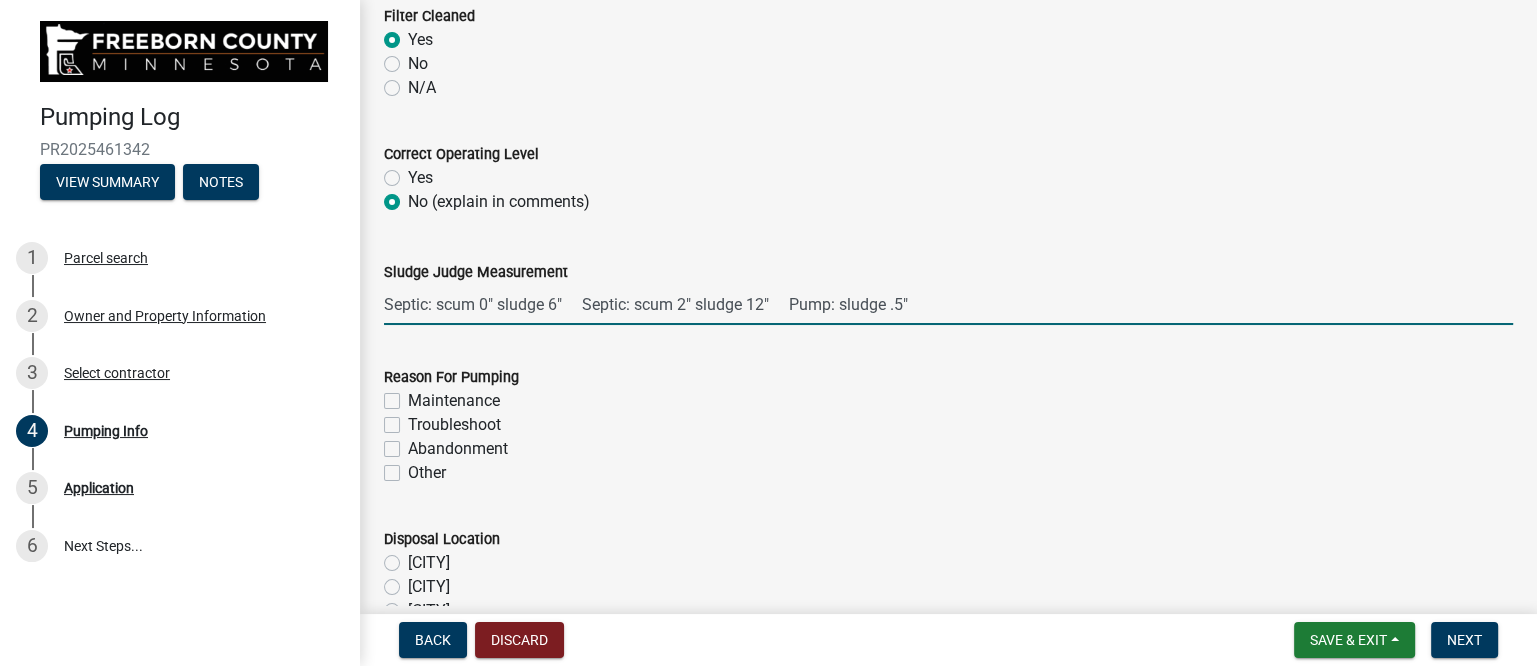 type on "Septic: scum 0" sludge 6"     Septic: scum 2" sludge 12"     Pump: sludge .5"" 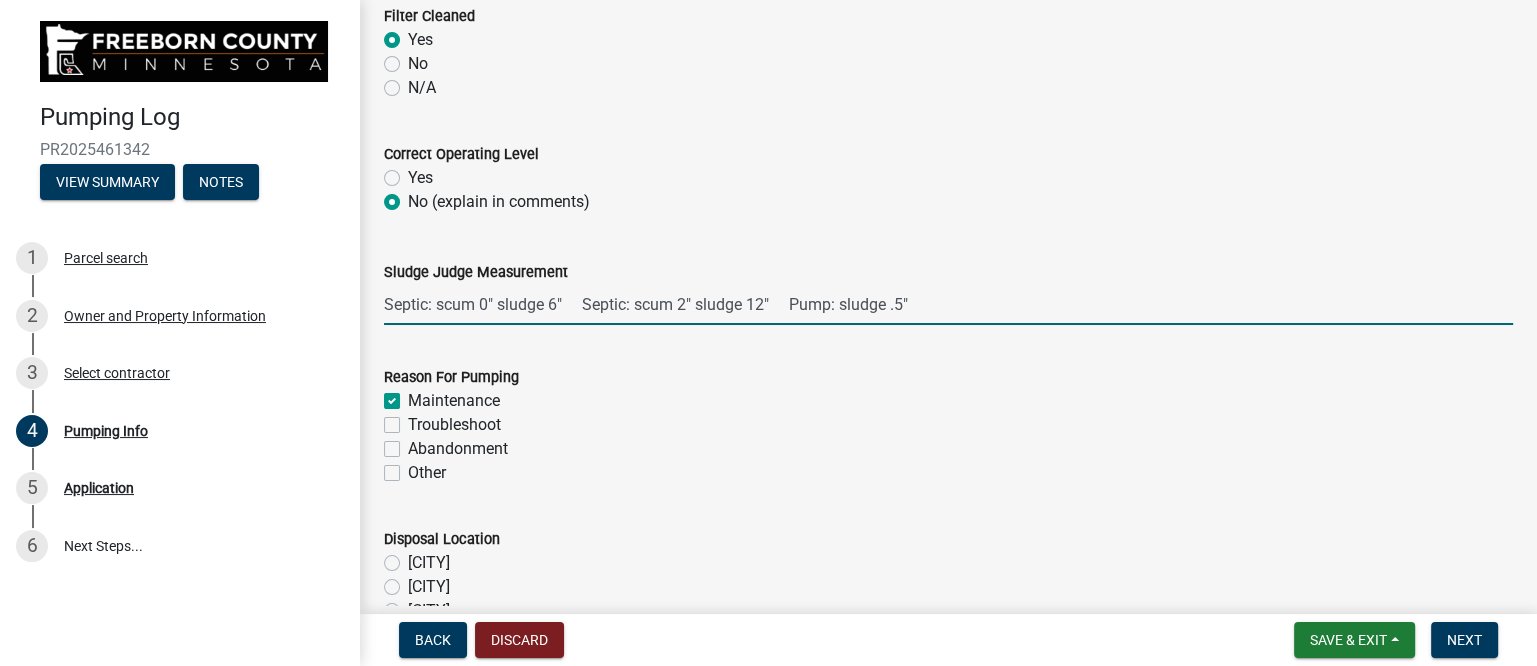 checkbox on "true" 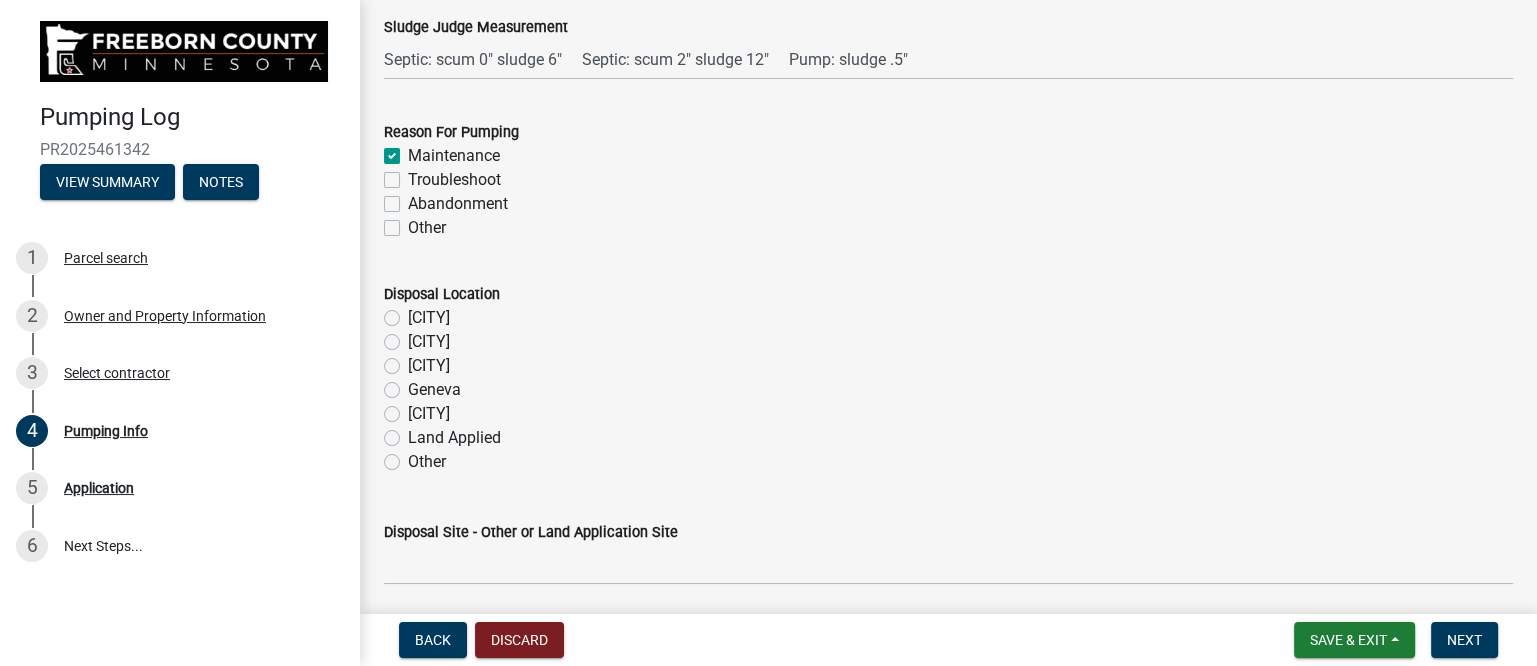 scroll, scrollTop: 2124, scrollLeft: 0, axis: vertical 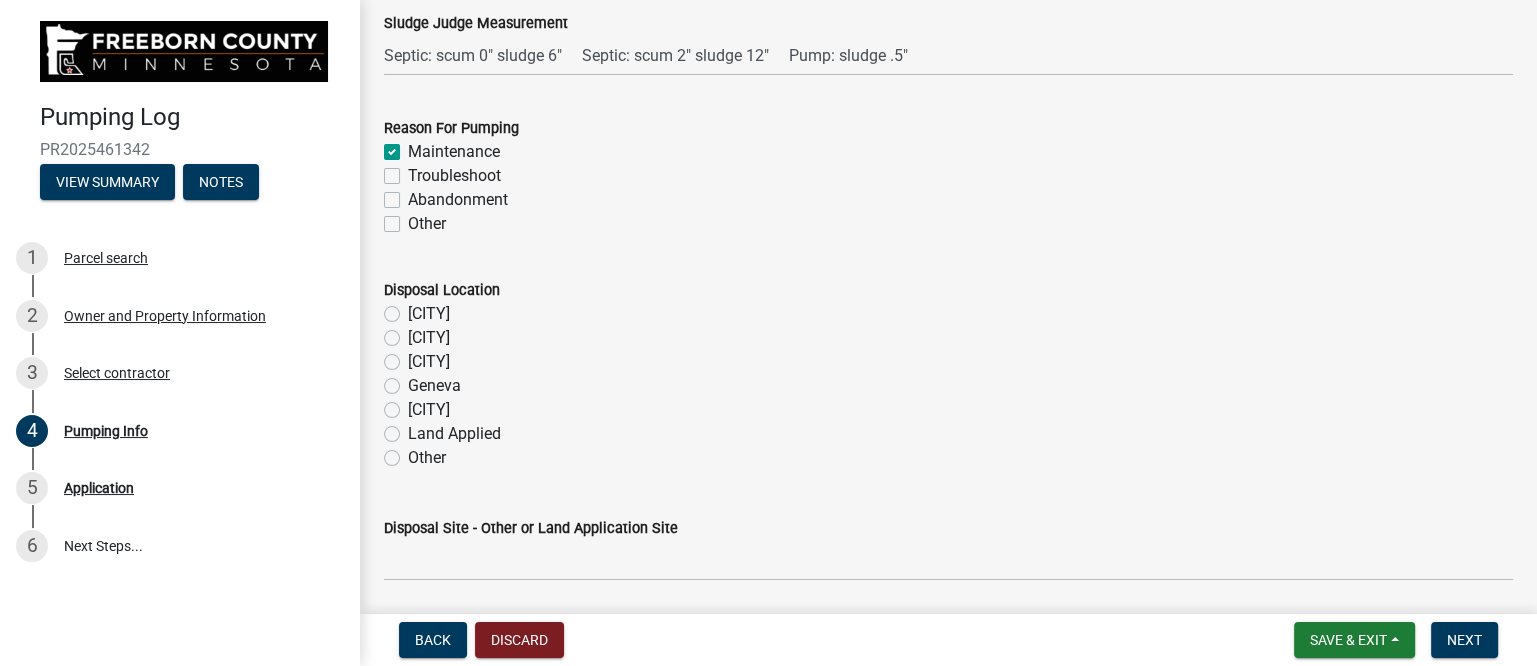 click on "Geneva" 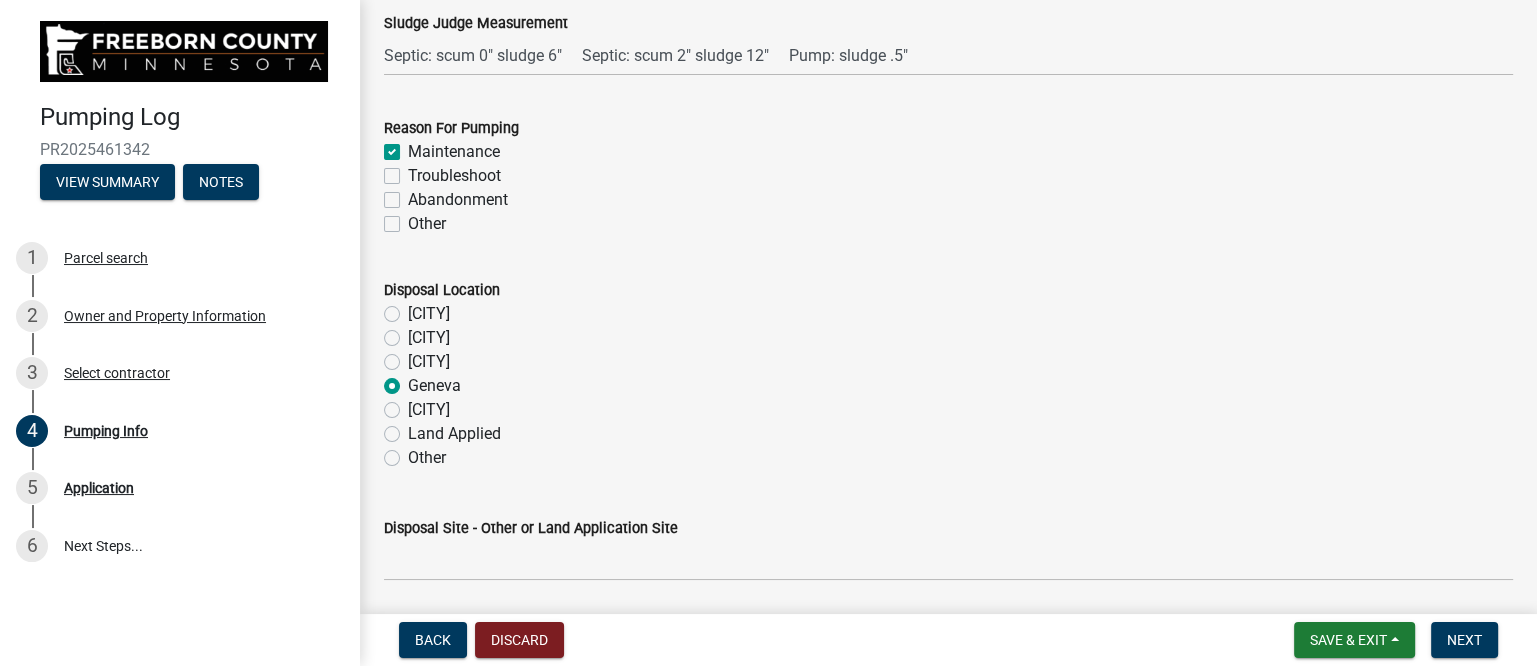 radio on "true" 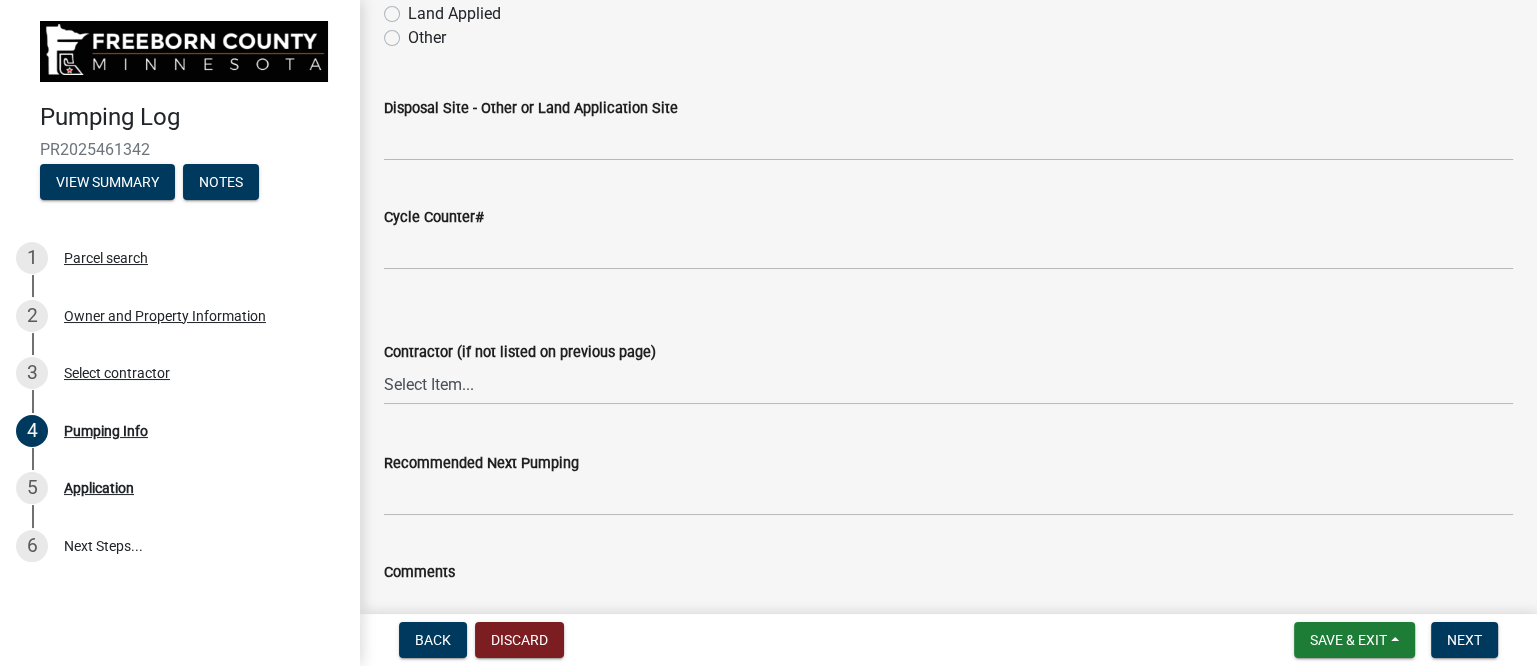 scroll, scrollTop: 2624, scrollLeft: 0, axis: vertical 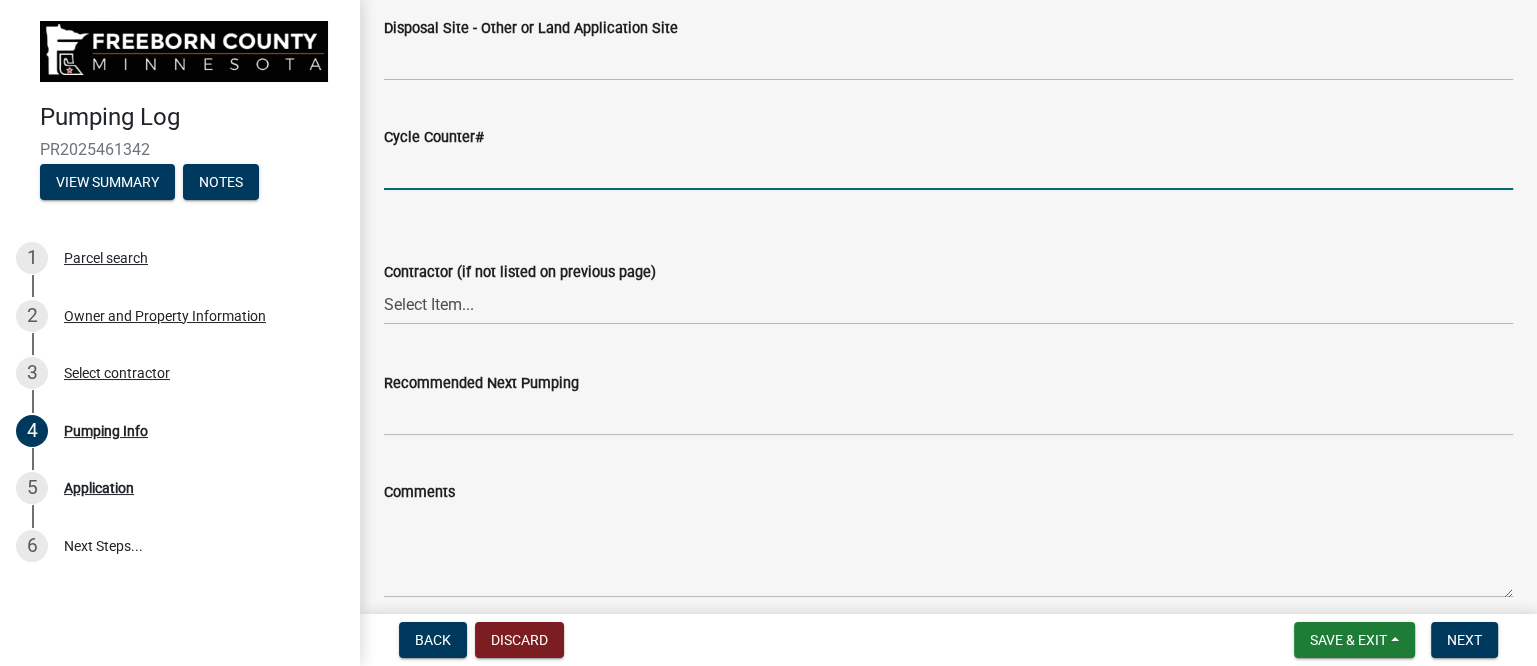 click 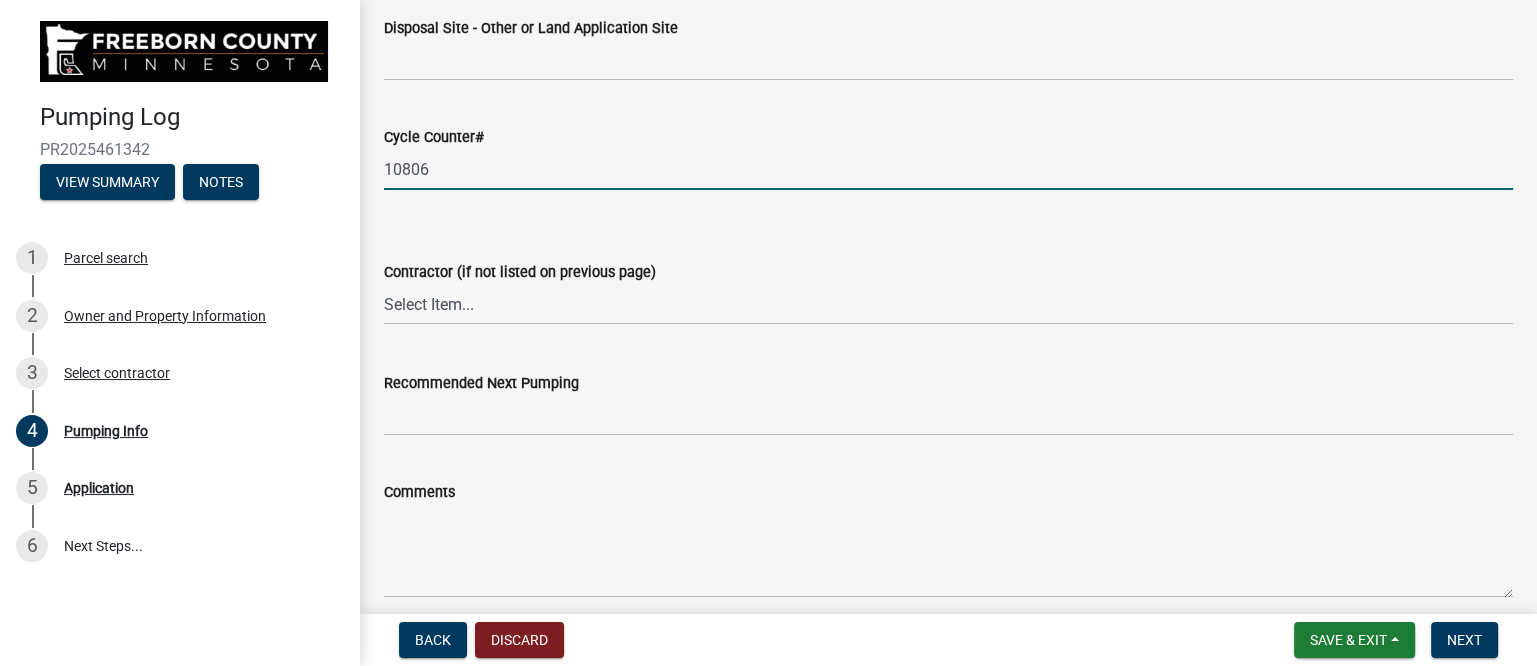 type on "10806" 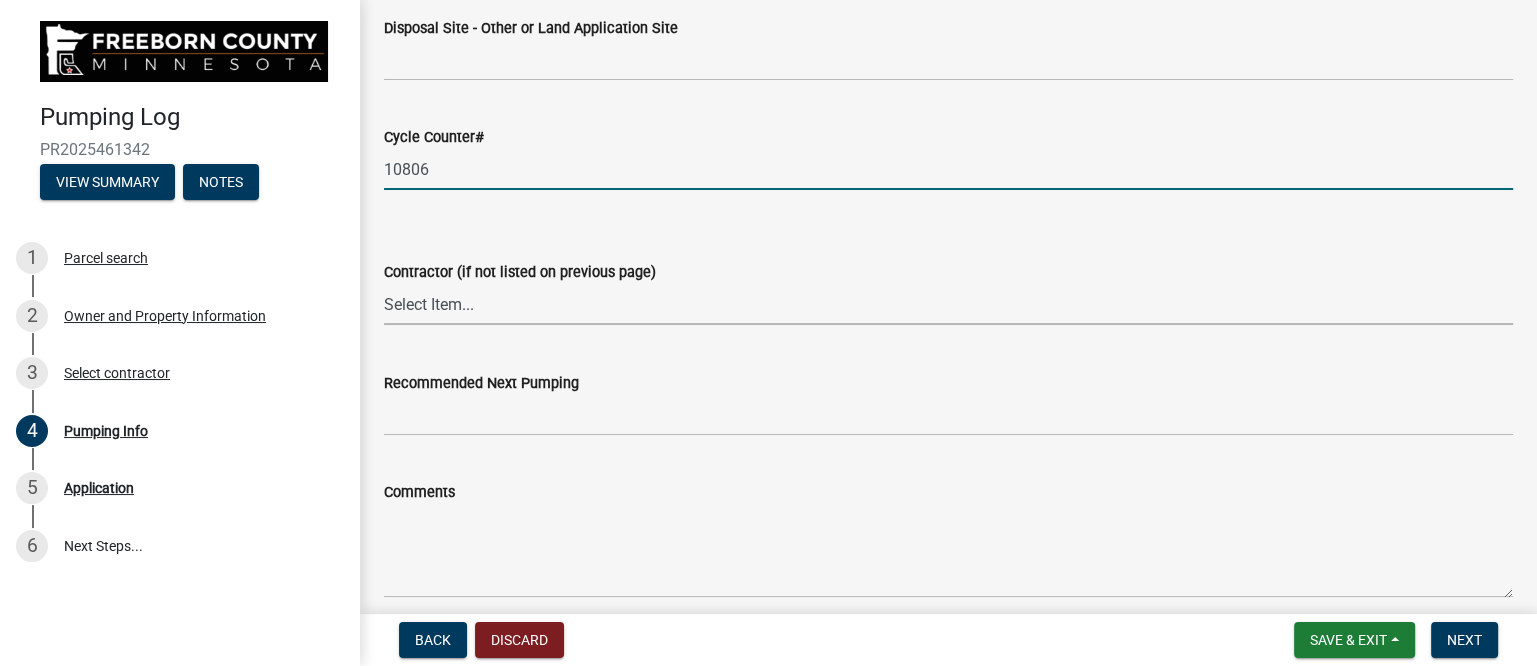 click on "Select Item...   P & L Excavating   Precision Septic Services   Wangen Excavating   Loverink Drainage   Morreim Drainage Inc.   Eric Boe & Sons   Morrison Well & Plumbing   Bishop Excavating, Inc   Newry Construction    Bustad Dozing & Excavating   Dobberstein Backhoe   Jensen Excavating & Trucking   Denny Swehla Trucking & Excavating   Ellingson Drainage   Dana Waltz   Brownies Plumbing & Heating   Lake State Environmental    Krueger Excavating of Albert Lea   Hodgeman Drainage Co   James Bros Construction   PS Excavating, LLC.   Steve James   Homeowner   5 Star Excavating   R&M Backhoe Services   DeLaittre Septic & Excavating   Tim Kinney" at bounding box center (948, 304) 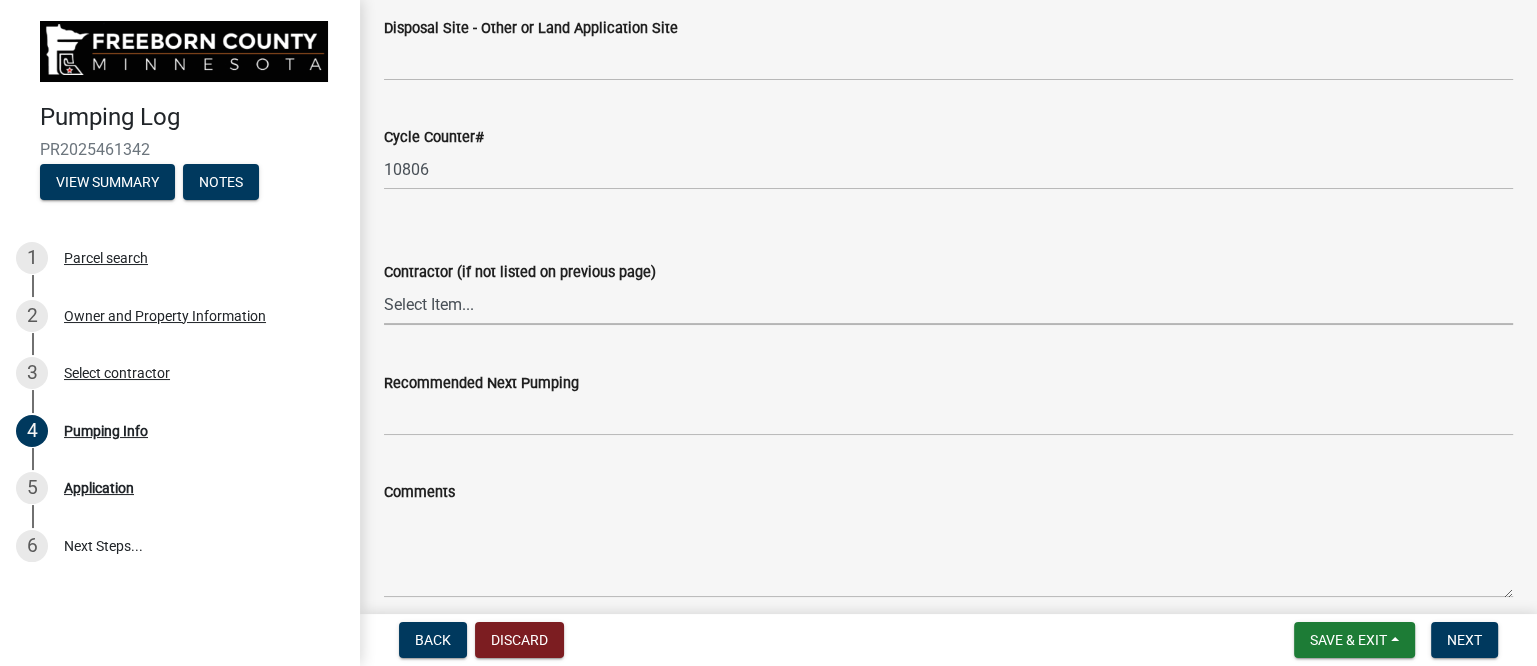 click on "Select Item...   P & L Excavating   Precision Septic Services   Wangen Excavating   Loverink Drainage   Morreim Drainage Inc.   Eric Boe & Sons   Morrison Well & Plumbing   Bishop Excavating, Inc   Newry Construction    Bustad Dozing & Excavating   Dobberstein Backhoe   Jensen Excavating & Trucking   Denny Swehla Trucking & Excavating   Ellingson Drainage   Dana Waltz   Brownies Plumbing & Heating   Lake State Environmental    Krueger Excavating of Albert Lea   Hodgeman Drainage Co   James Bros Construction   PS Excavating, LLC.   Steve James   Homeowner   5 Star Excavating   R&M Backhoe Services   DeLaittre Septic & Excavating   Tim Kinney" at bounding box center [948, 304] 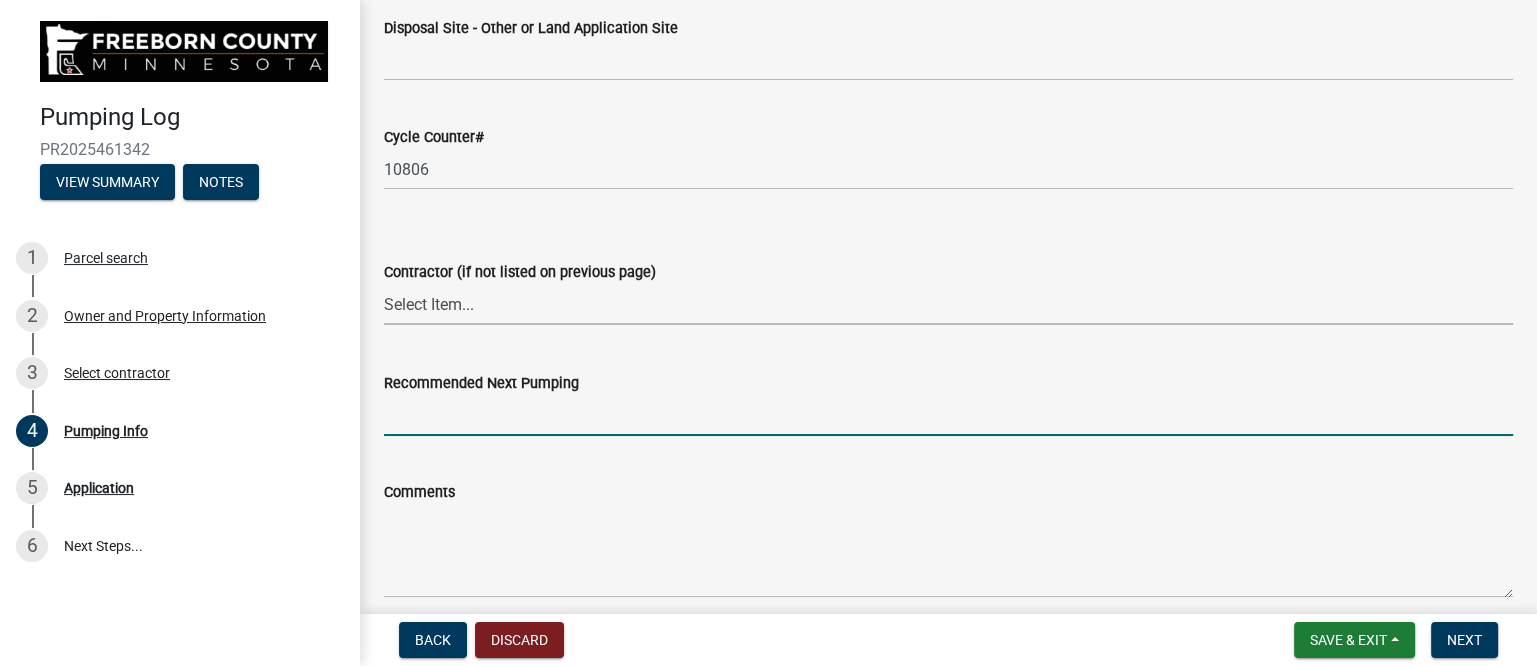 click on "Recommended Next Pumping" at bounding box center [948, 415] 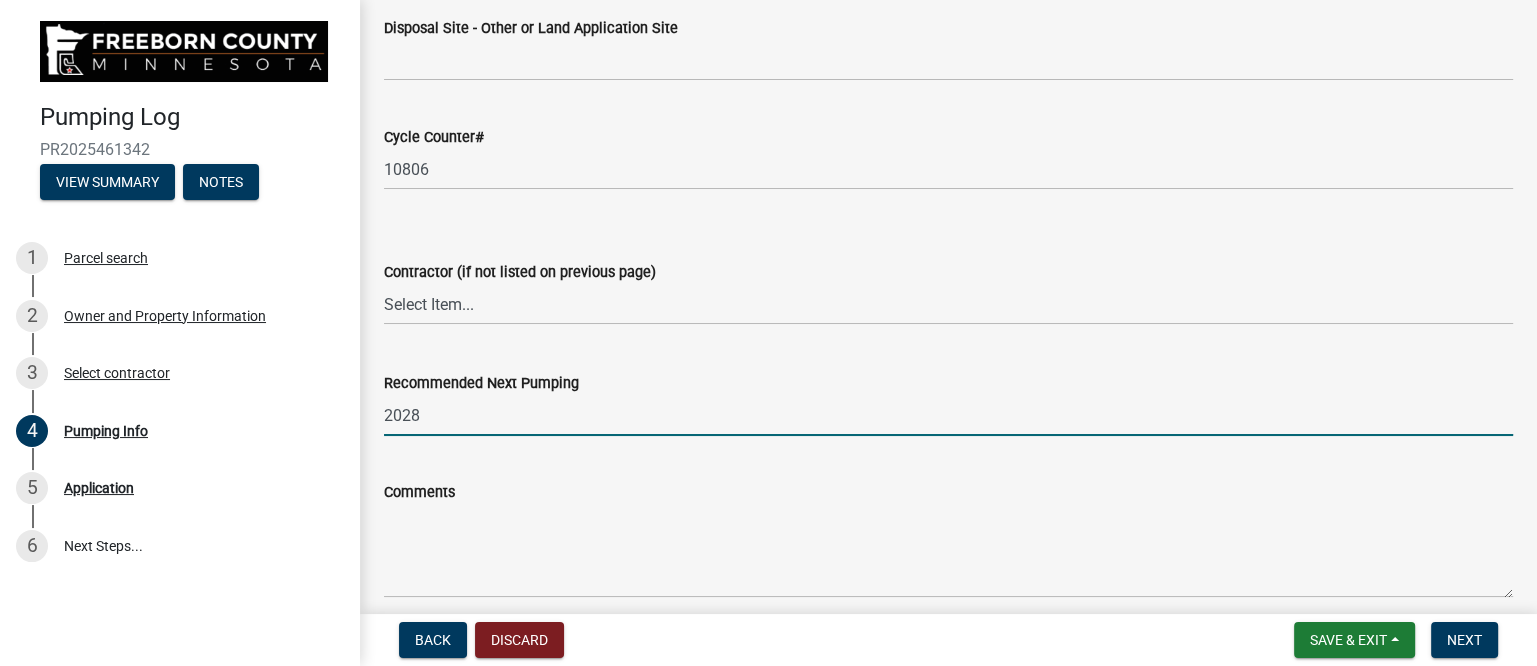 type on "2028" 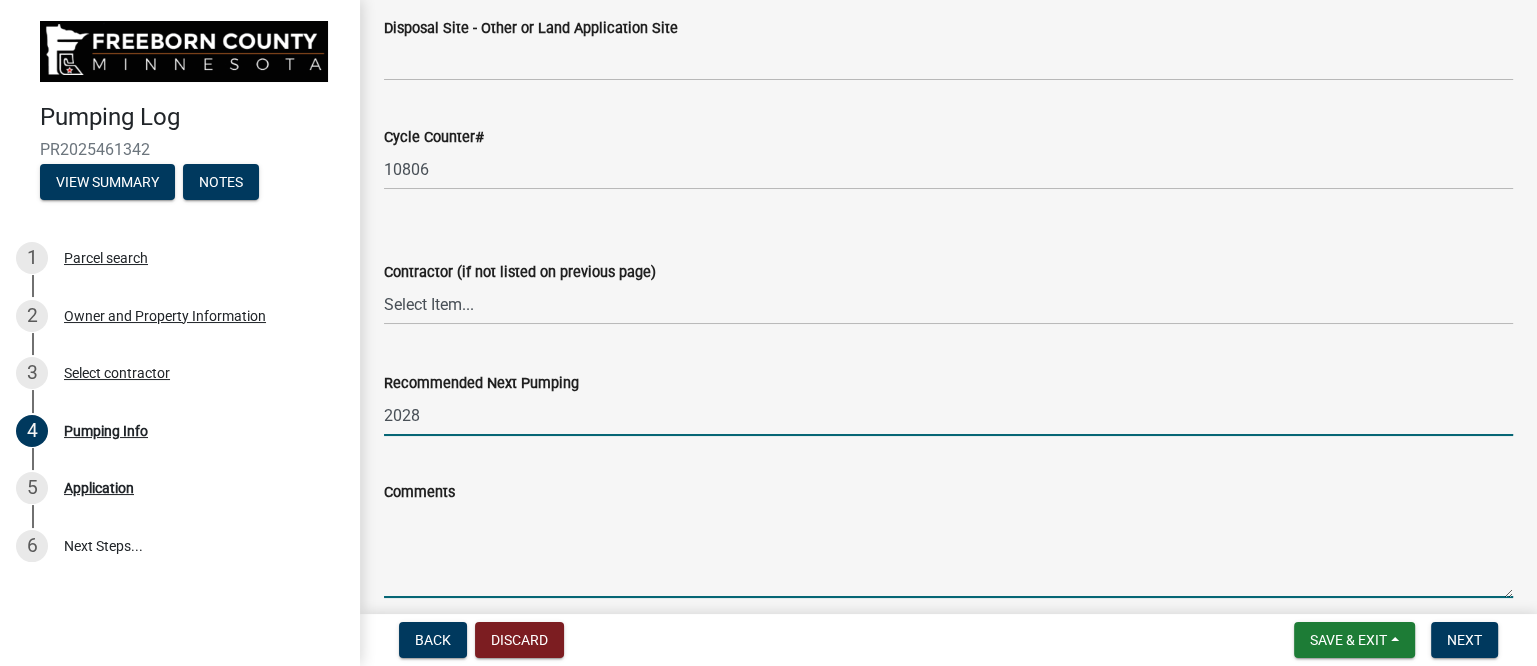 click on "Comments" at bounding box center (948, 551) 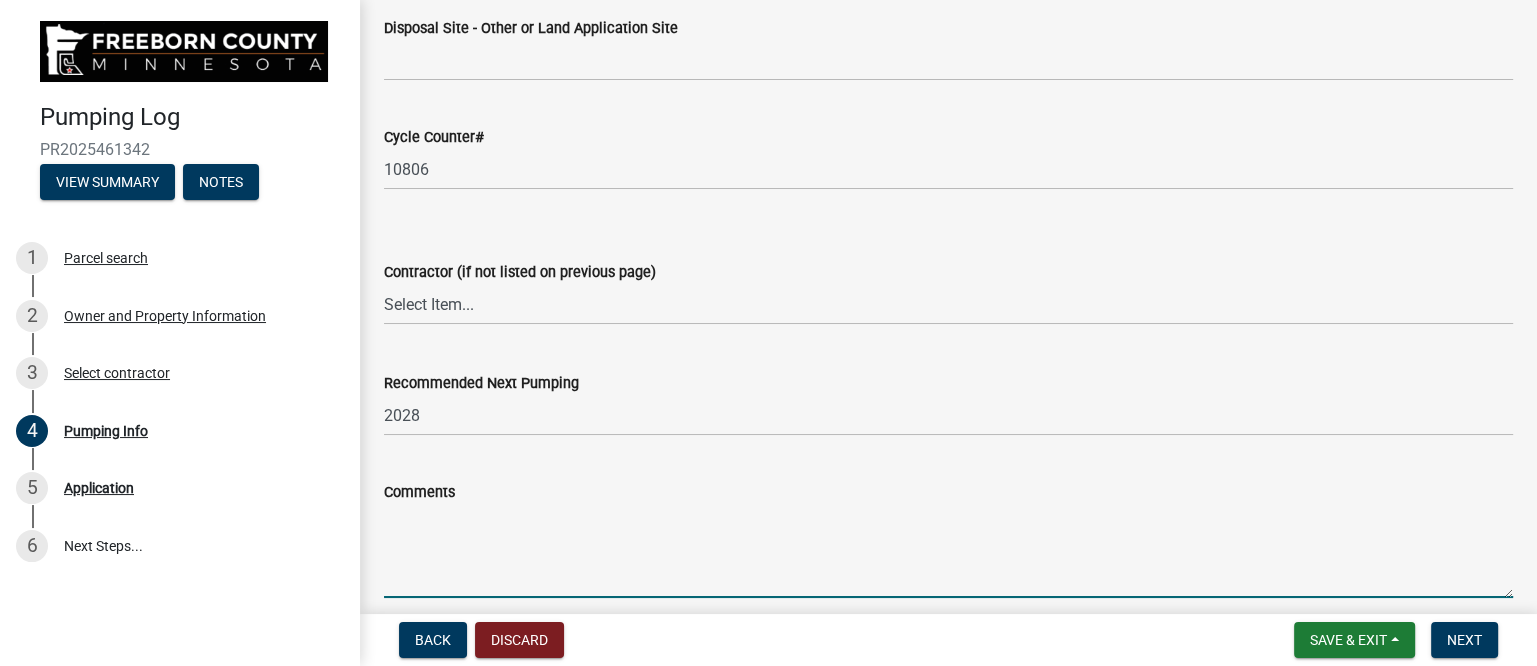 click on "Comments" at bounding box center (948, 551) 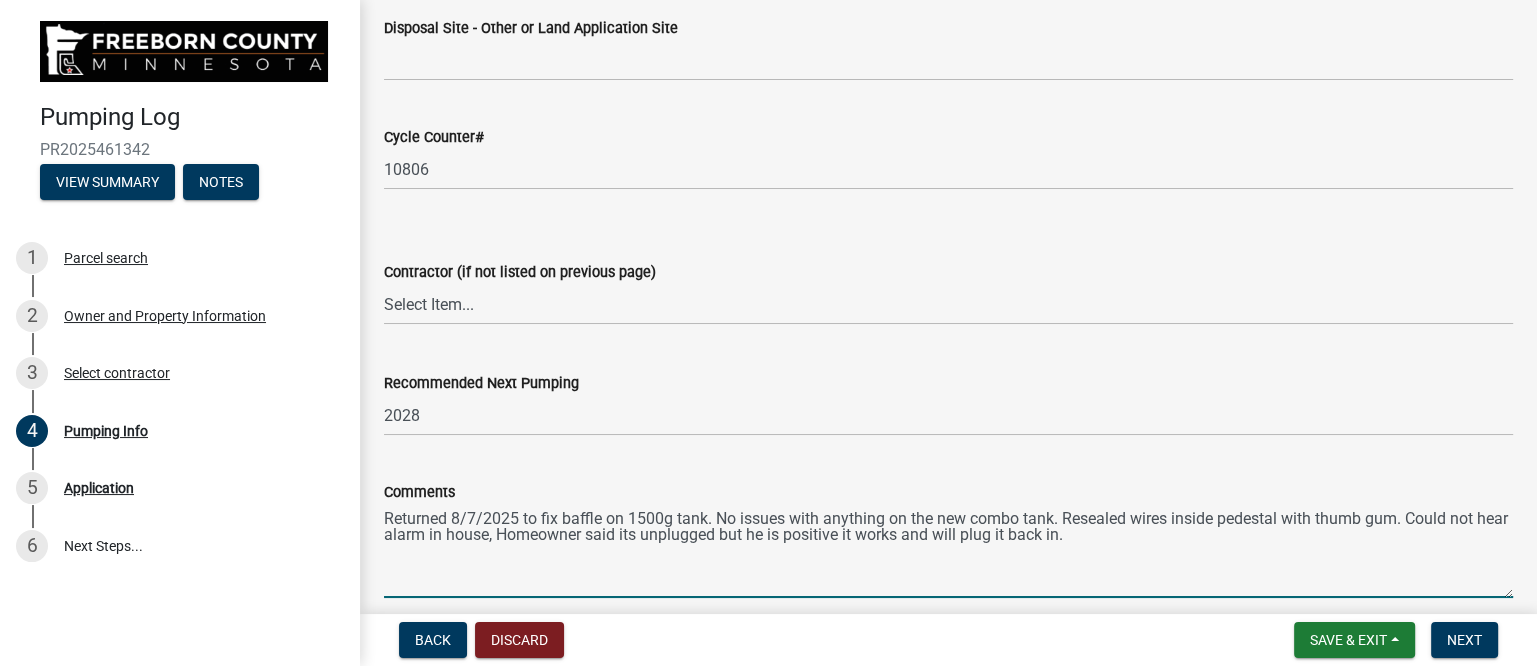 click on "Returned 8/7/2025 to fix baffle on 1500g tank. No issues with anything on the new combo tank. Resealed wires inside pedestal with thumb gum. Could not hear alarm in house, Homeowner said its unplugged but he is positive it works and will plug it back in." at bounding box center (948, 551) 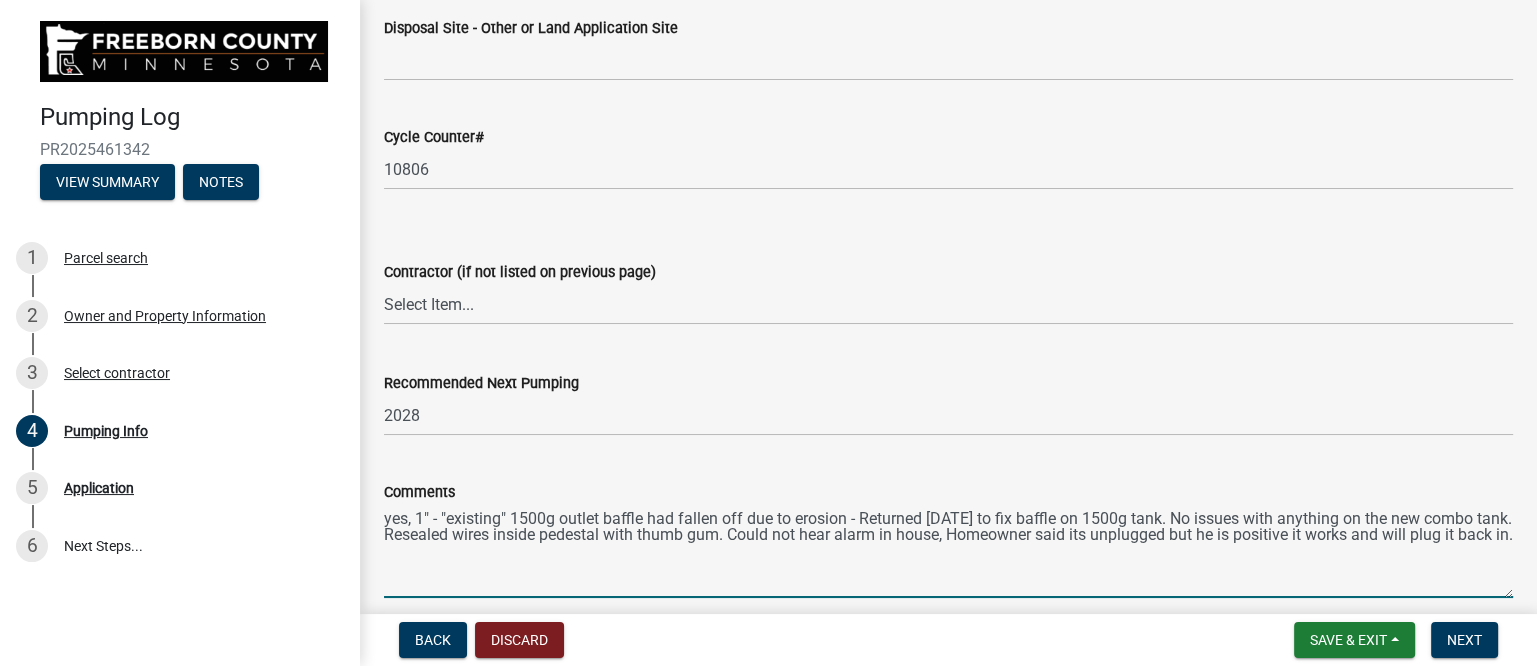 scroll, scrollTop: 2760, scrollLeft: 0, axis: vertical 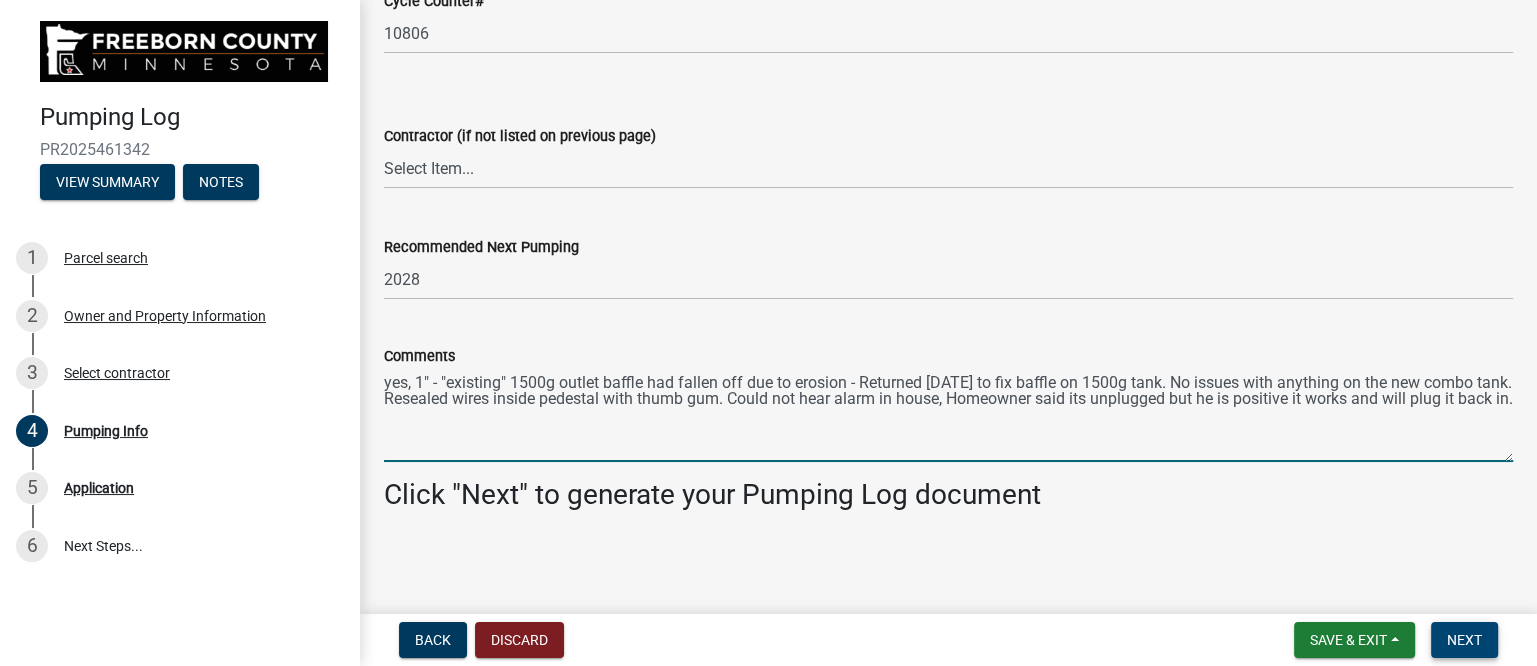 type on "yes, 1" - "existing" 1500g outlet baffle had fallen off due to erosion - Returned [DATE] to fix baffle on 1500g tank. No issues with anything on the new combo tank. Resealed wires inside pedestal with thumb gum. Could not hear alarm in house, Homeowner said its unplugged but he is positive it works and will plug it back in." 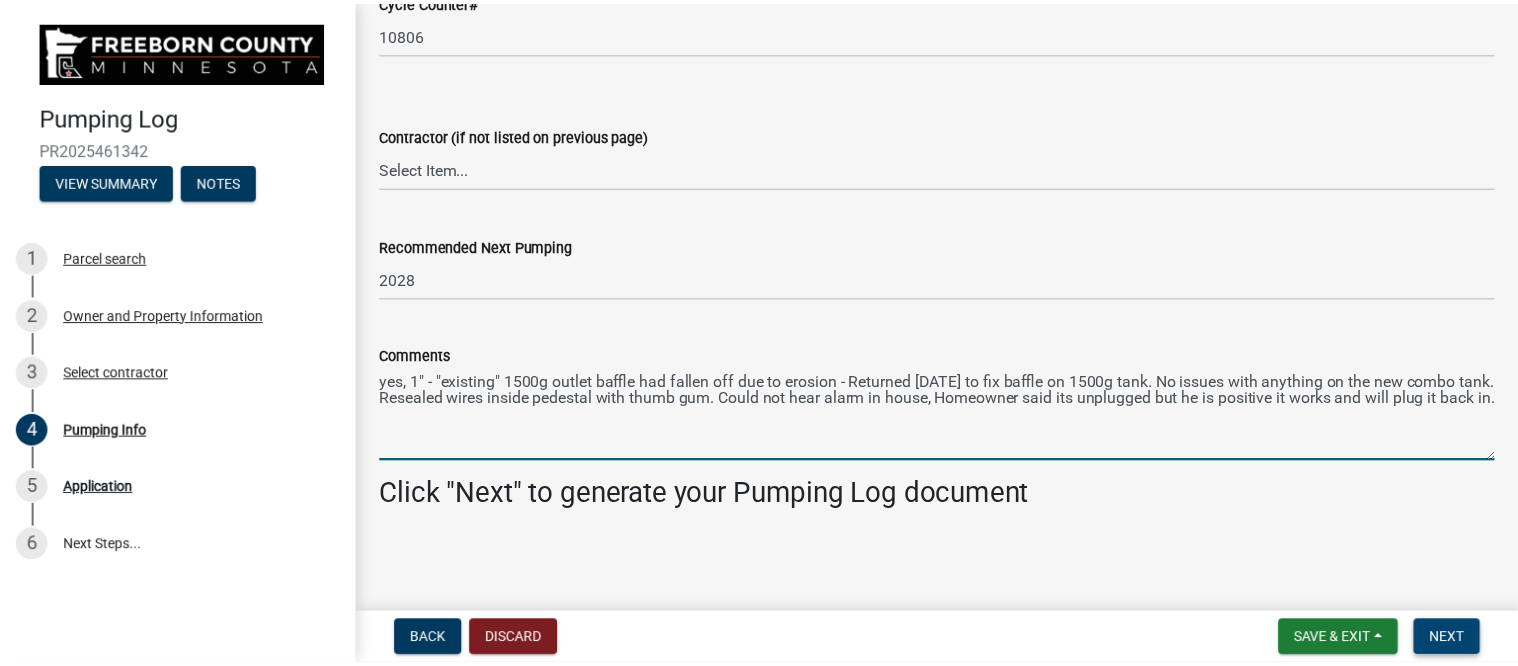 scroll, scrollTop: 0, scrollLeft: 0, axis: both 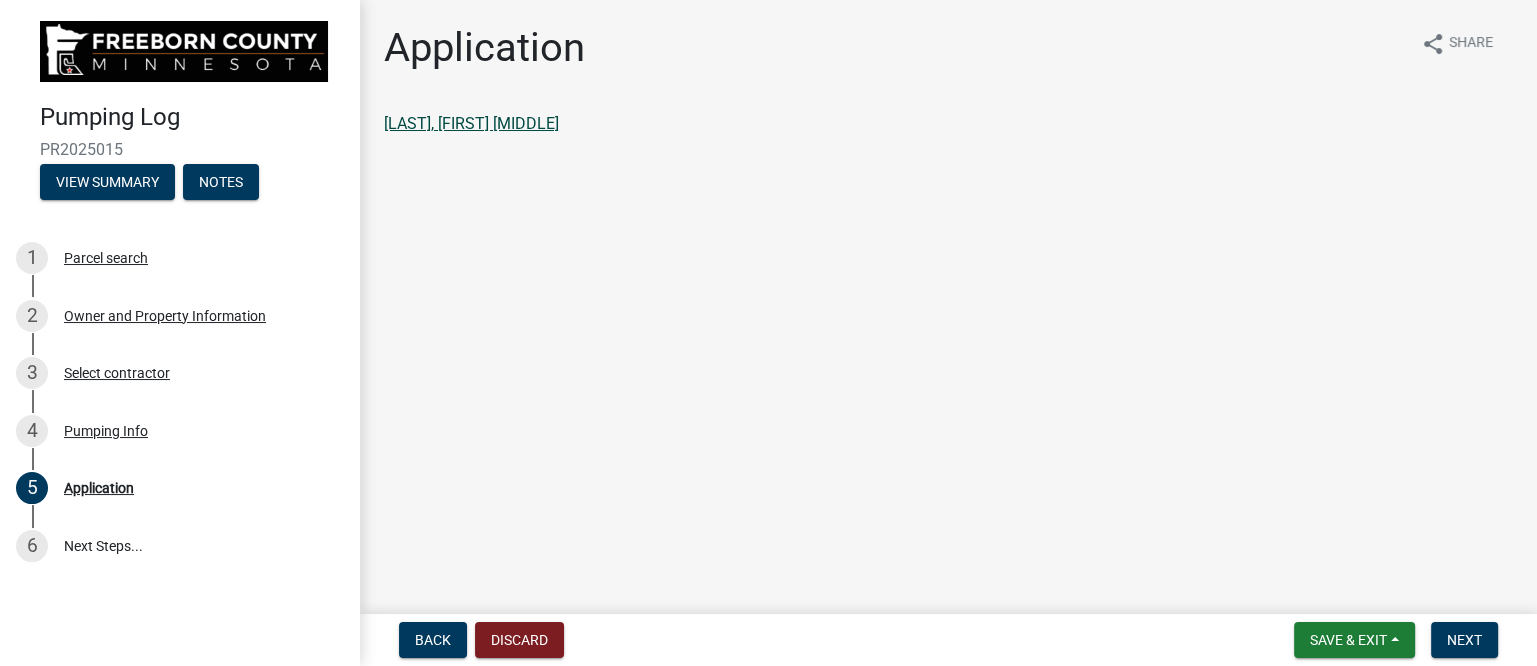 click on "[LAST], [FIRST] [MIDDLE]" 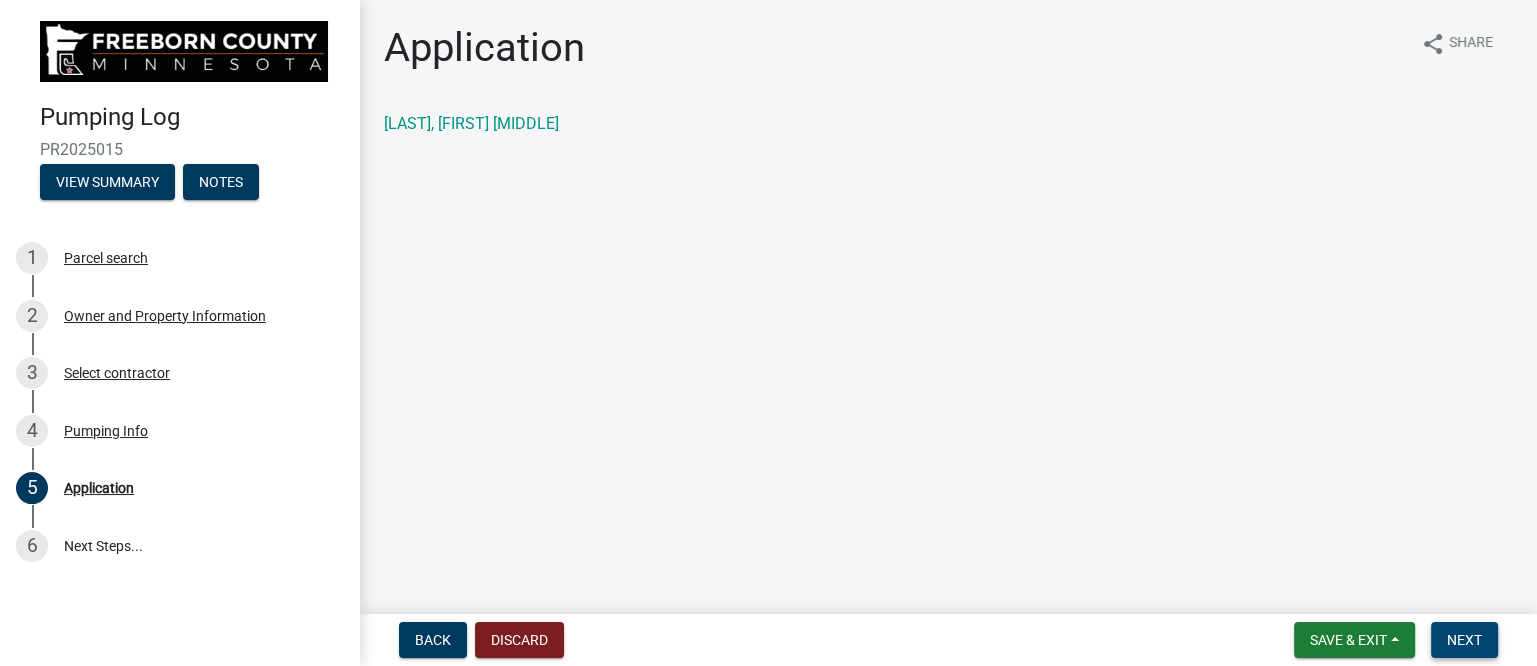 click on "Next" at bounding box center [1464, 640] 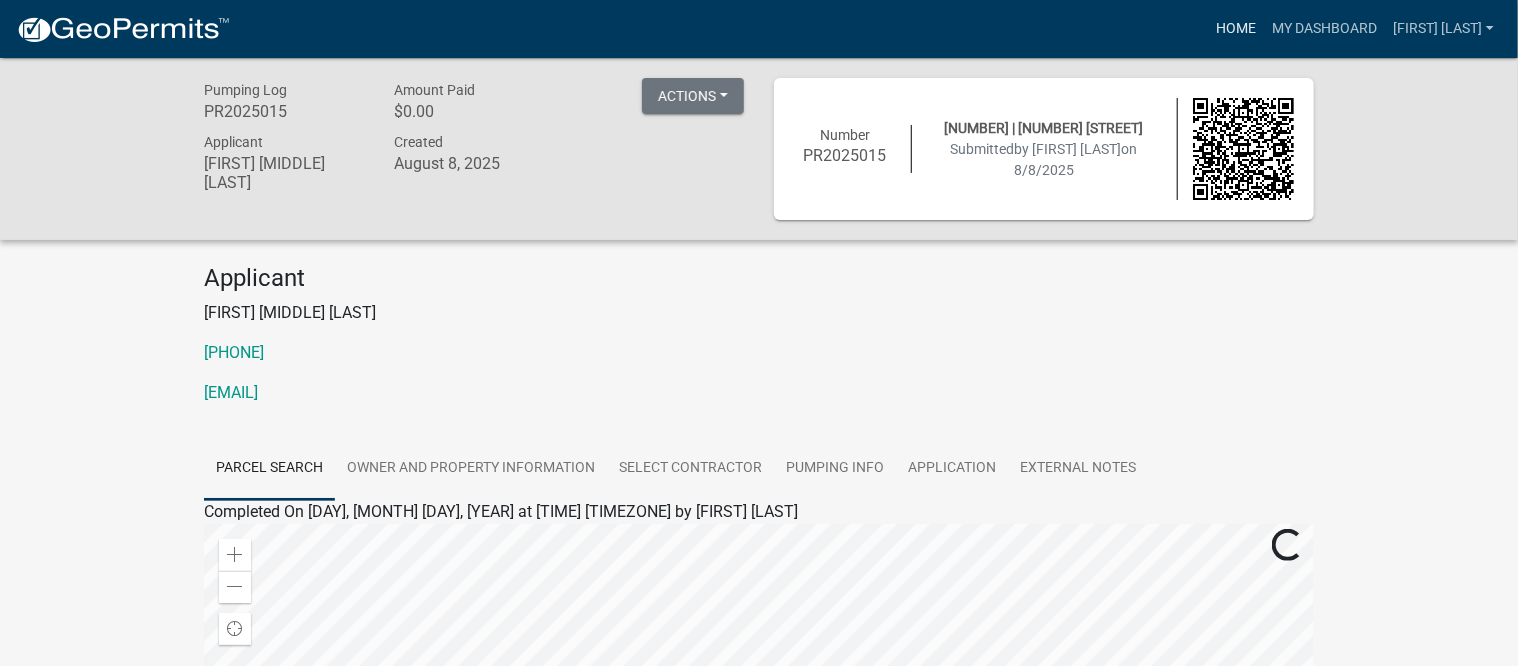 click on "Home" at bounding box center (1236, 29) 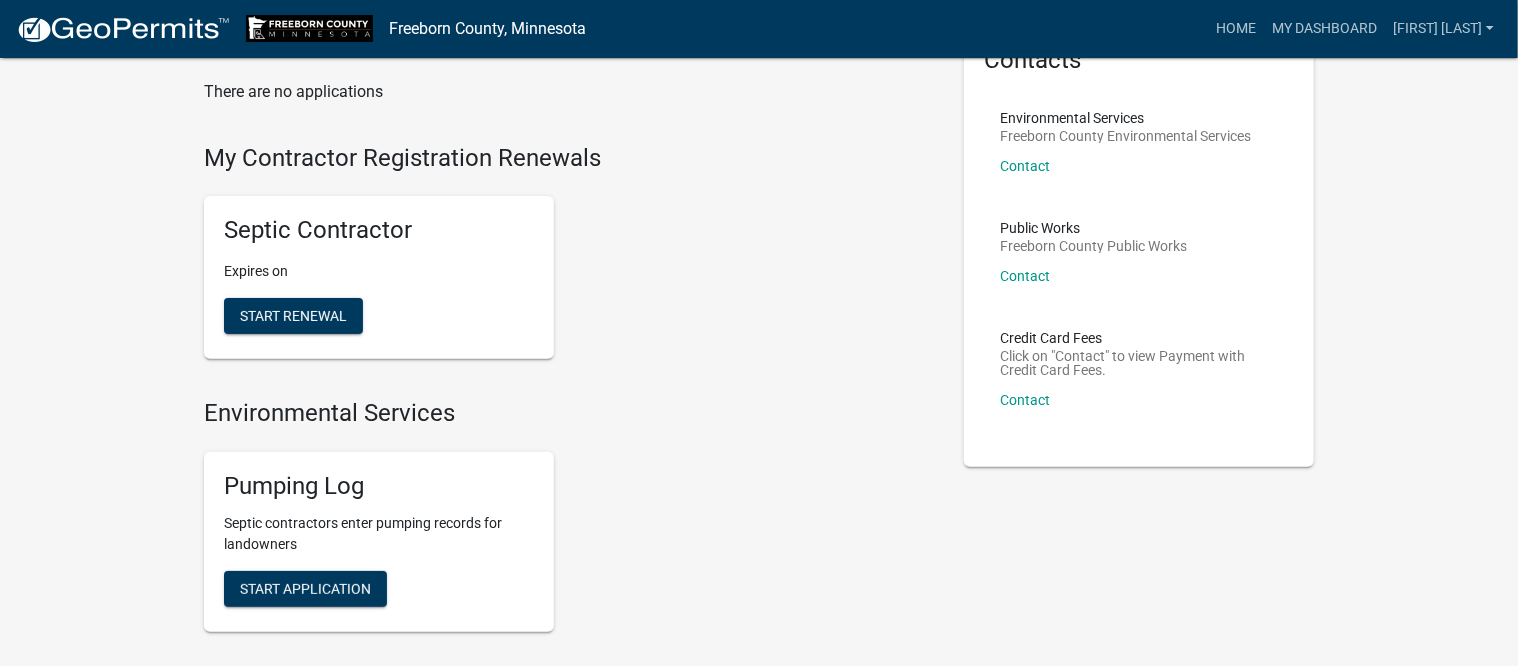scroll, scrollTop: 250, scrollLeft: 0, axis: vertical 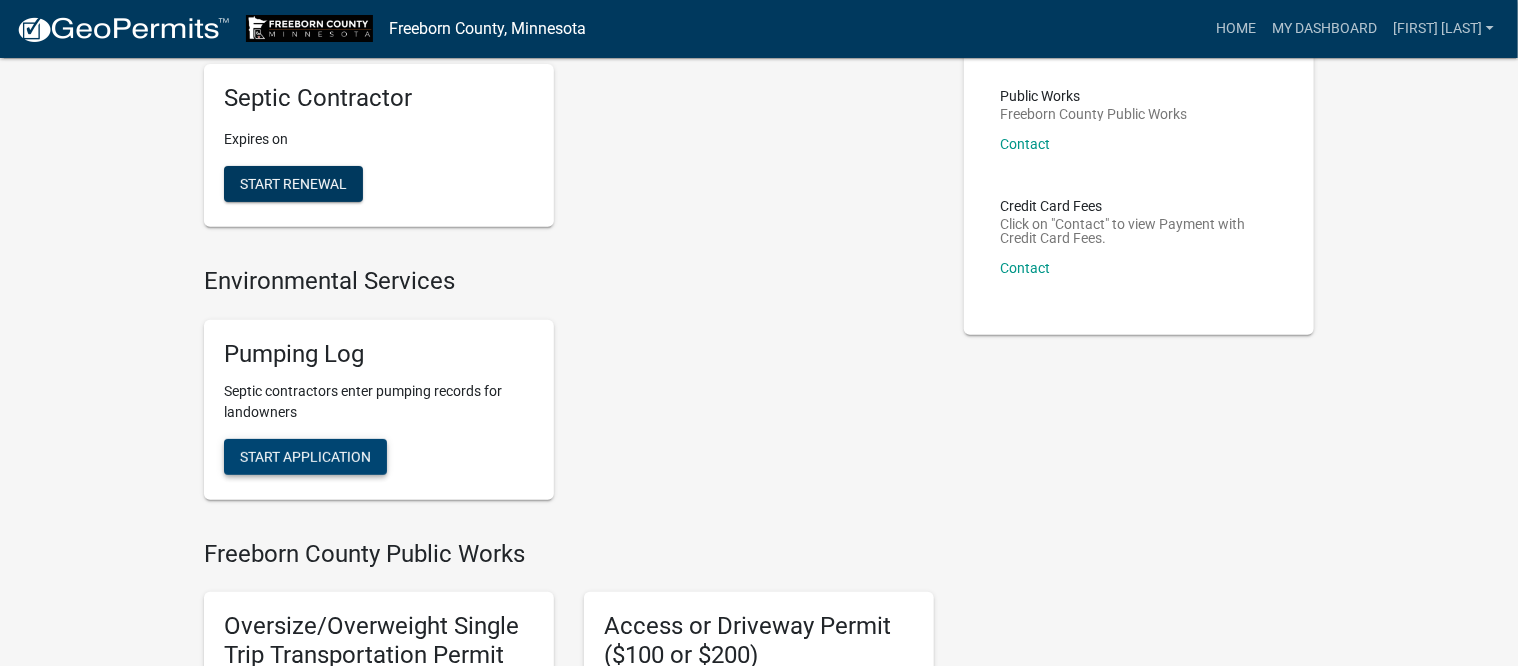 click on "Start Application" at bounding box center (305, 456) 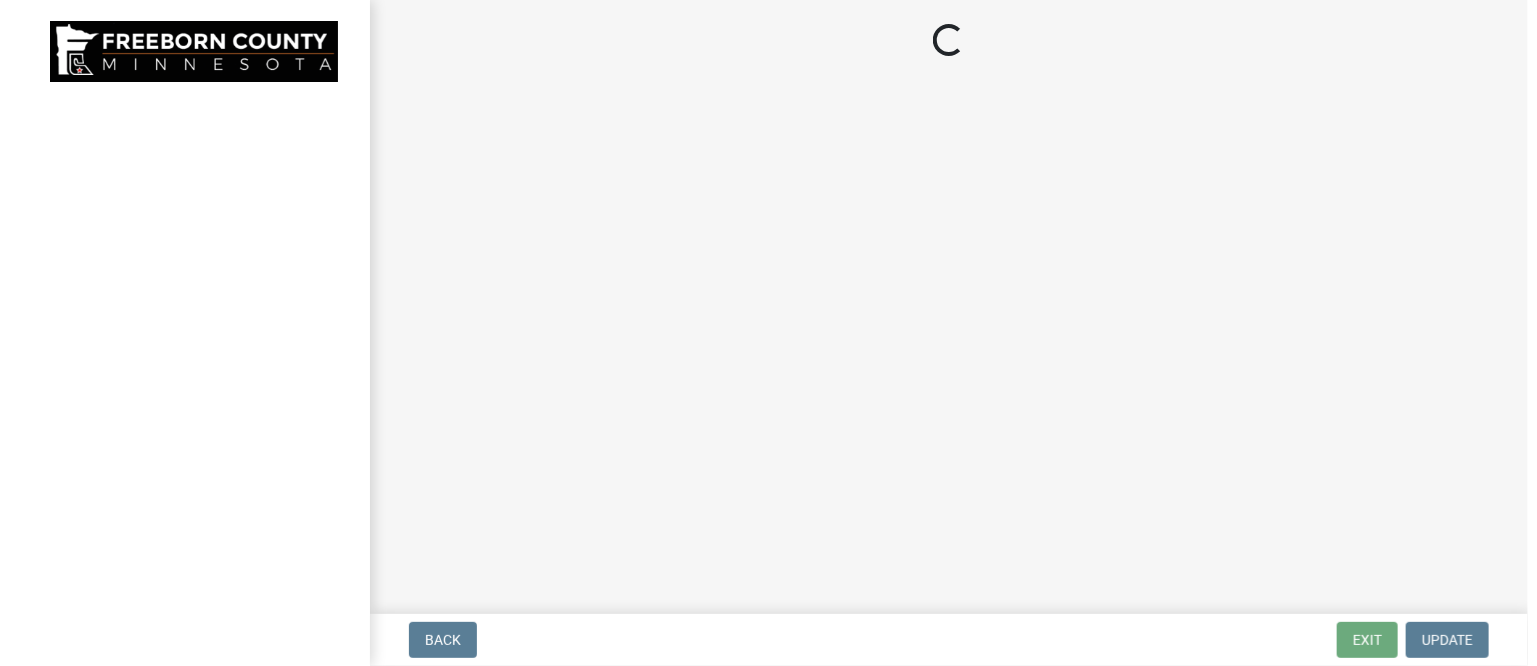 scroll, scrollTop: 0, scrollLeft: 0, axis: both 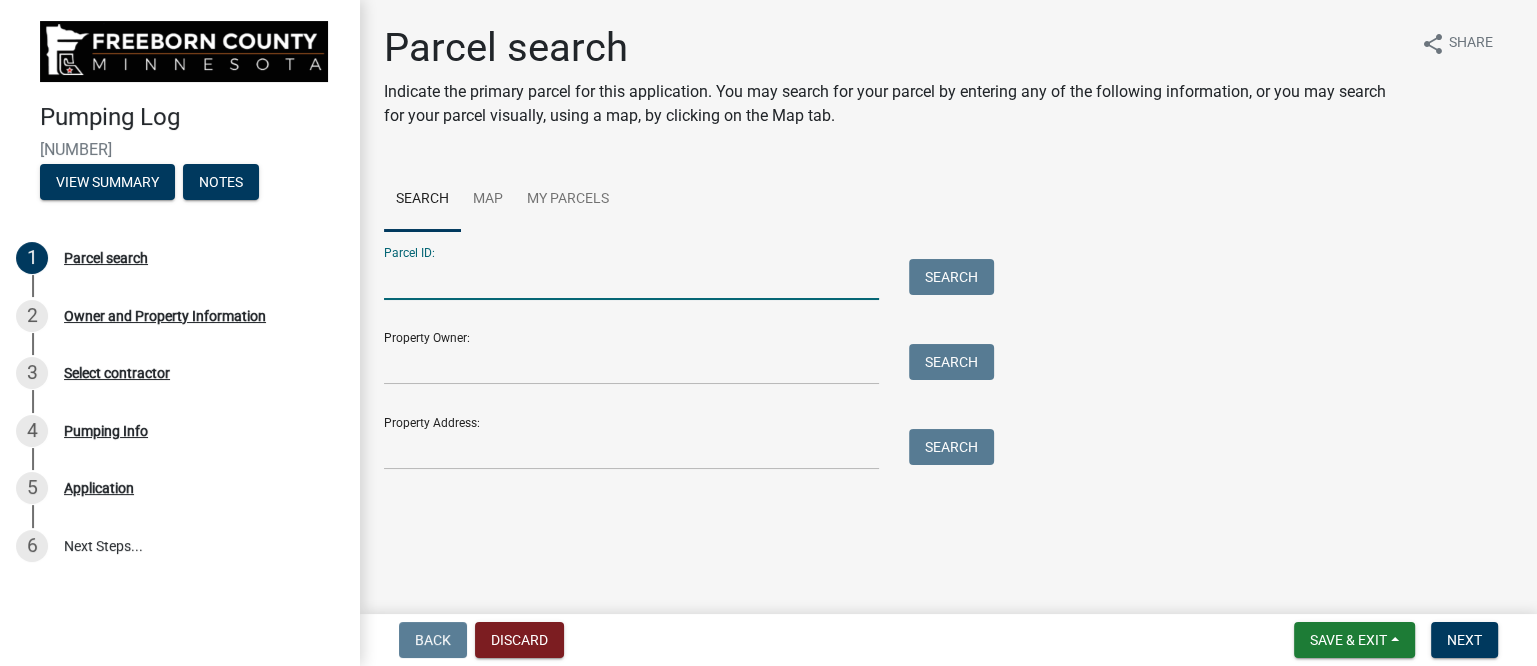 click on "Parcel ID:" at bounding box center [631, 279] 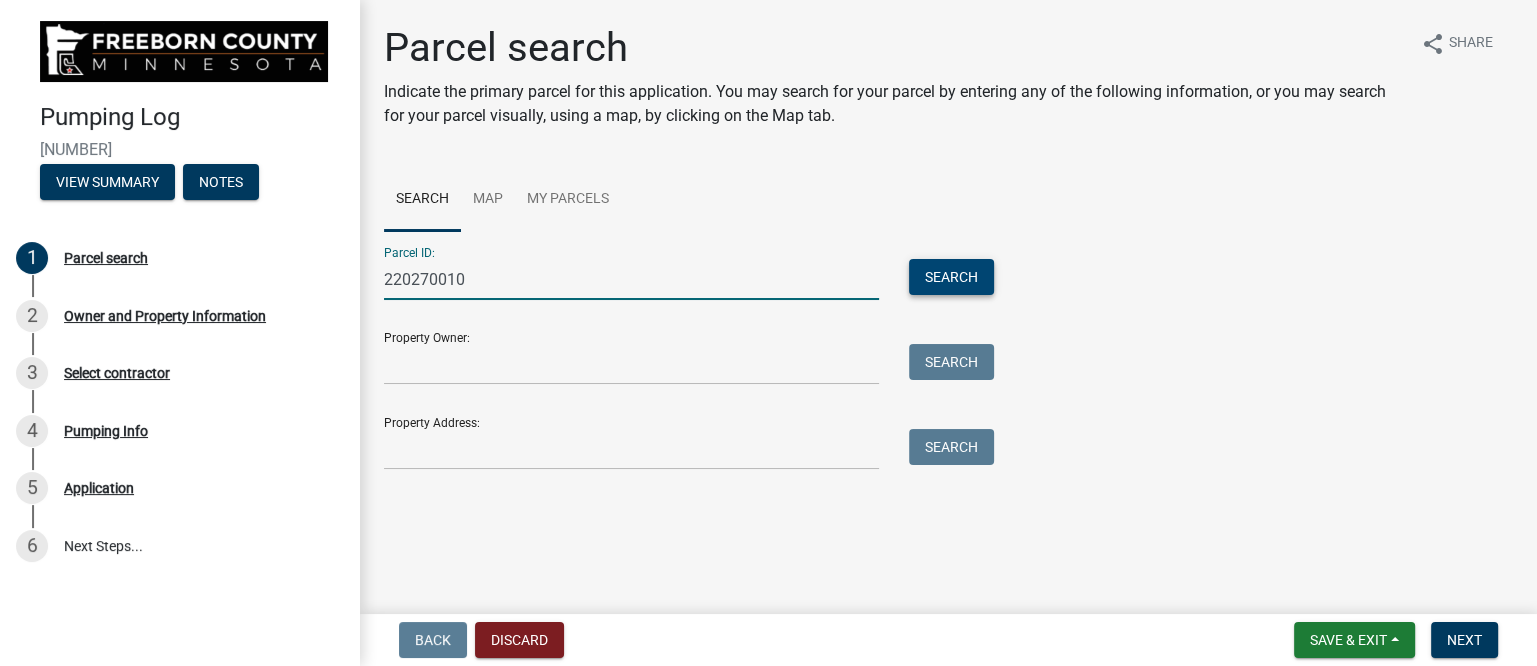 type on "220270010" 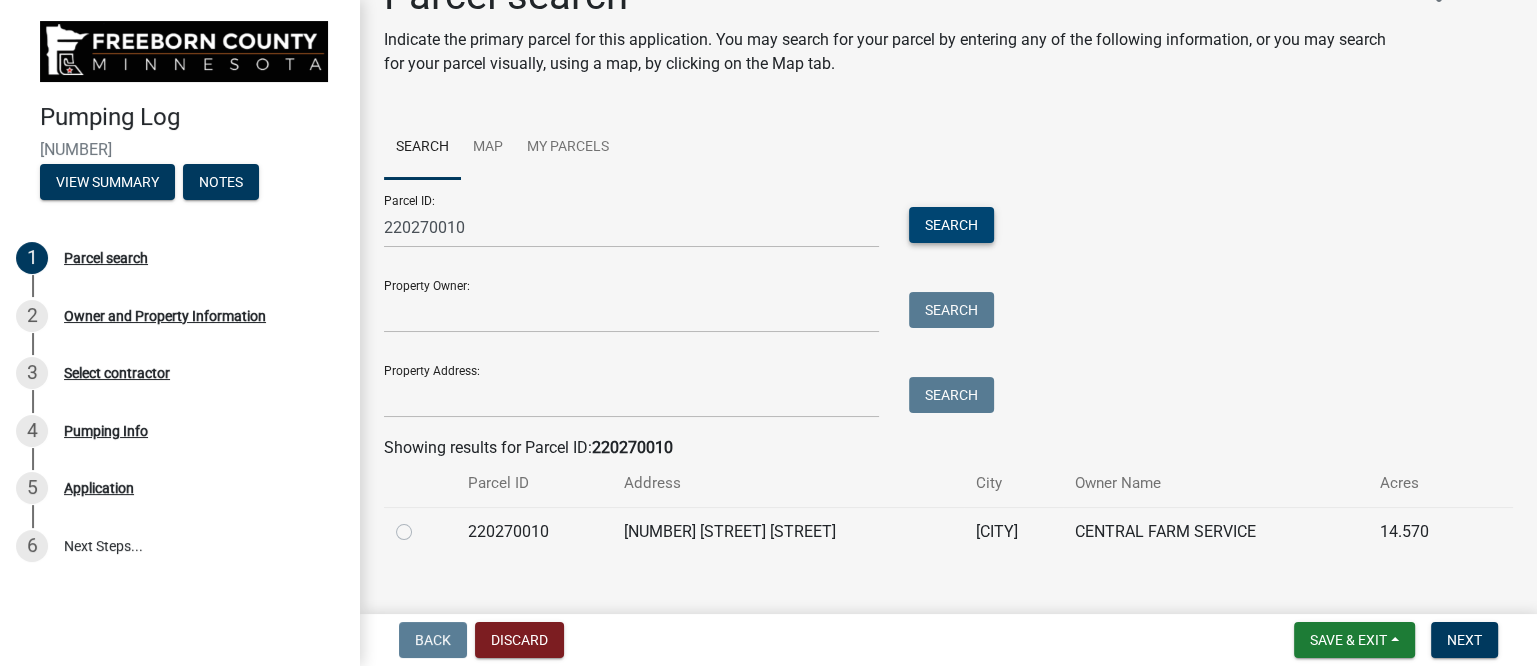 scroll, scrollTop: 80, scrollLeft: 0, axis: vertical 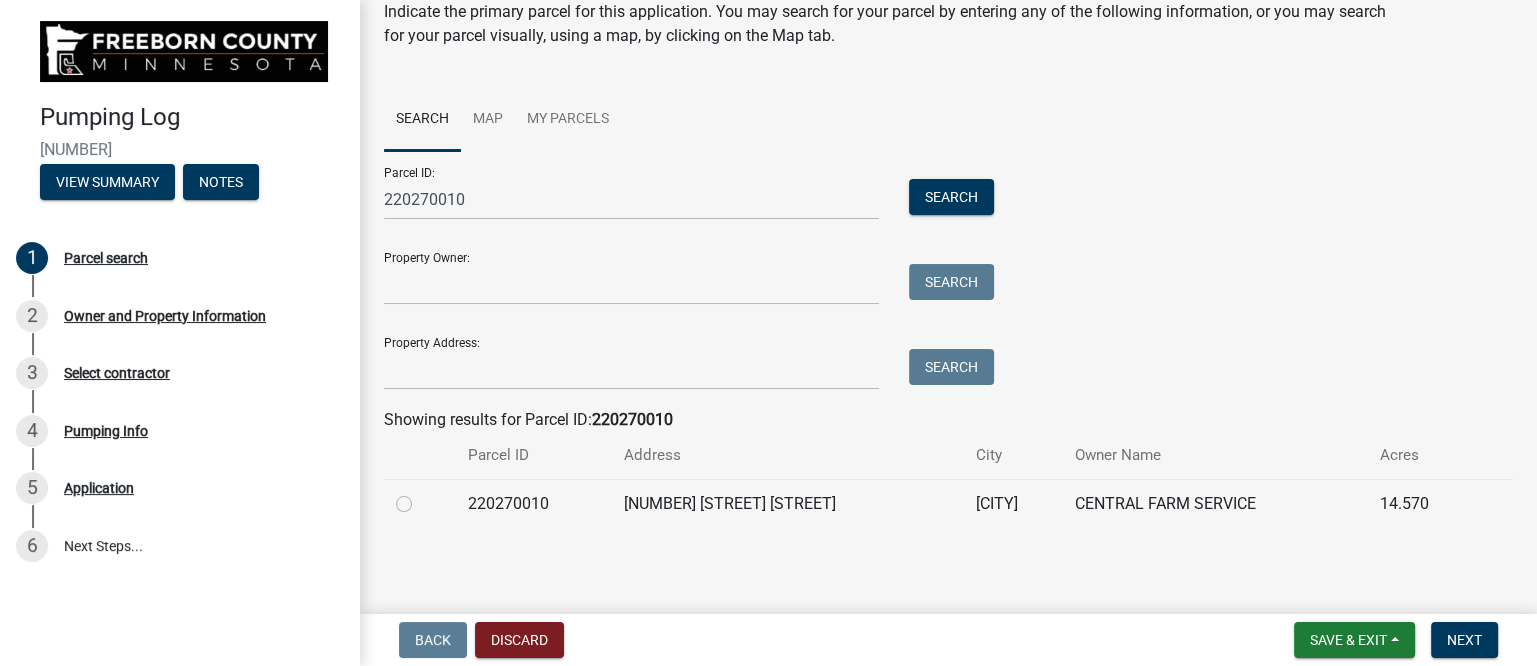 click 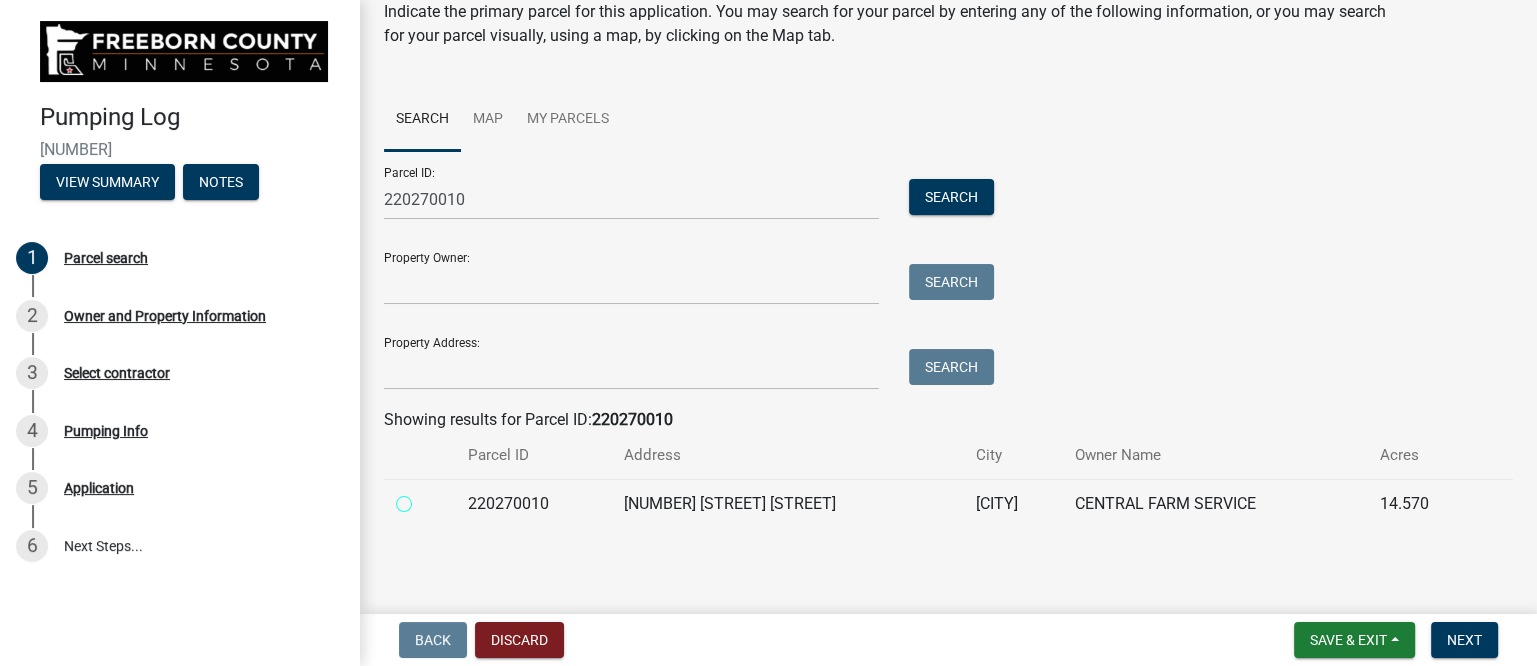 click at bounding box center [426, 498] 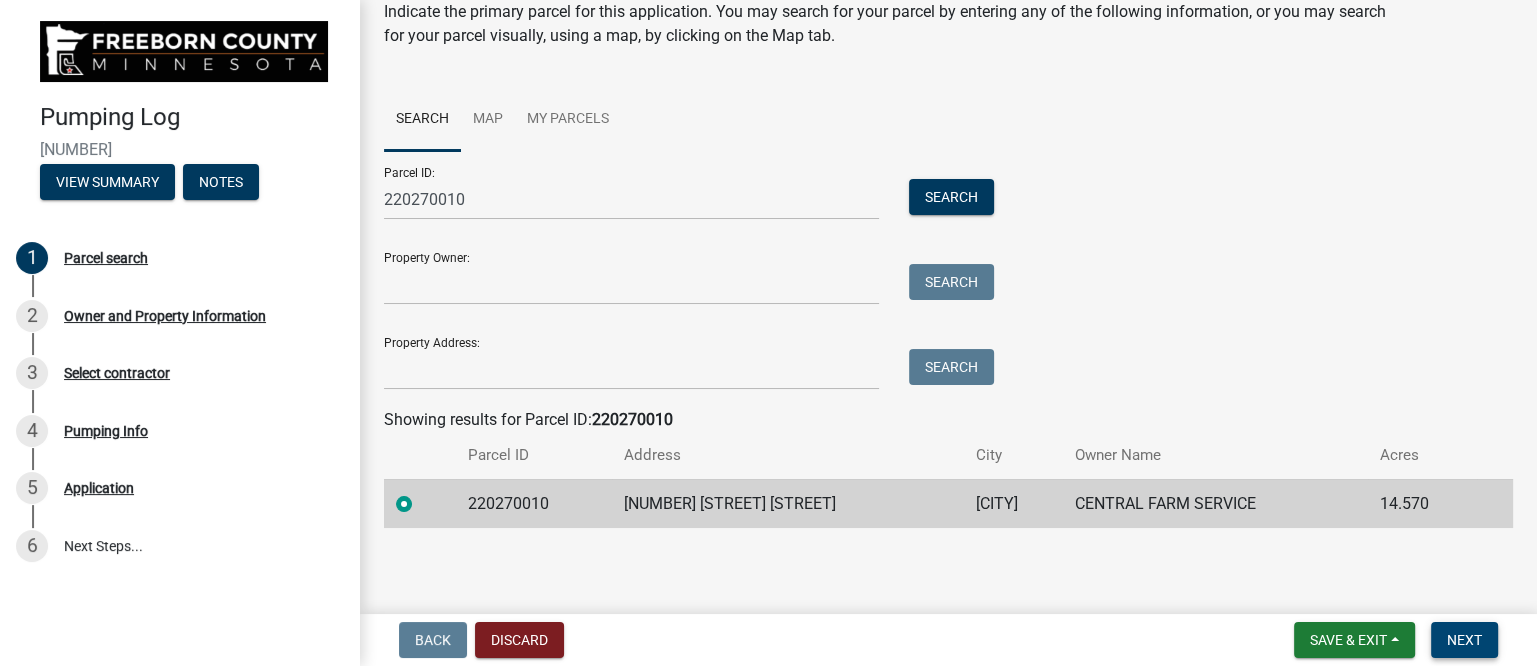 click on "Next" at bounding box center (1464, 640) 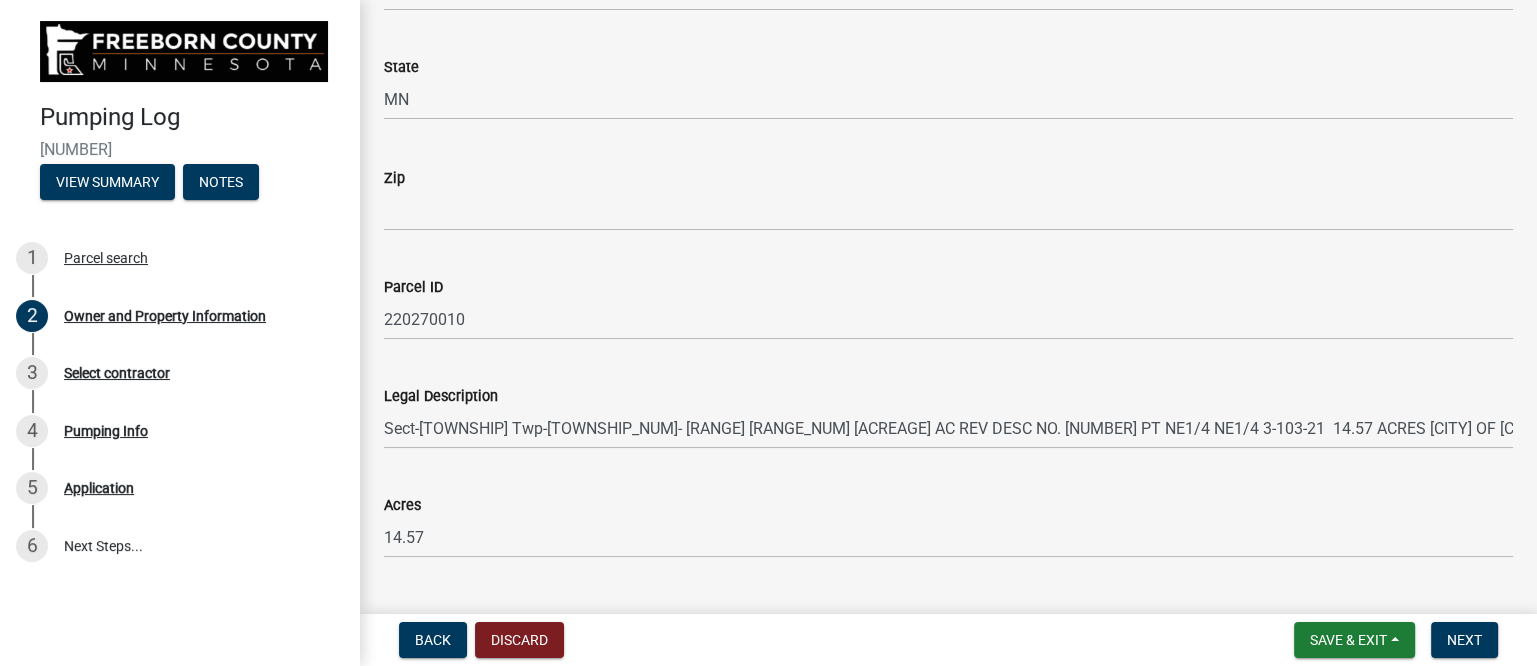 scroll, scrollTop: 1202, scrollLeft: 0, axis: vertical 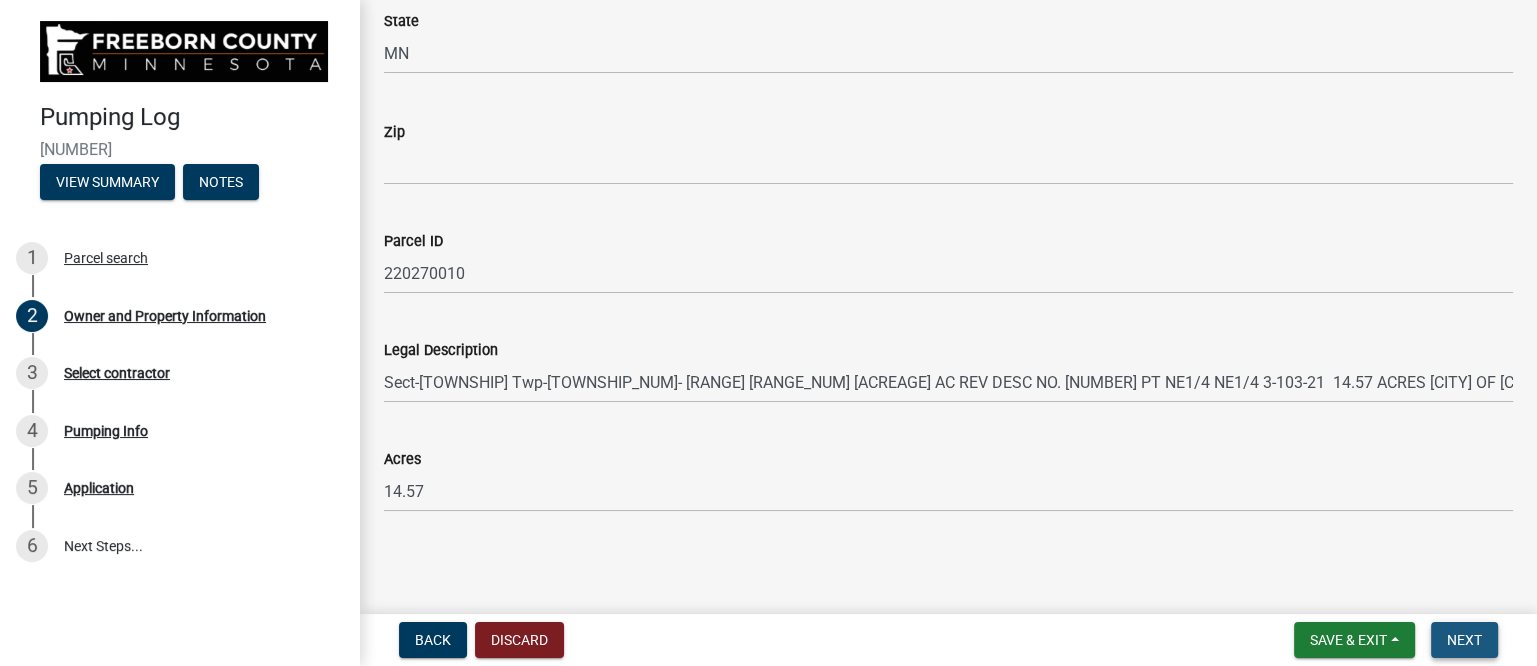click on "Next" at bounding box center (1464, 640) 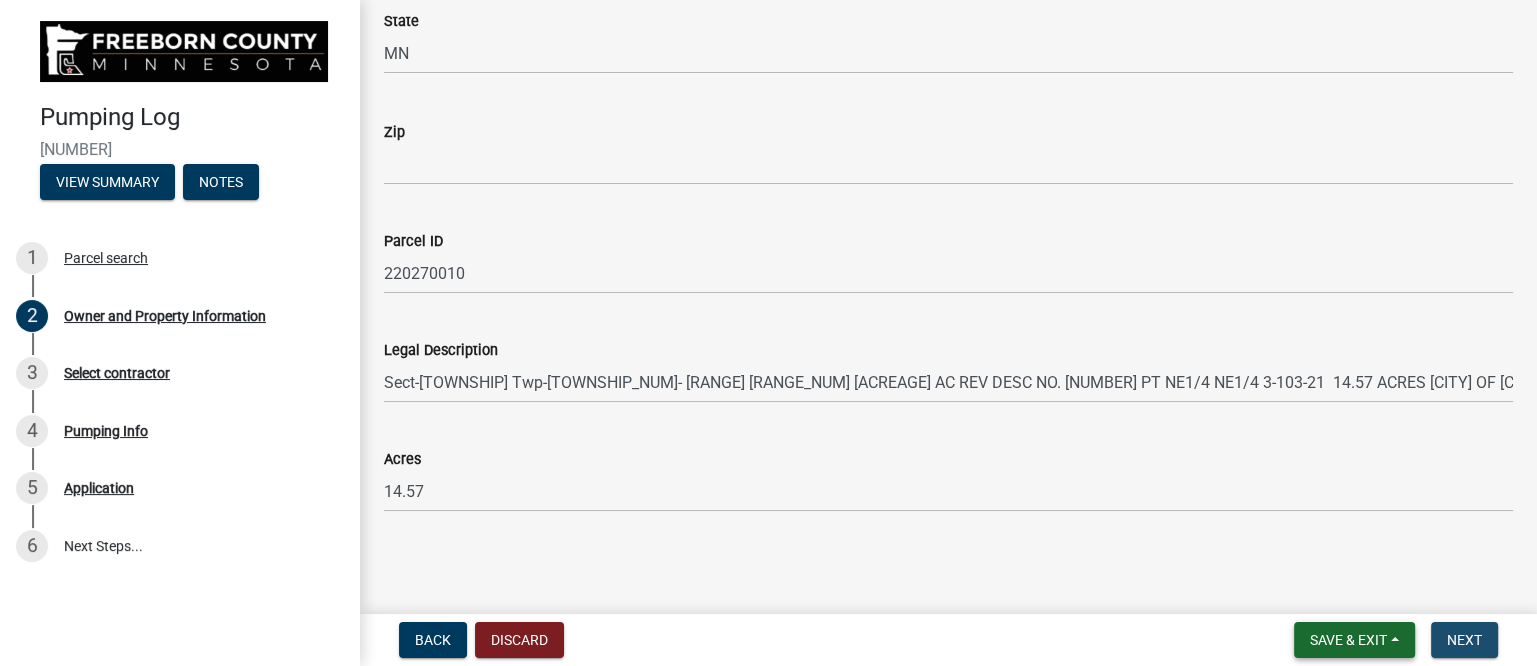 scroll, scrollTop: 0, scrollLeft: 0, axis: both 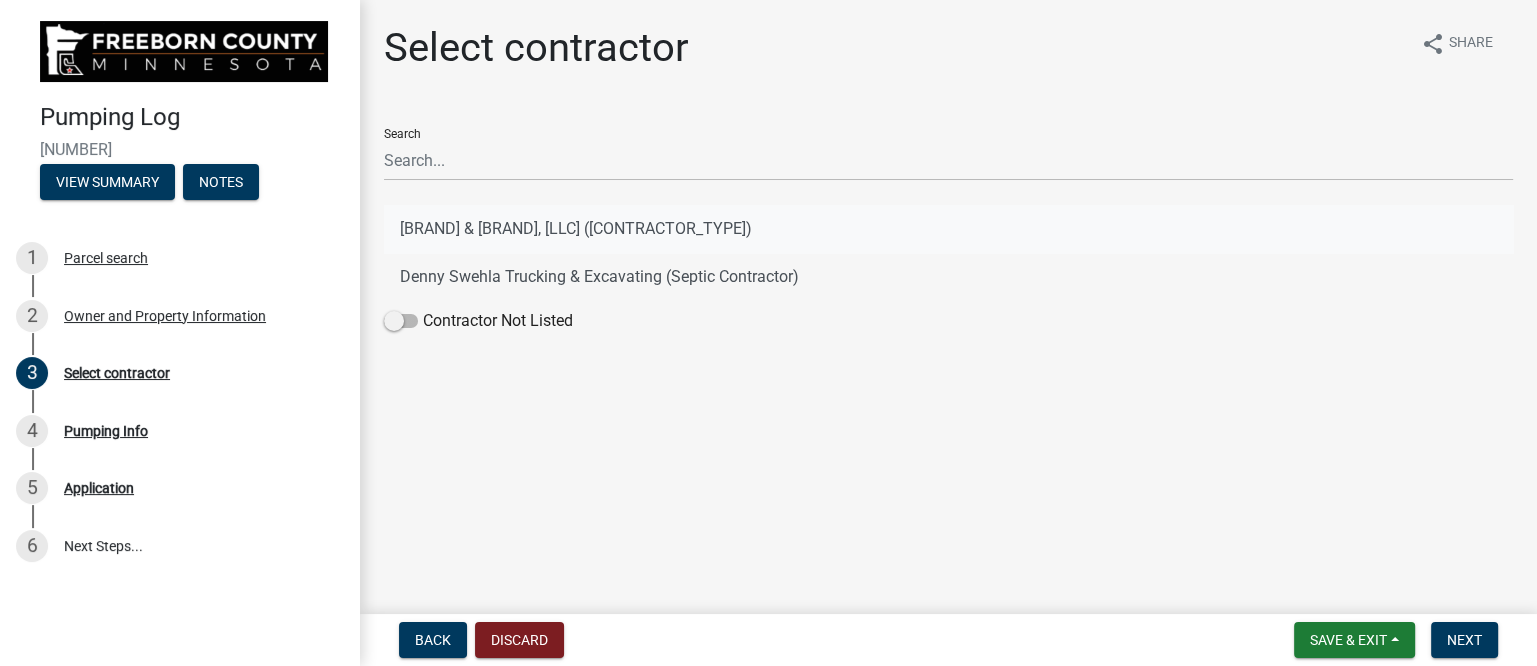 click on "[BRAND] & [BRAND], [LLC] ([CONTRACTOR_TYPE])" 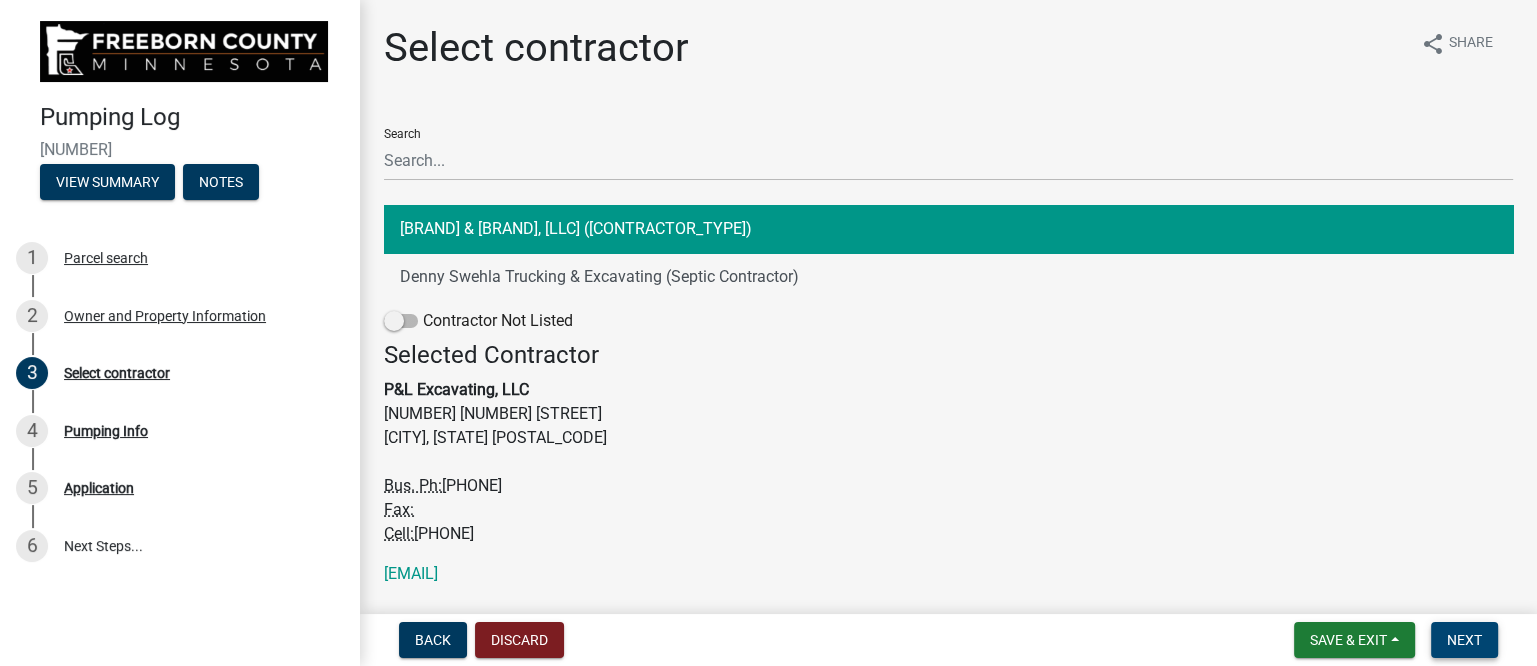 click on "Next" at bounding box center [1464, 640] 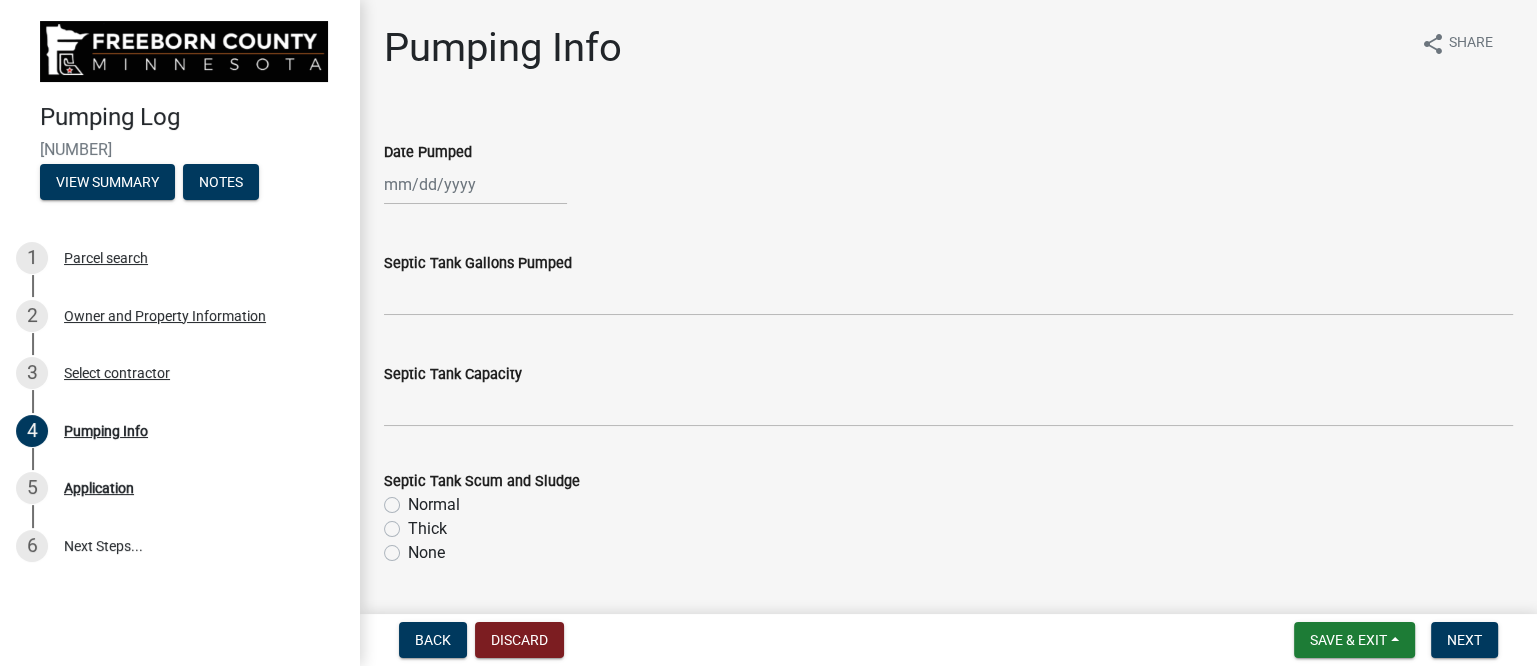 select on "8" 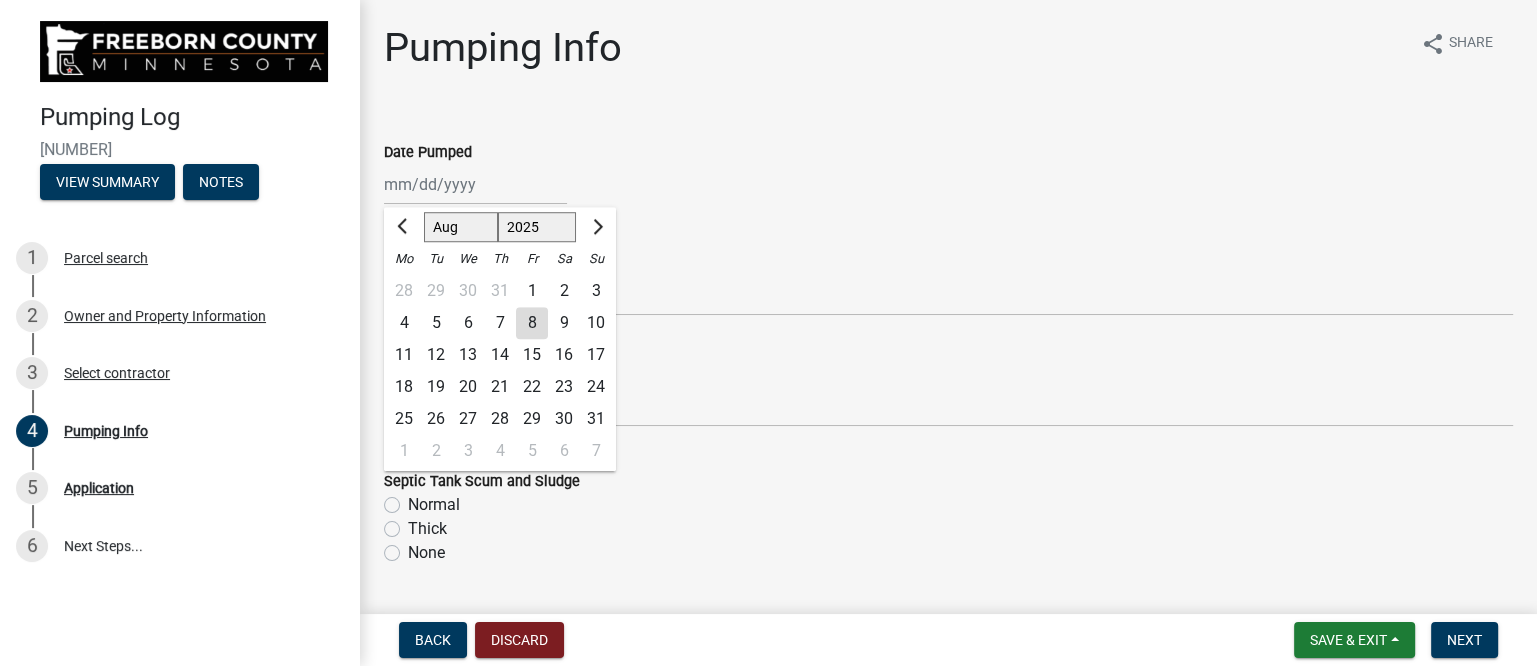 click on "Jan Feb Mar Apr May Jun Jul Aug Sep Oct Nov Dec 1525 1526 1527 1528 1529 1530 1531 1532 1533 1534 1535 1536 1537 1538 1539 1540 1541 1542 1543 1544 1545 1546 1547 1548 1549 1550 1551 1552 1553 1554 1555 1556 1557 1558 1559 1560 1561 1562 1563 1564 1565 1566 1567 1568 1569 1570 1571 1572 1573 1574 1575 1576 1577 1578 1579 1580 1581 1582 1583 1584 1585 1586 1587 1588 1589 1590 1591 1592 1593 1594 1595 1596 1597 1598 1599 1600 1601 1602 1603 1604 1605 1606 1607 1608 1609 1610 1611 1612 1613 1614 1615 1616 1617 1618 1619 1620 1621 1622 1623 1624 1625 1626 1627 1628 1629 1630 1631 1632 1633 1634 1635 1636 1637 1638 1639 1640 1641 1642 1643 1644 1645 1646 1647 1648 1649 1650 1651 1652 1653 1654 1655 1656 1657 1658 1659 1660 1661 1662 1663 1664 1665 1666 1667 1668 1669 1670 1671 1672 1673 1674 1675 1676 1677 1678 1679 1680 1681 1682 1683 1684 1685 1686 1687 1688 1689 1690 1691 1692 1693 1694 1695 1696 1697 1698 1699 1700 1701 1702 1703 1704 1705 1706 1707 1708 1709 1710 1711 1712 1713 1714 1715 1716 1717 1718 1719 1" 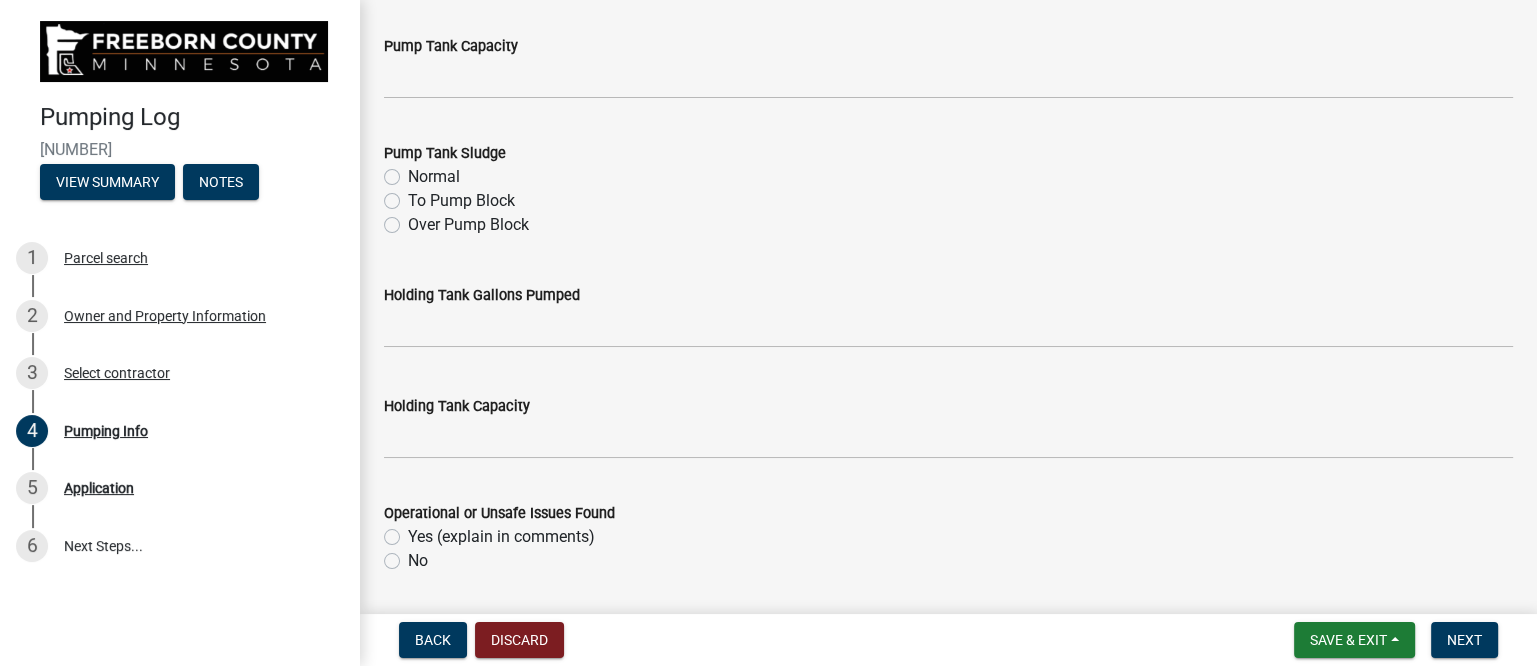 scroll, scrollTop: 750, scrollLeft: 0, axis: vertical 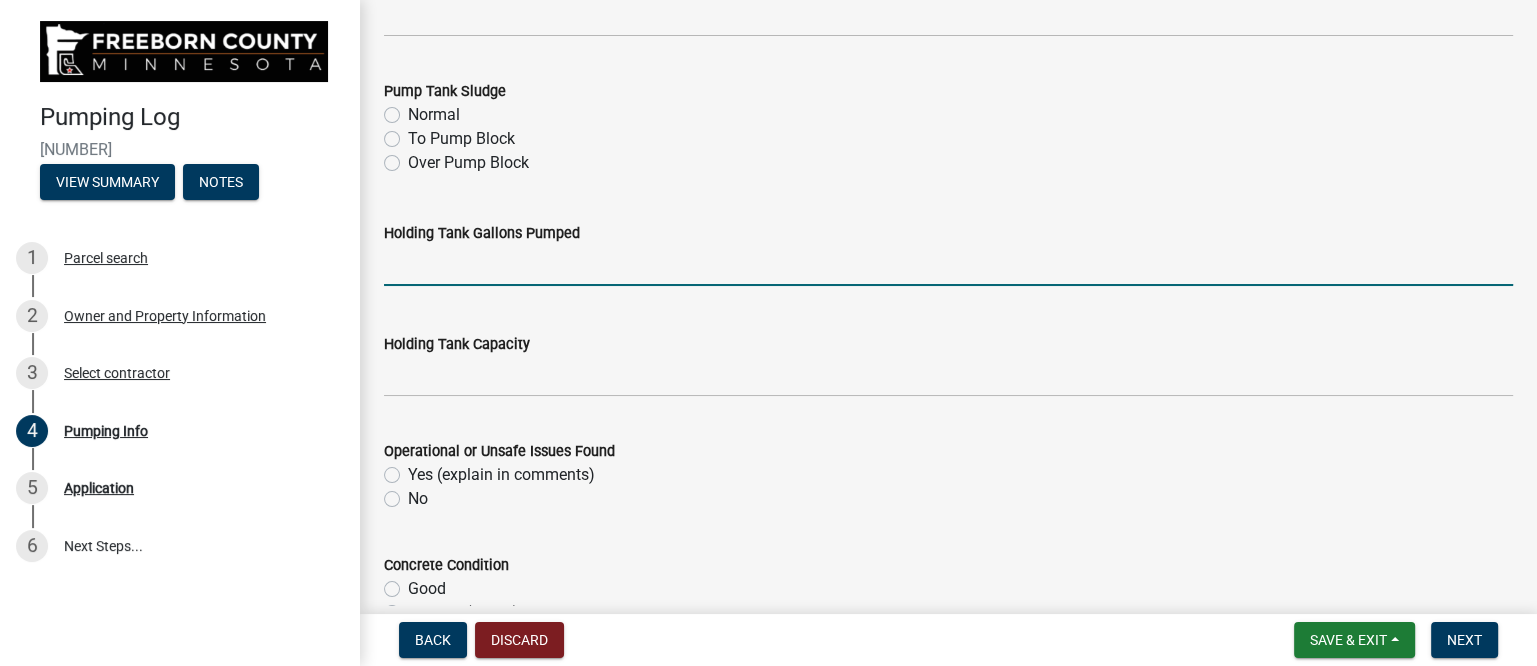 click 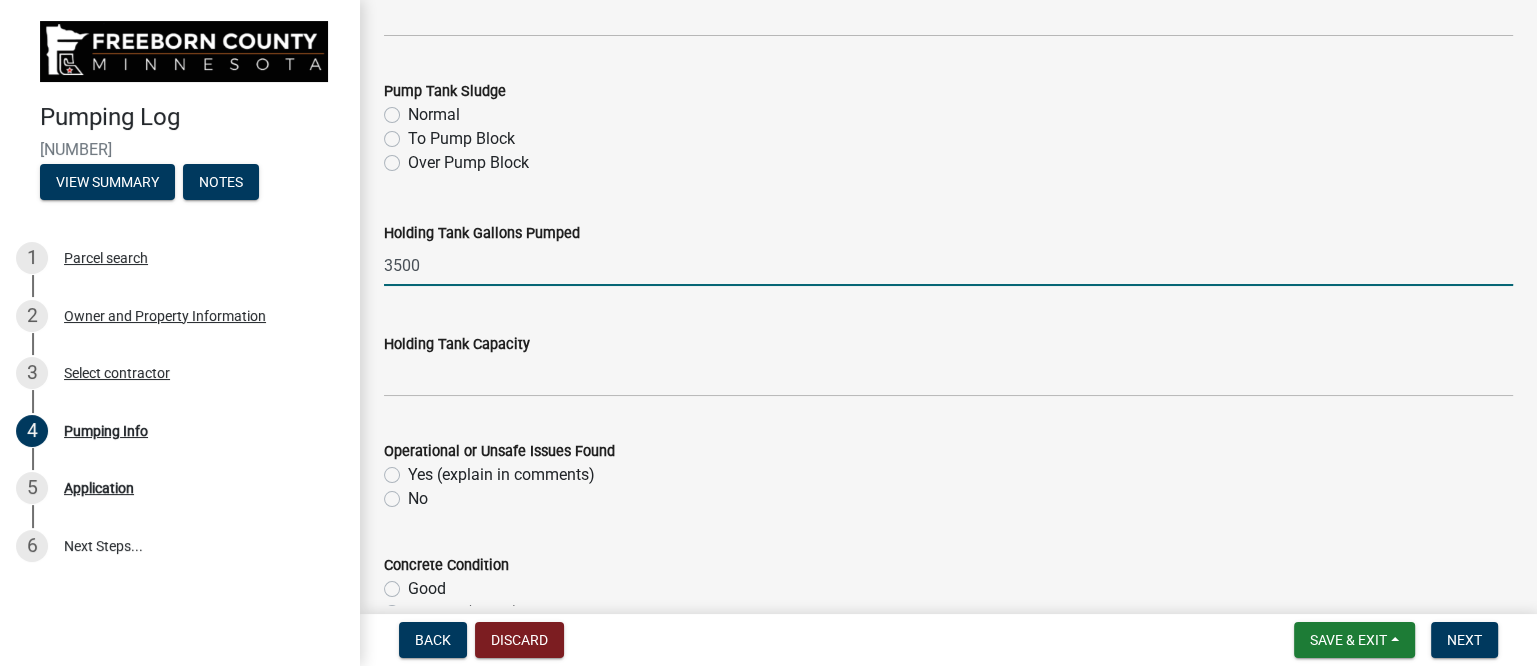 type on "3500" 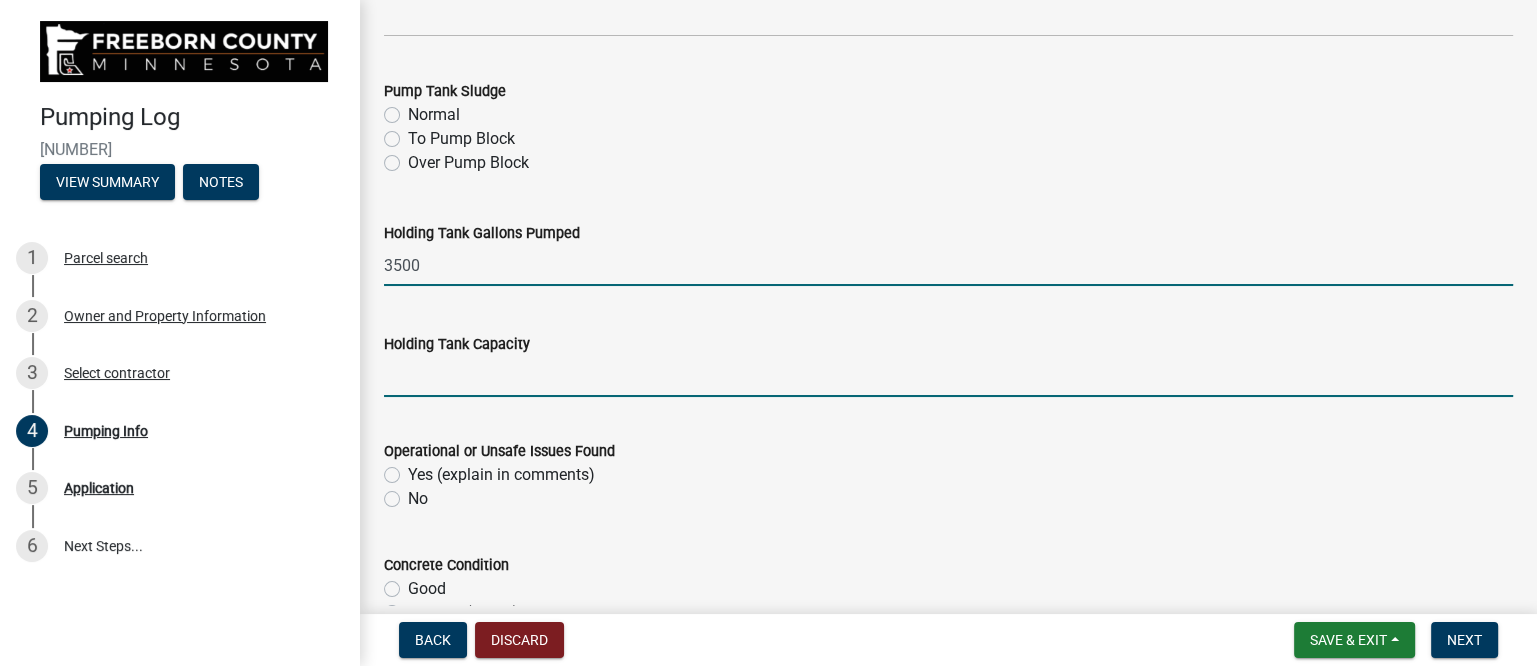 drag, startPoint x: 536, startPoint y: 379, endPoint x: 548, endPoint y: 369, distance: 15.6205 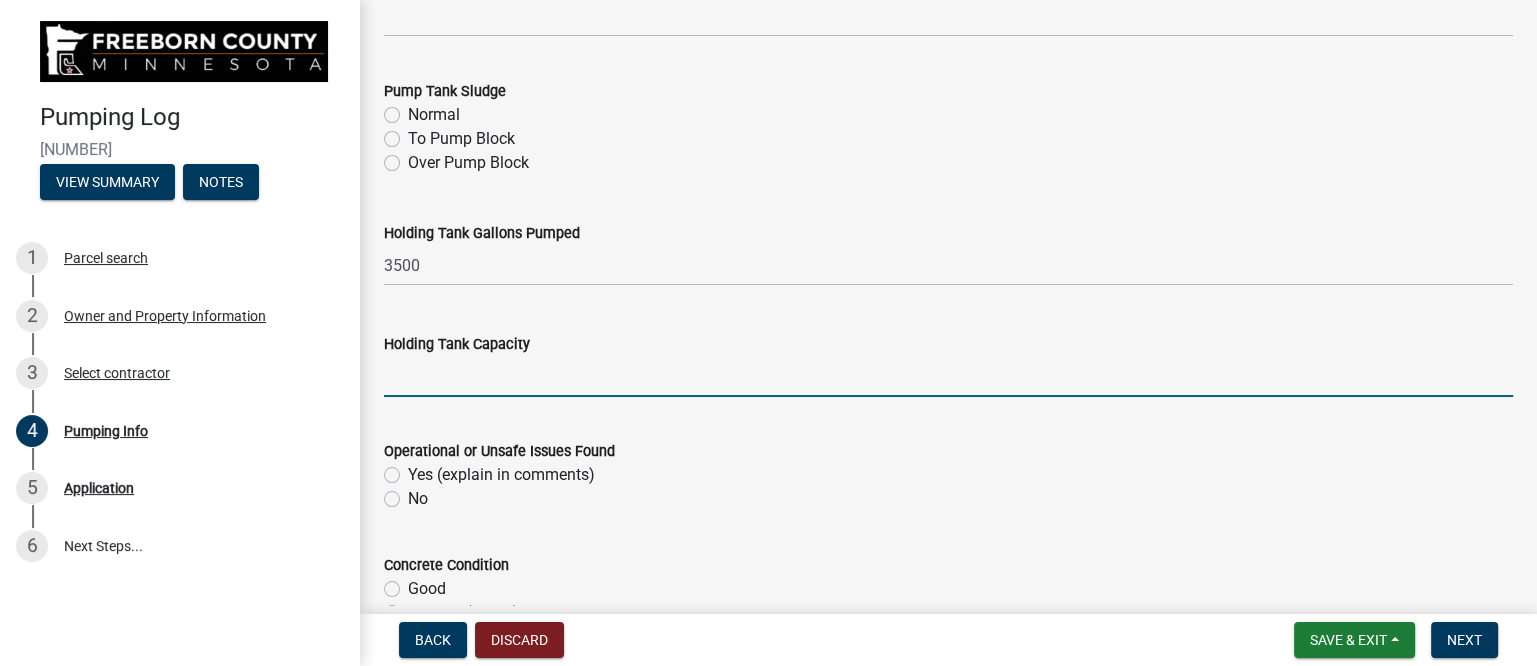 type on "2" 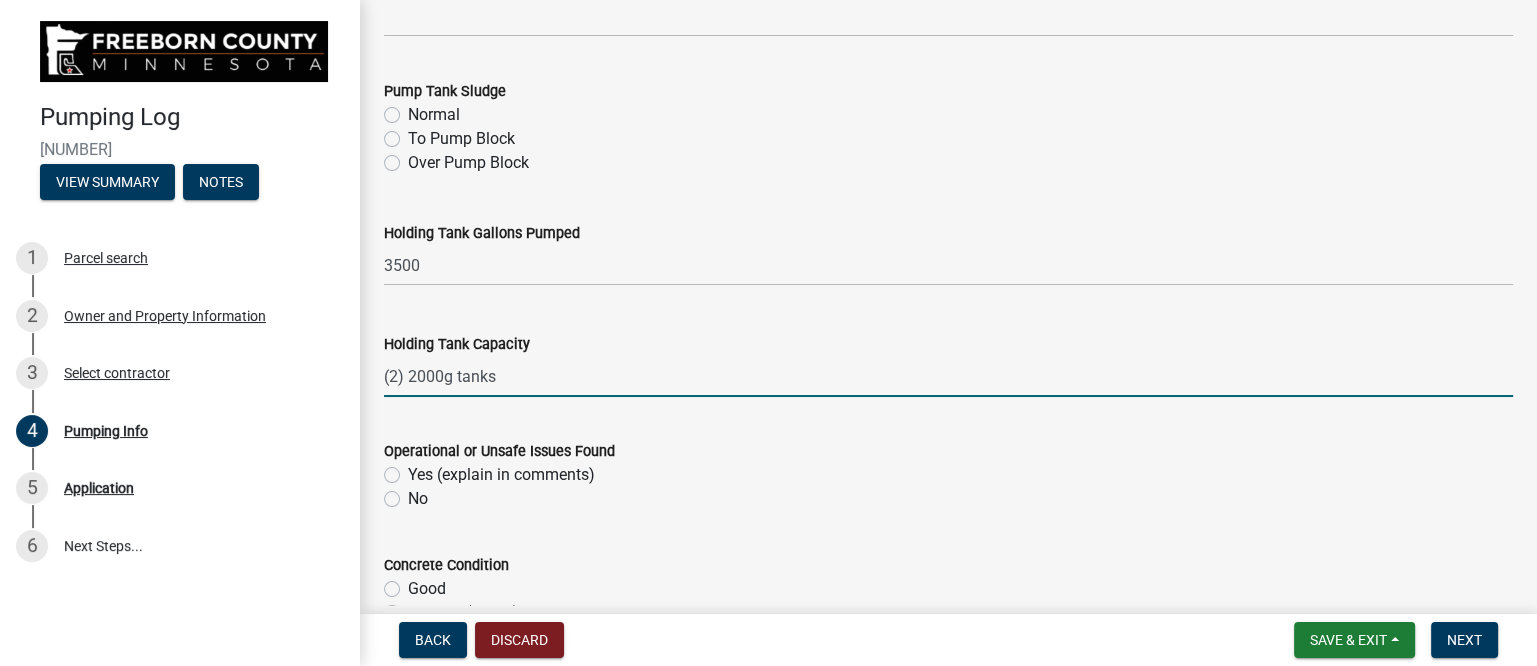 type on "-22000" 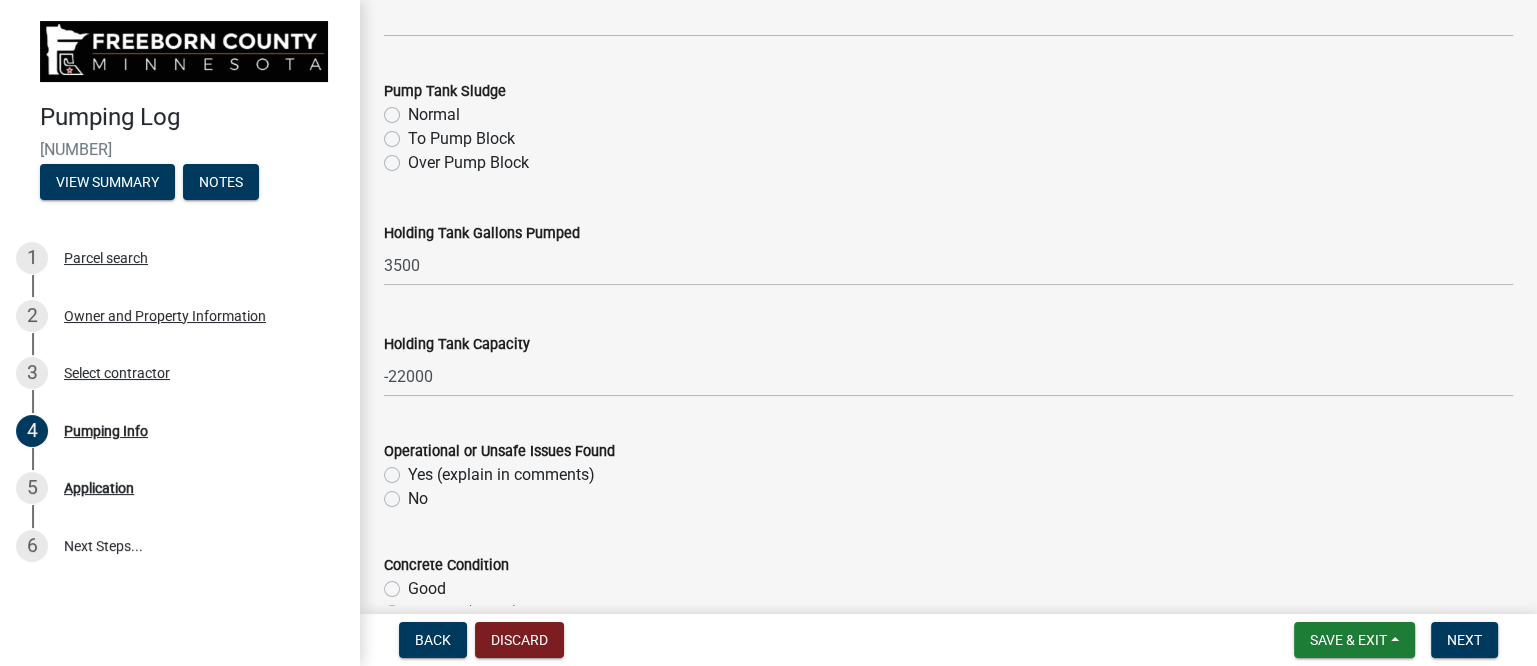 click on "No" 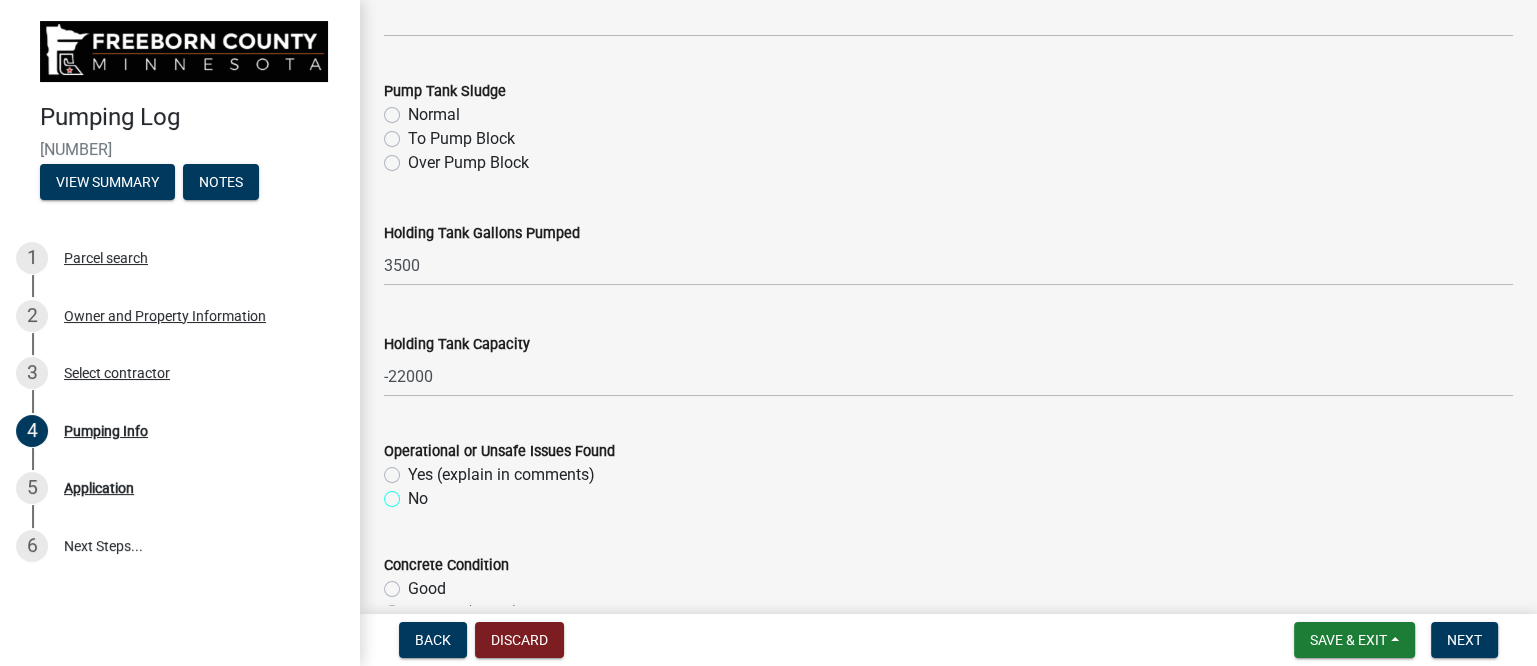 click on "No" at bounding box center (414, 493) 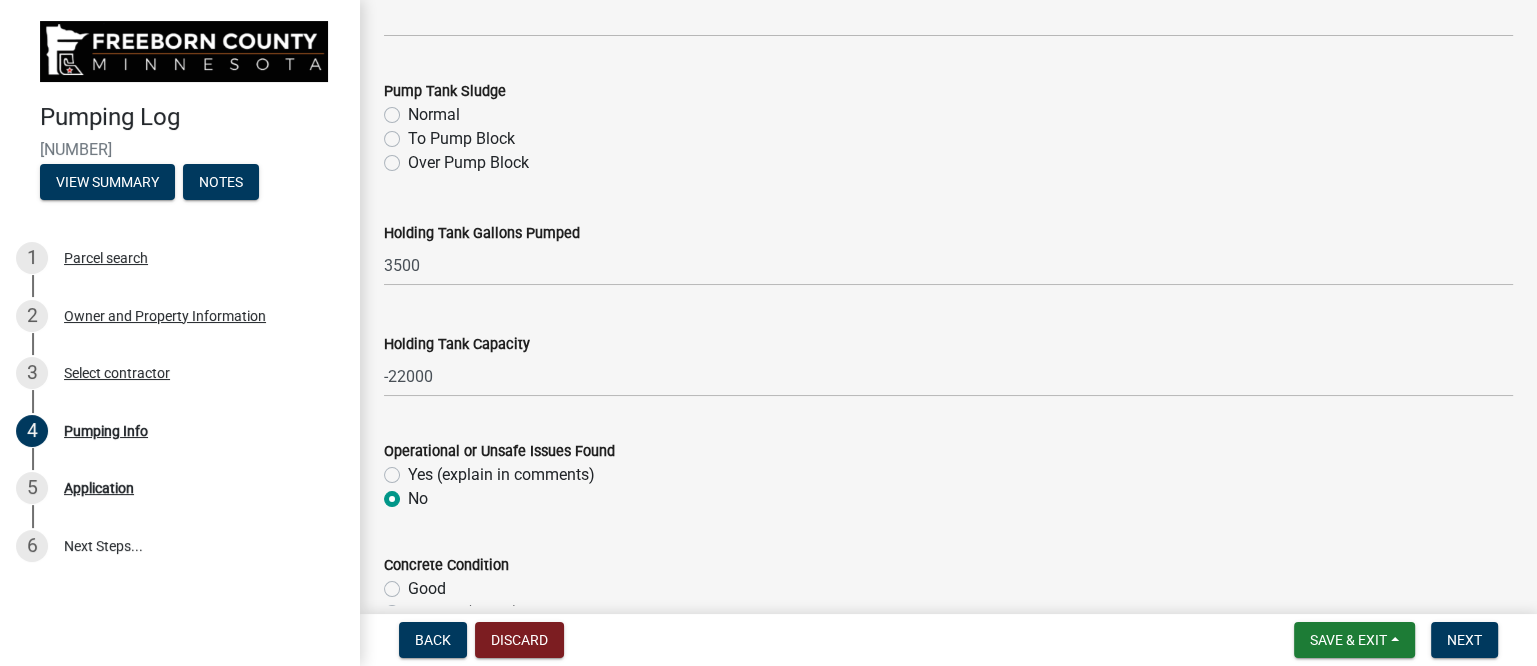 radio on "true" 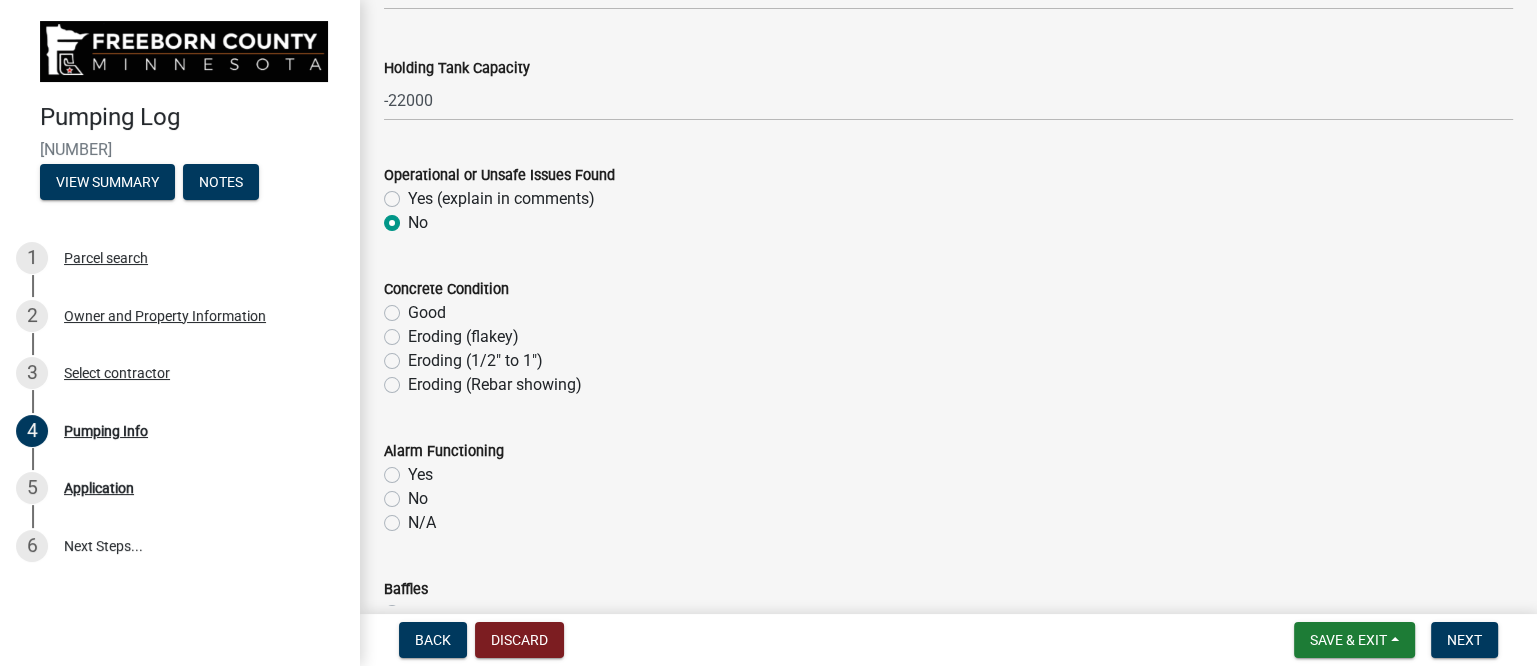 scroll, scrollTop: 750, scrollLeft: 0, axis: vertical 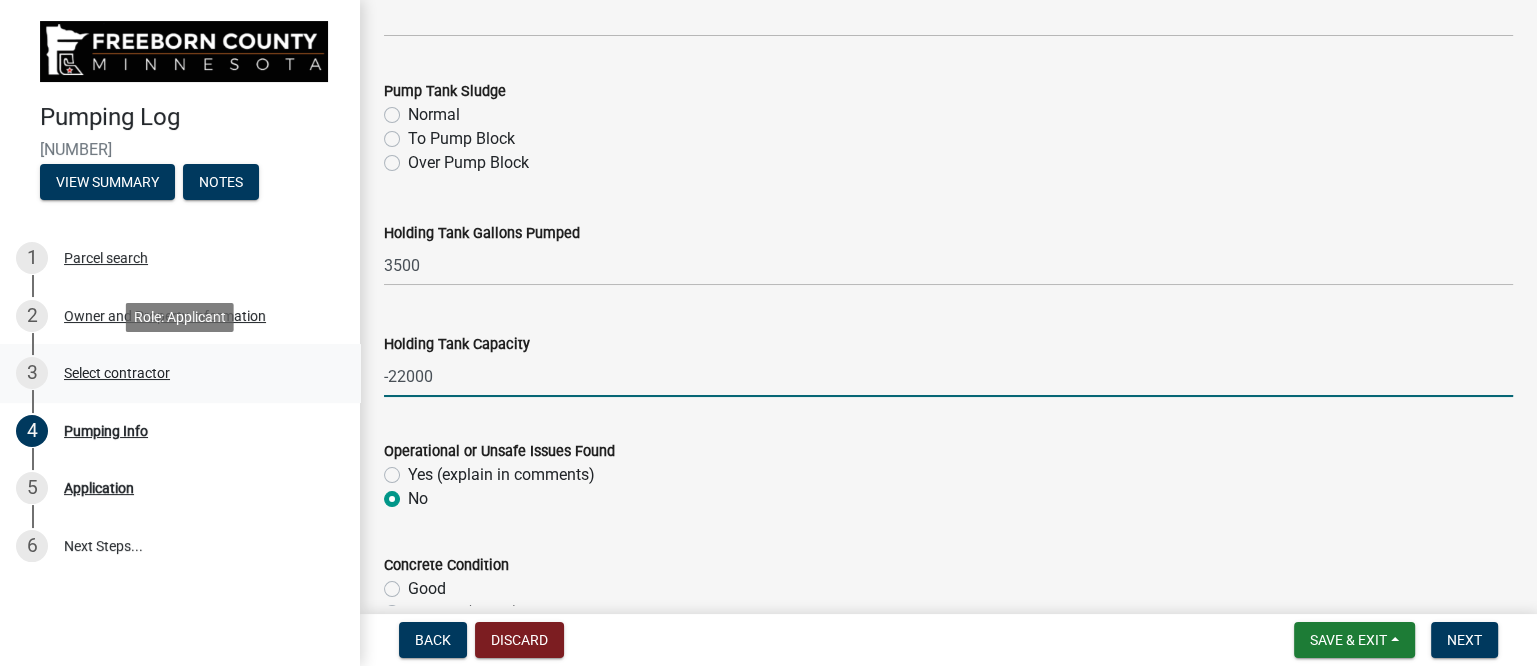 drag, startPoint x: 443, startPoint y: 383, endPoint x: 307, endPoint y: 358, distance: 138.2787 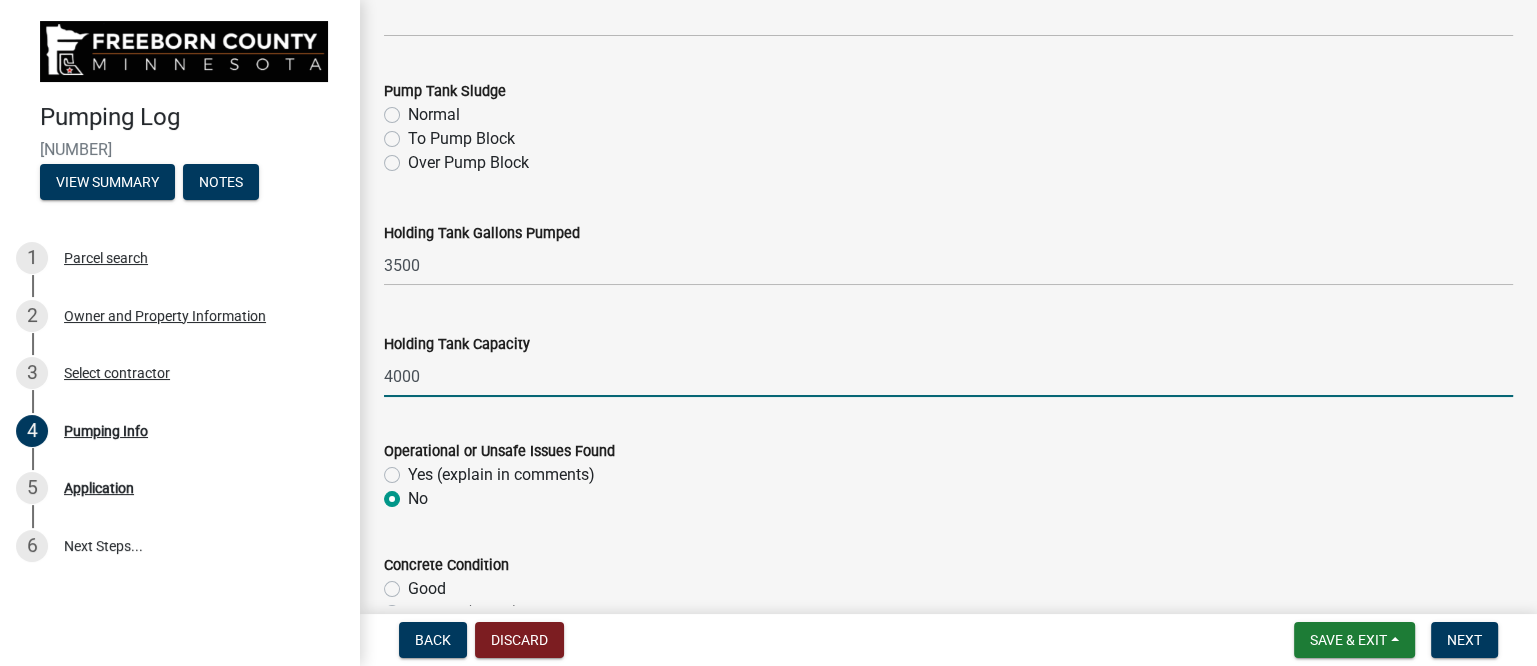 type on "4000" 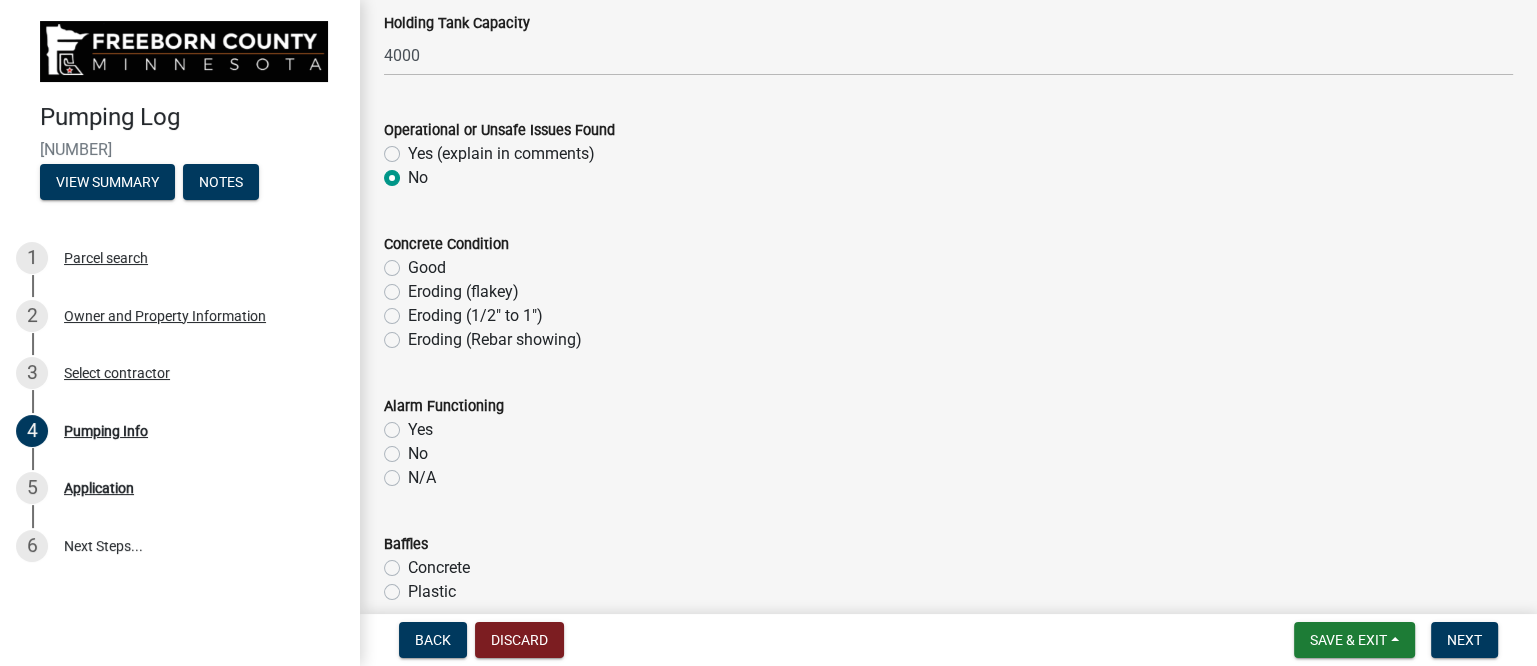 scroll, scrollTop: 1124, scrollLeft: 0, axis: vertical 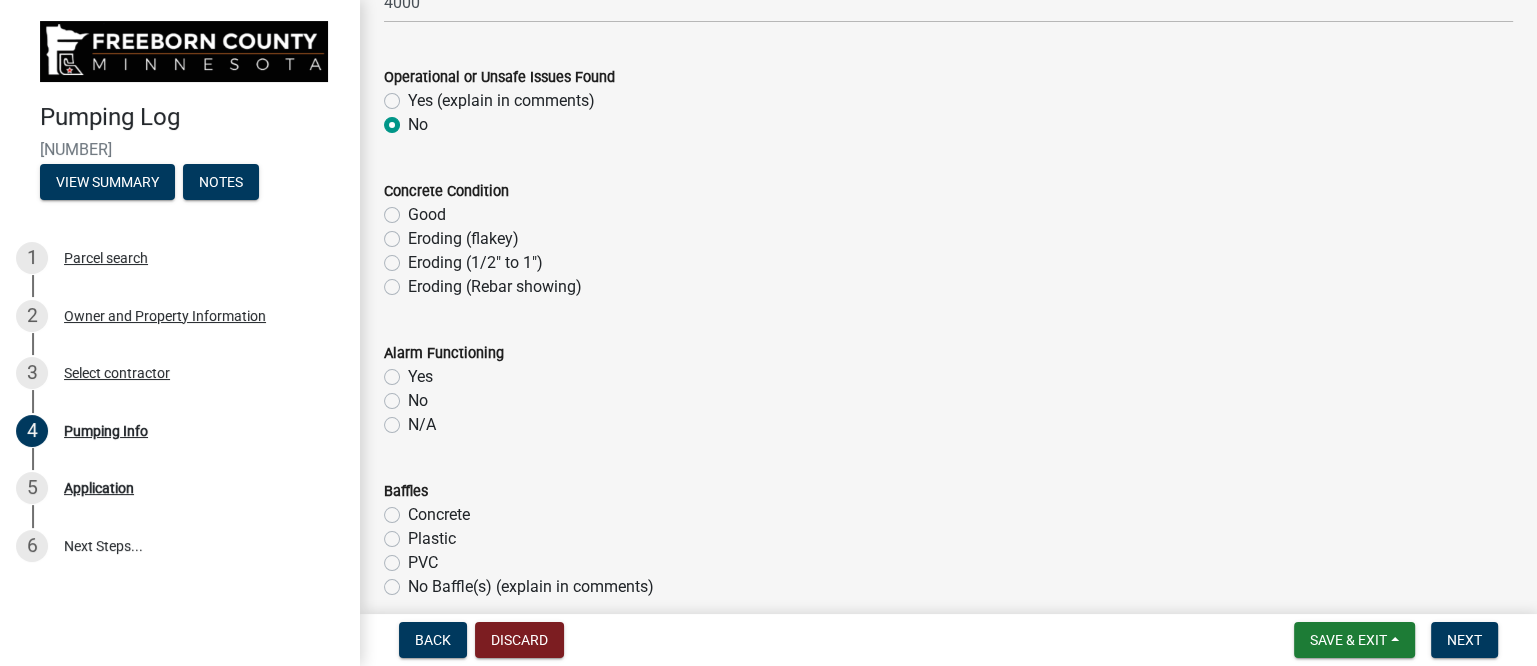 click on "Good" 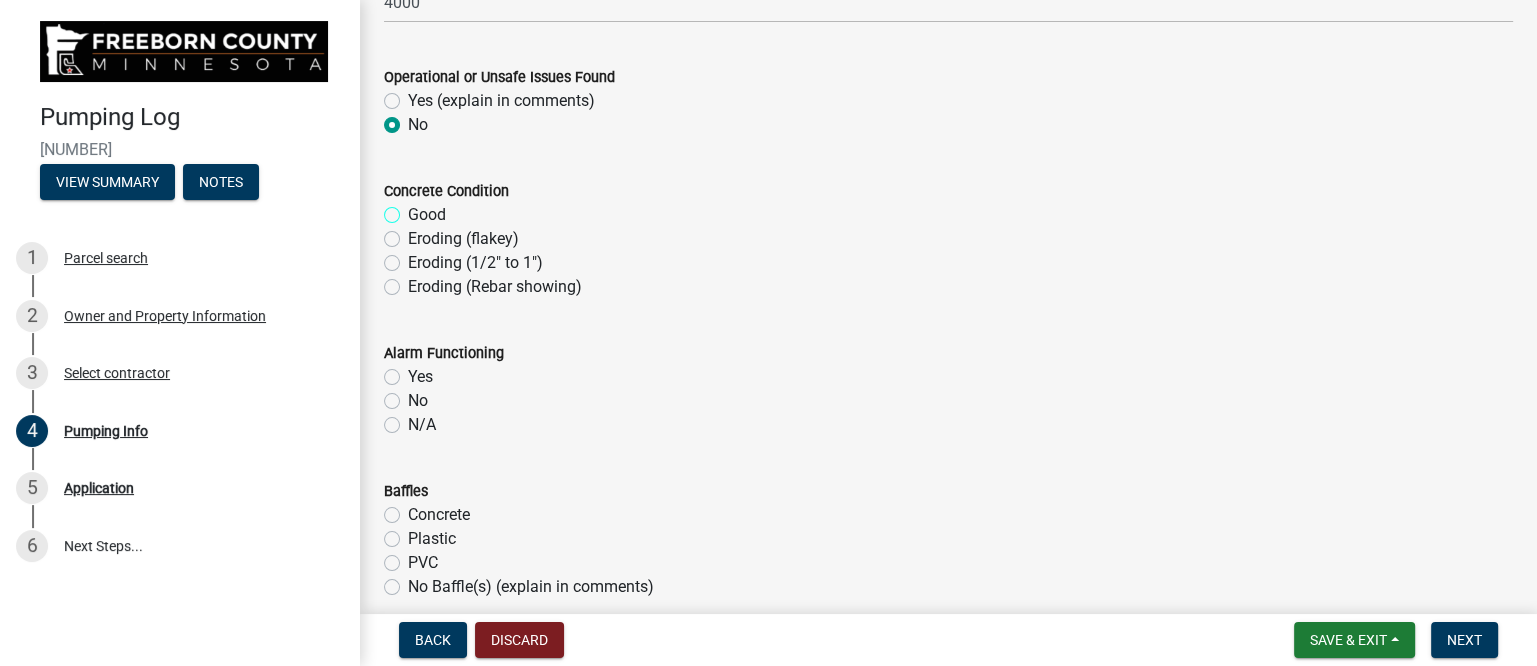 click on "Good" at bounding box center (414, 209) 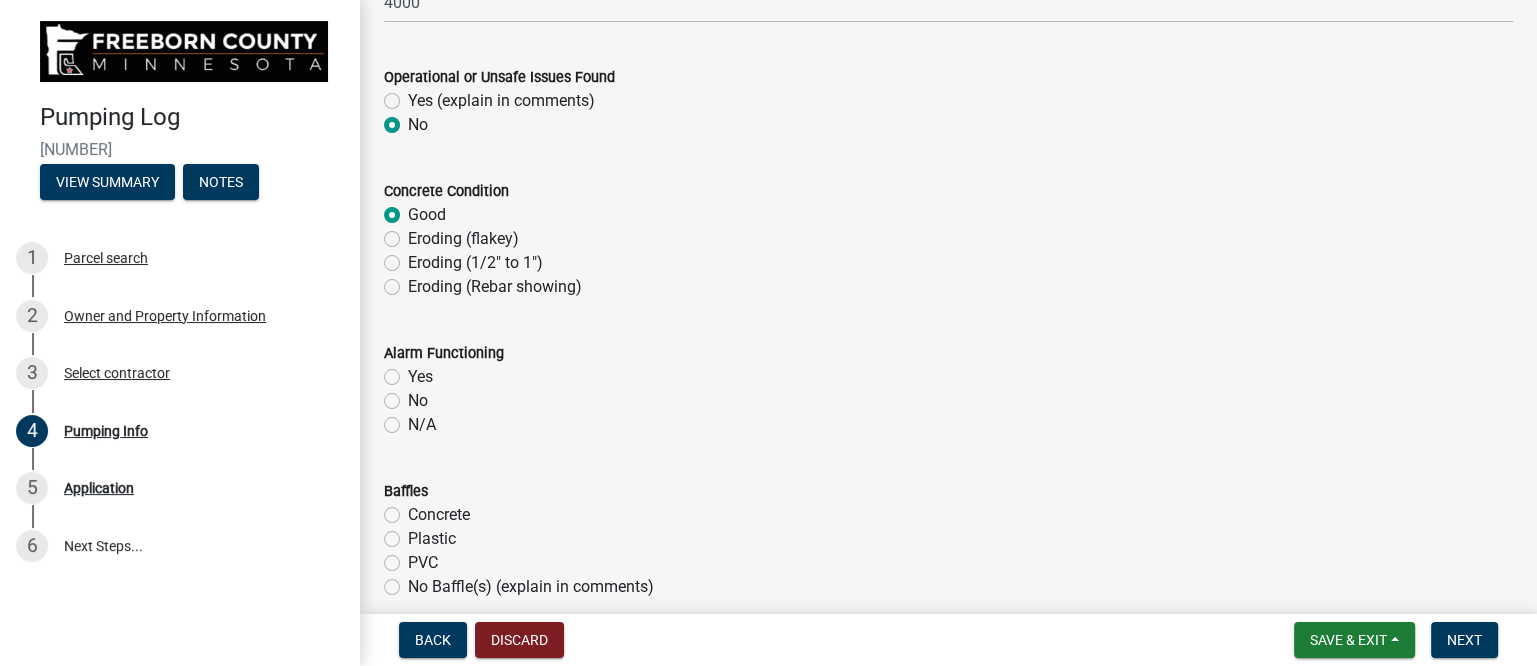 radio on "true" 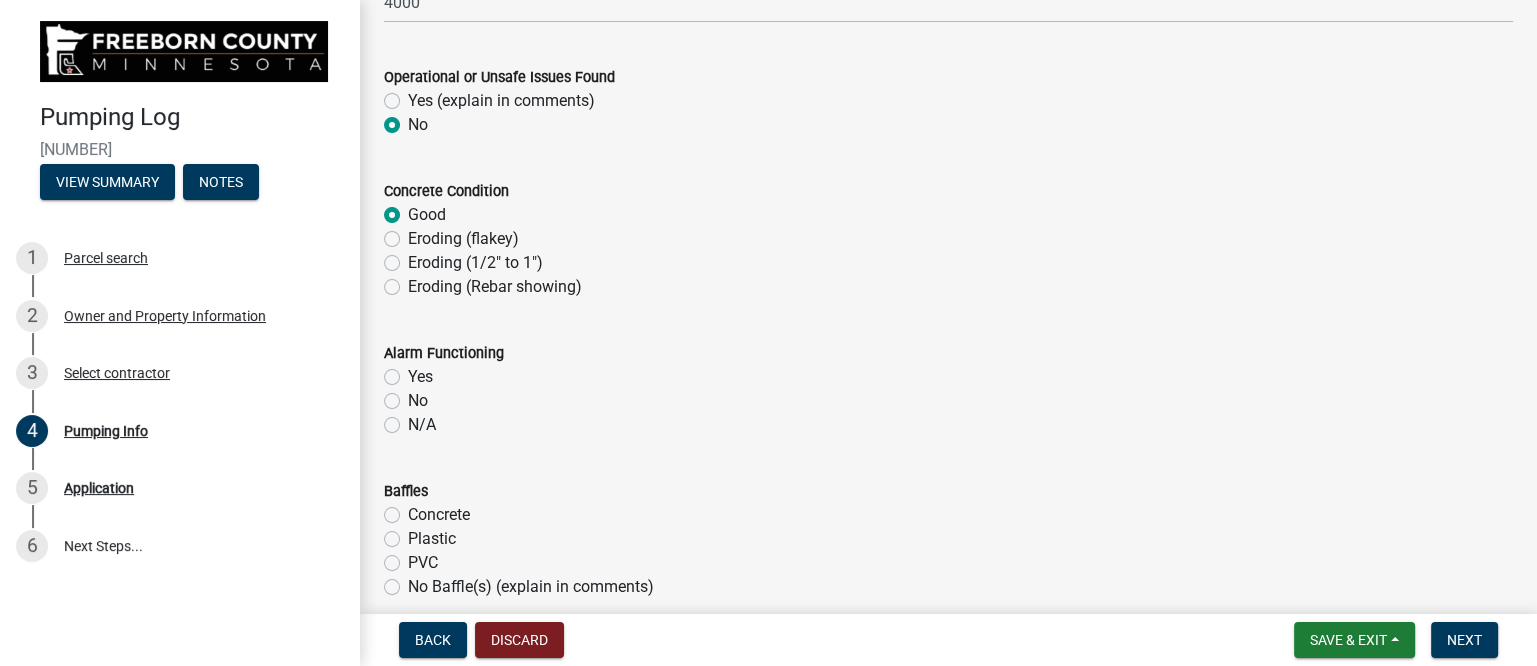 click on "Yes" 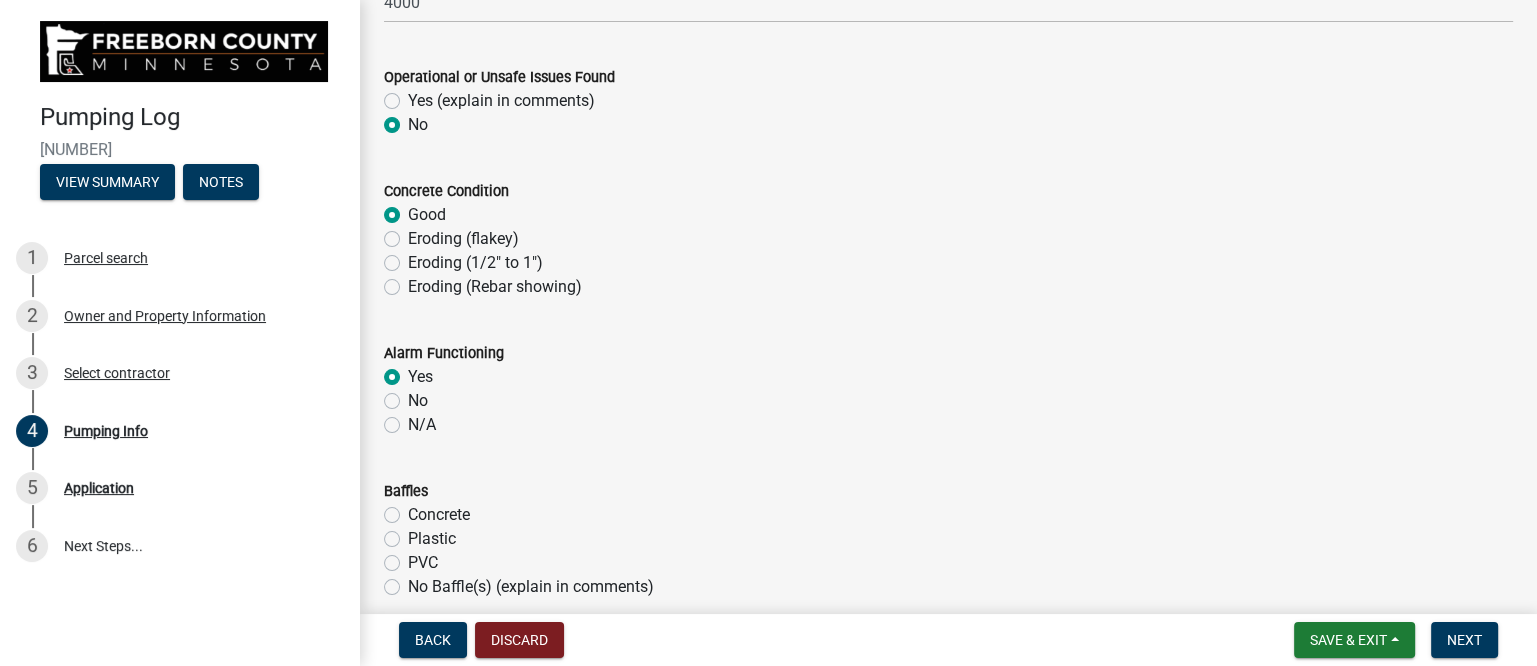radio on "true" 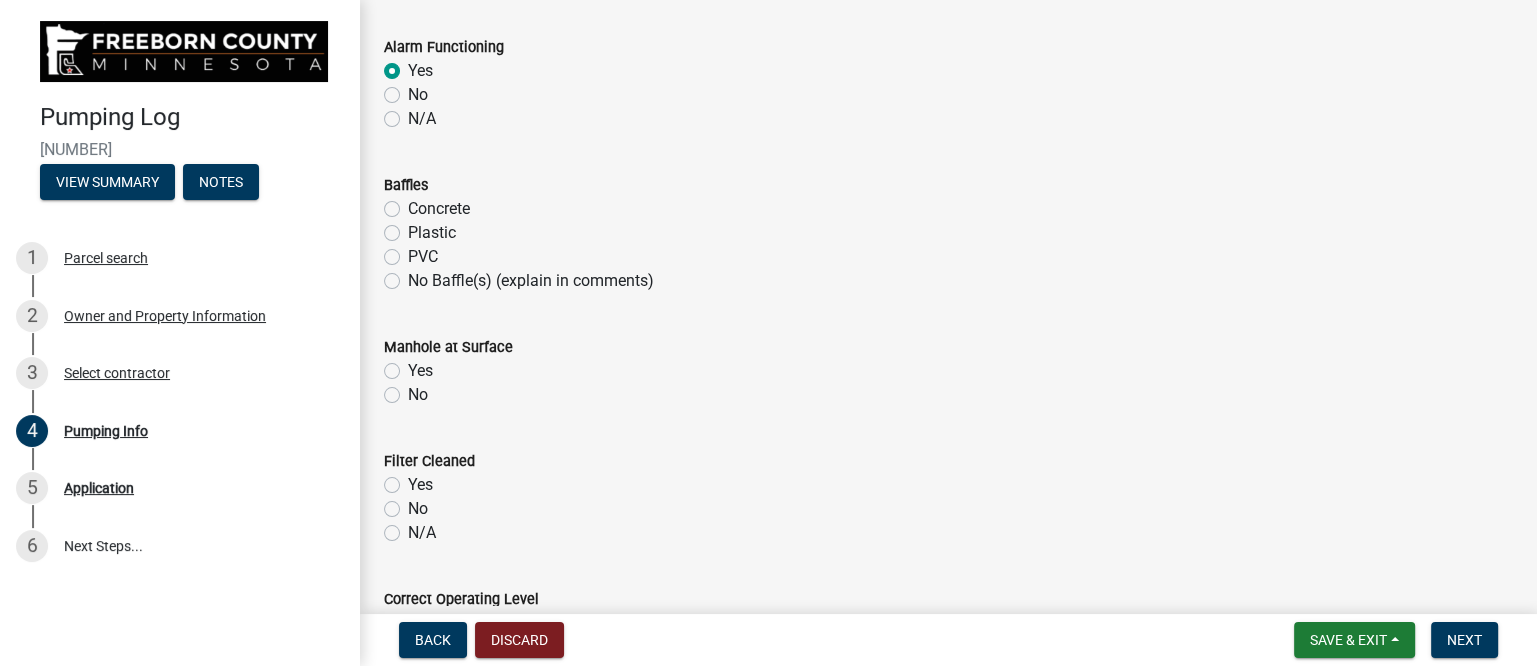 scroll, scrollTop: 1500, scrollLeft: 0, axis: vertical 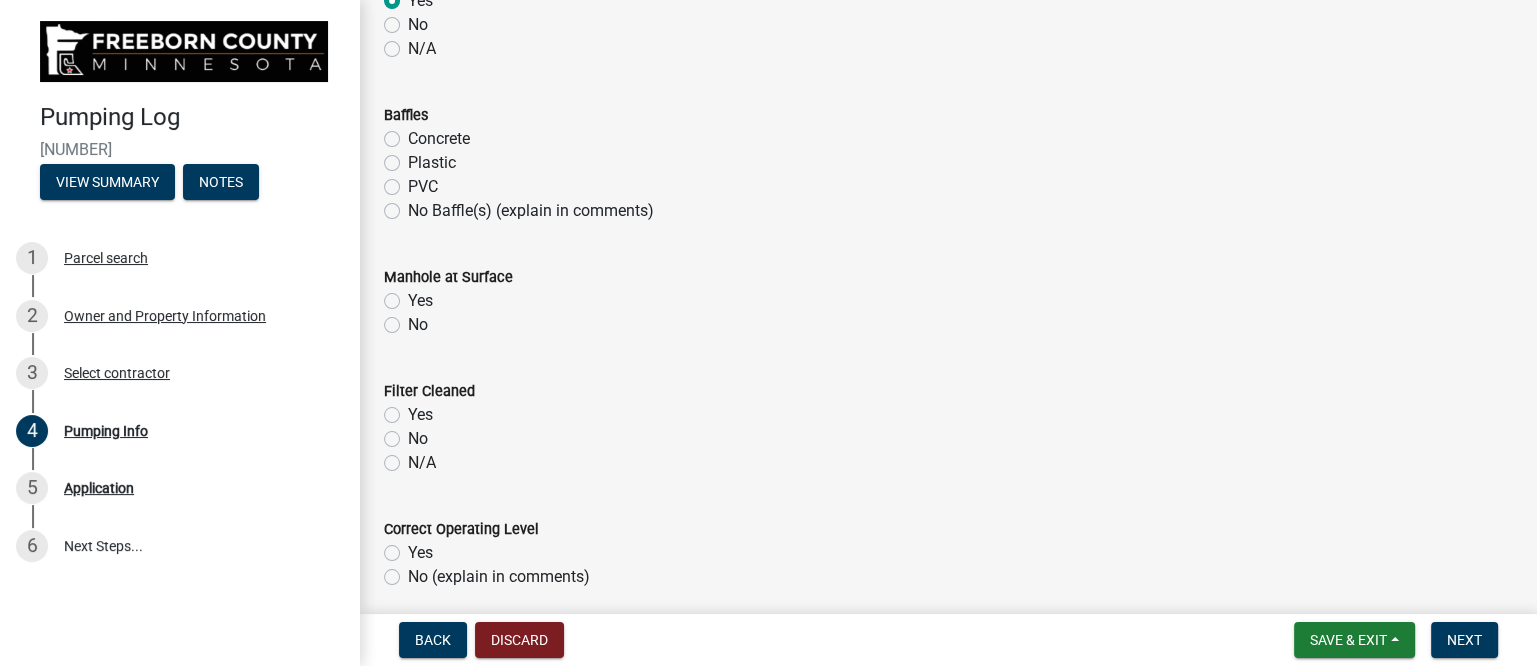 click on "Yes" 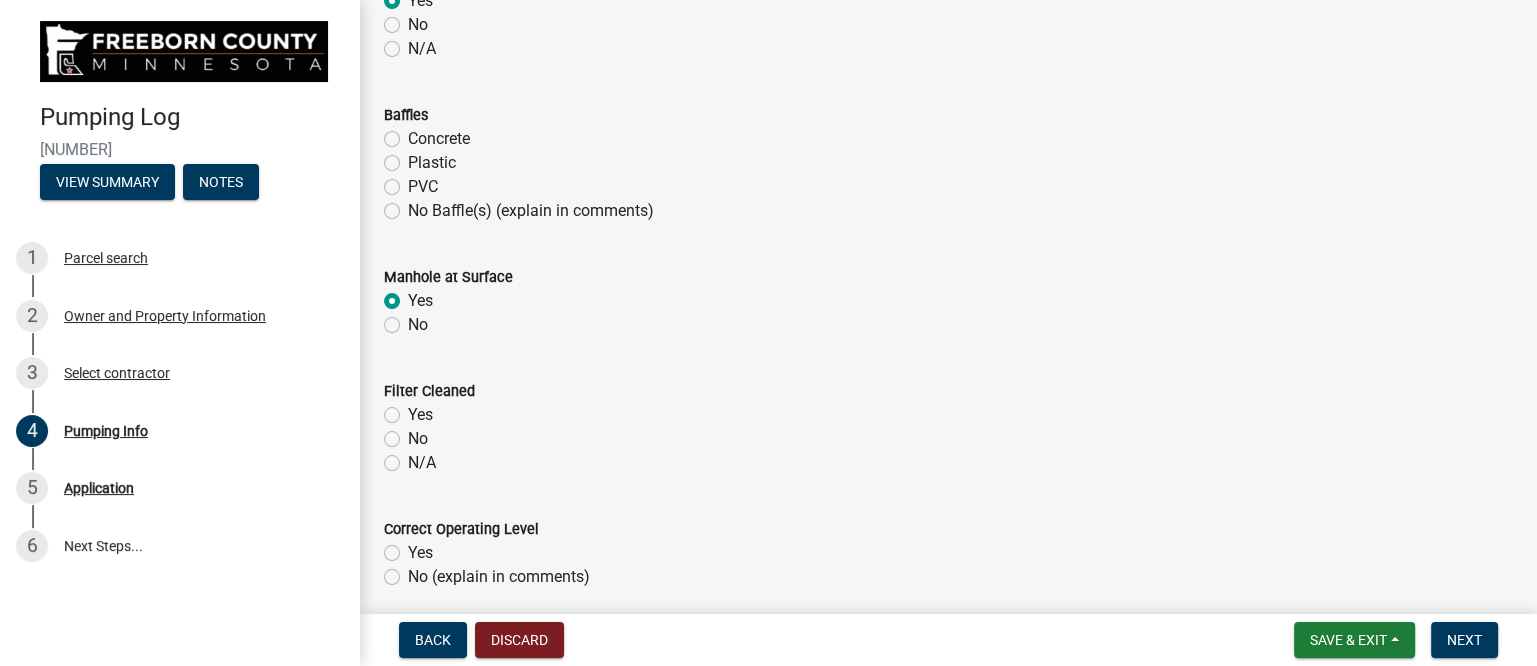 radio on "true" 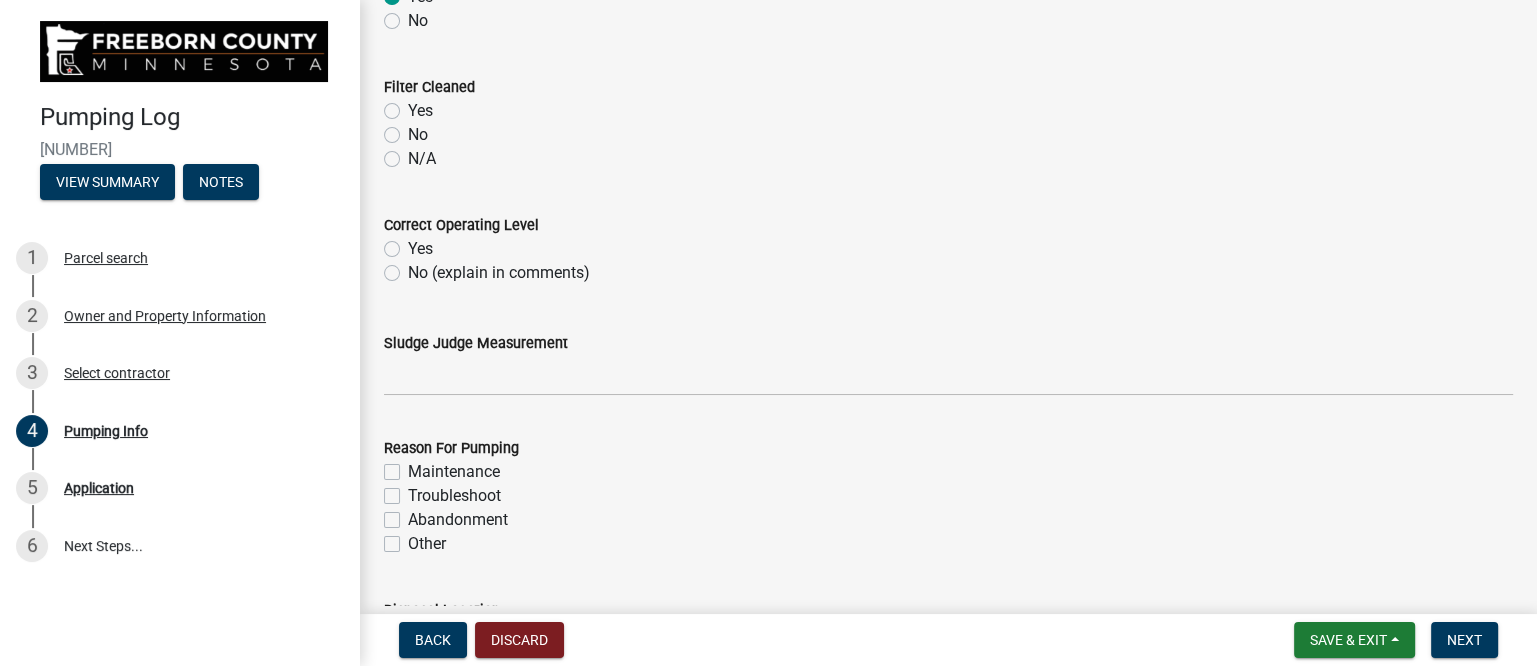 scroll, scrollTop: 1875, scrollLeft: 0, axis: vertical 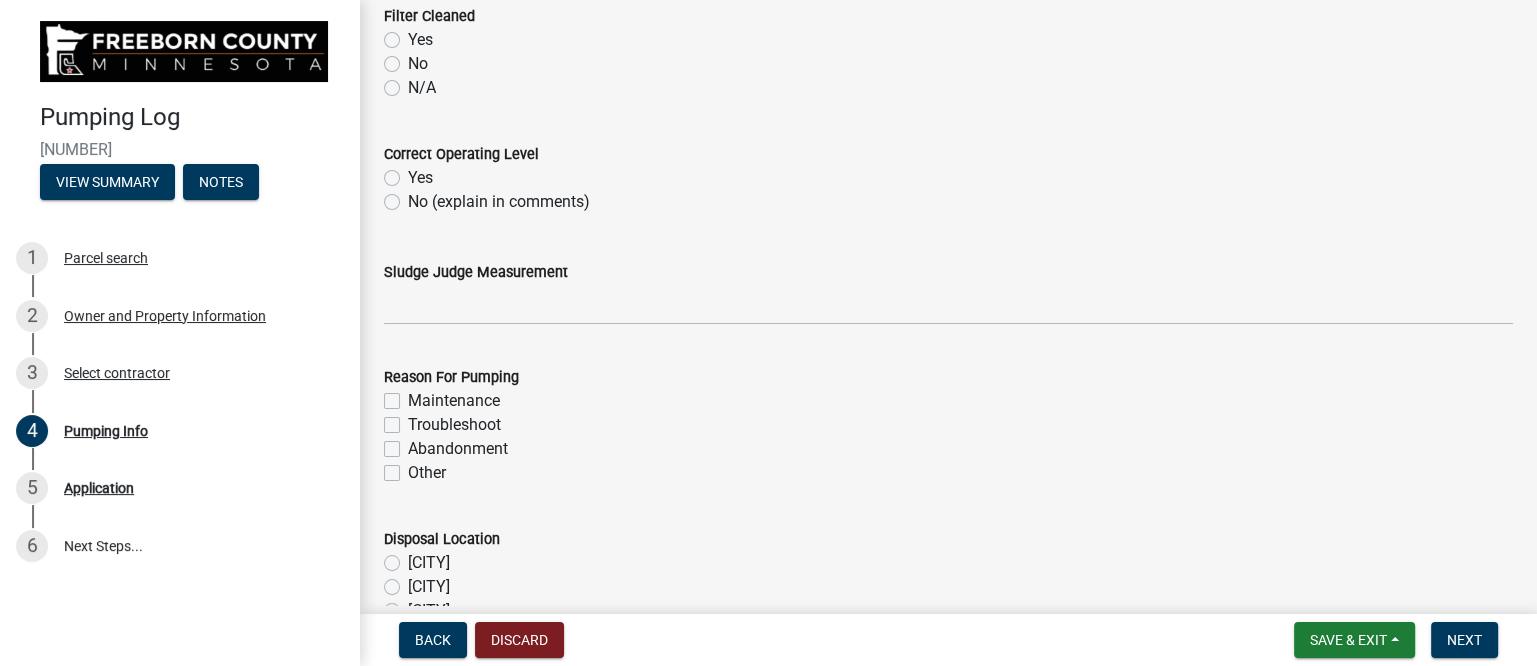 click on "Yes" 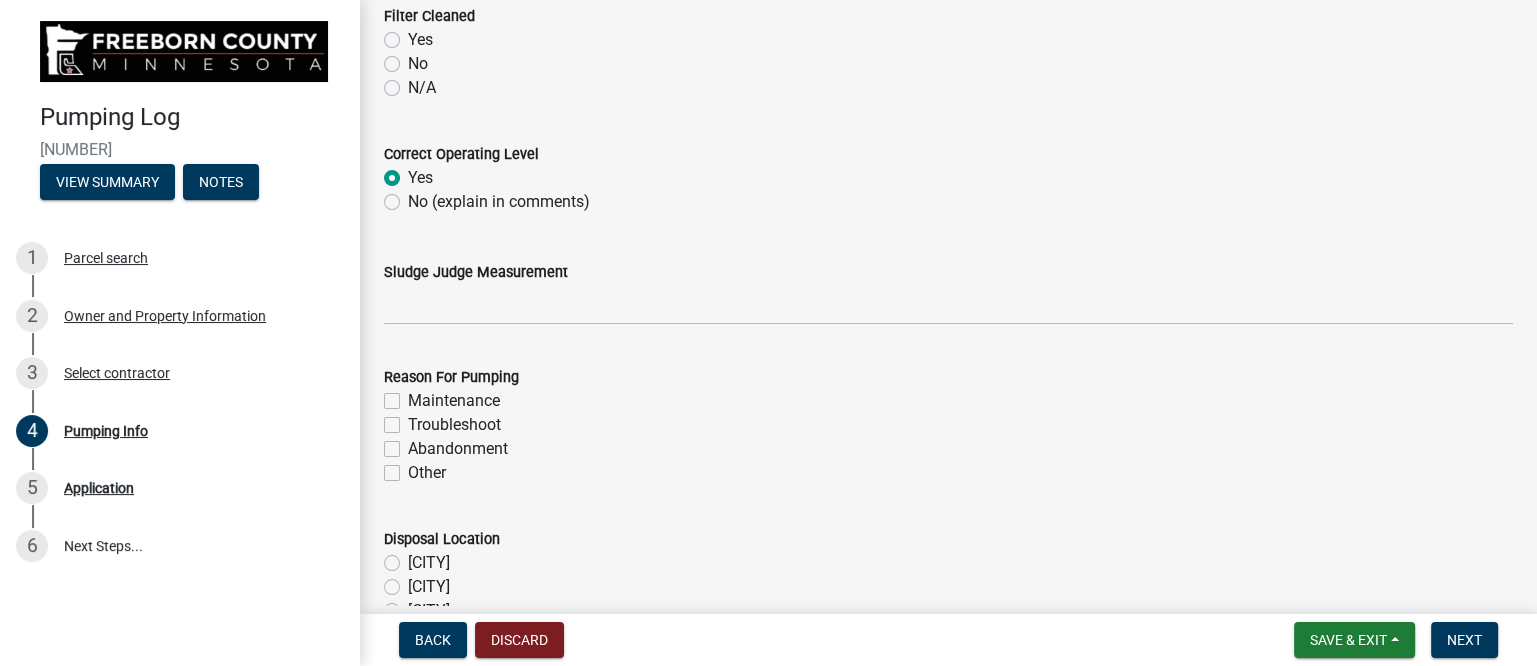 radio on "true" 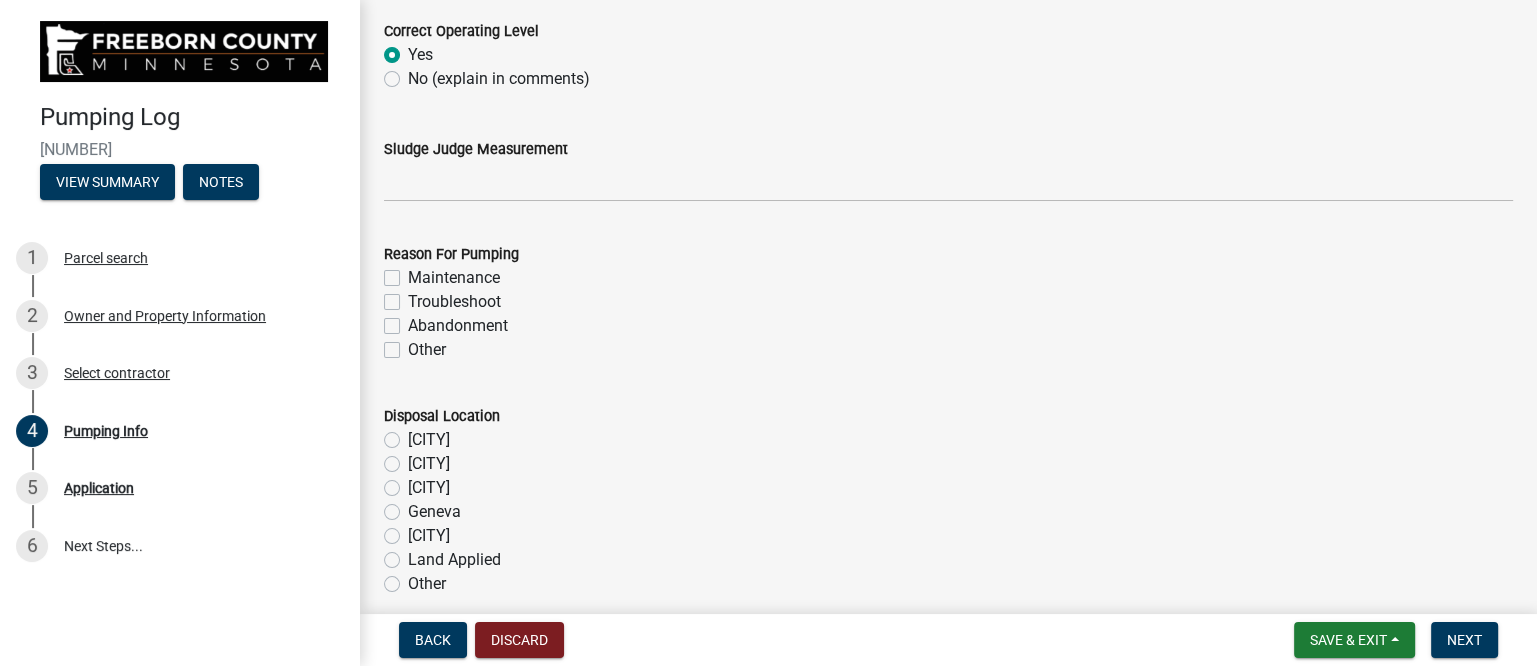 scroll, scrollTop: 2000, scrollLeft: 0, axis: vertical 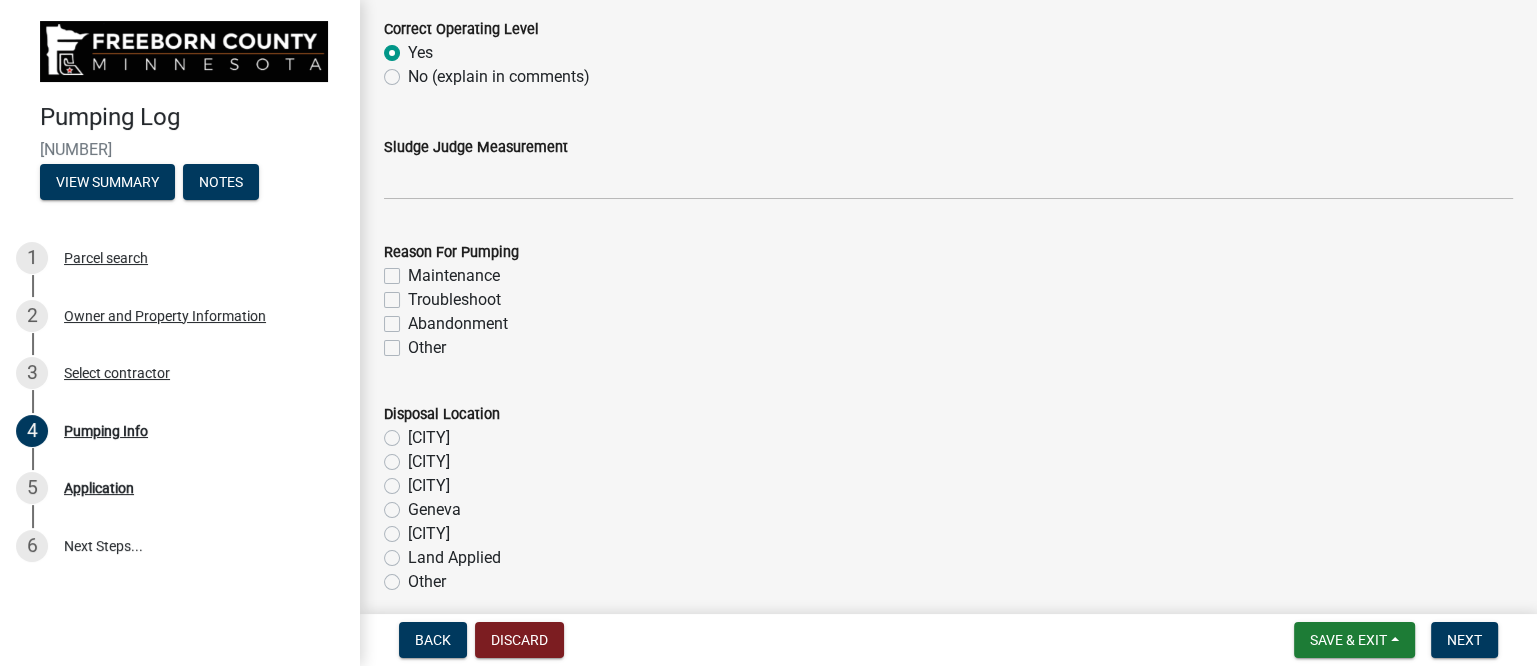 click on "Maintenance" 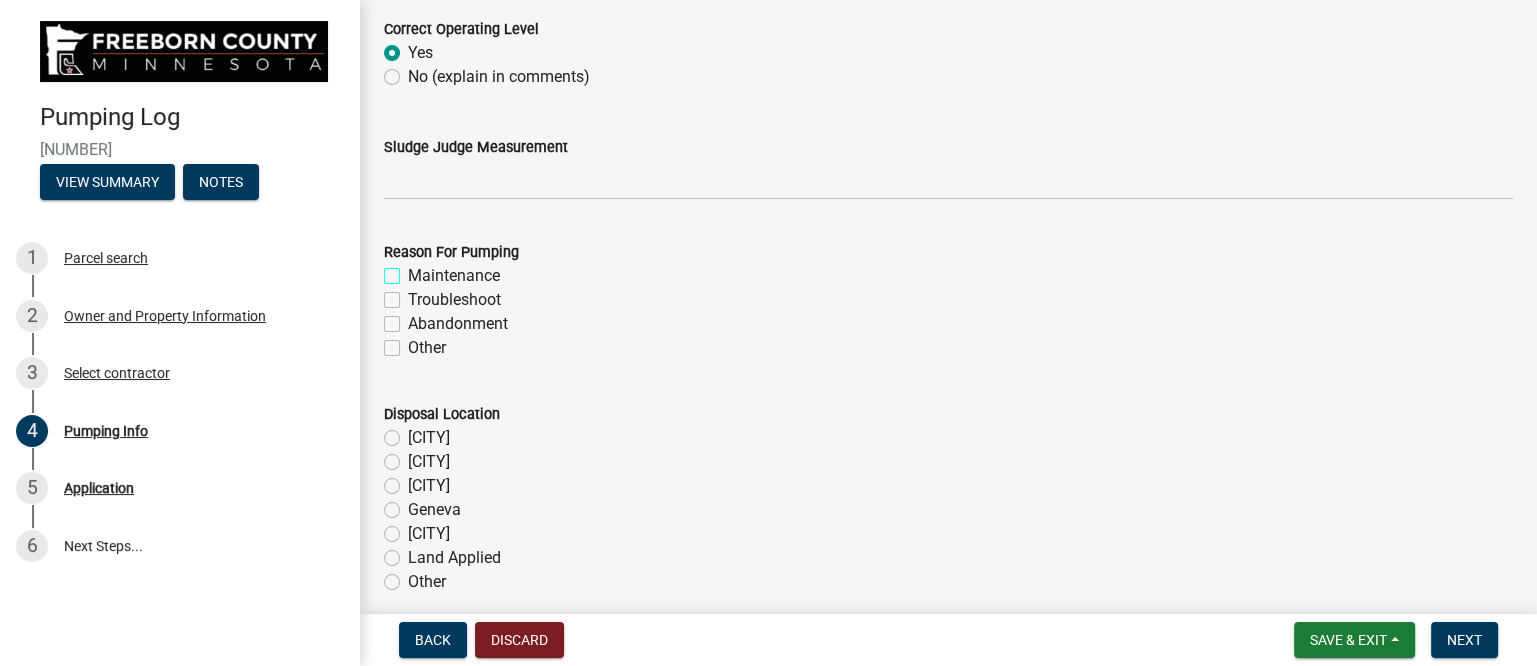 click on "Maintenance" at bounding box center (414, 270) 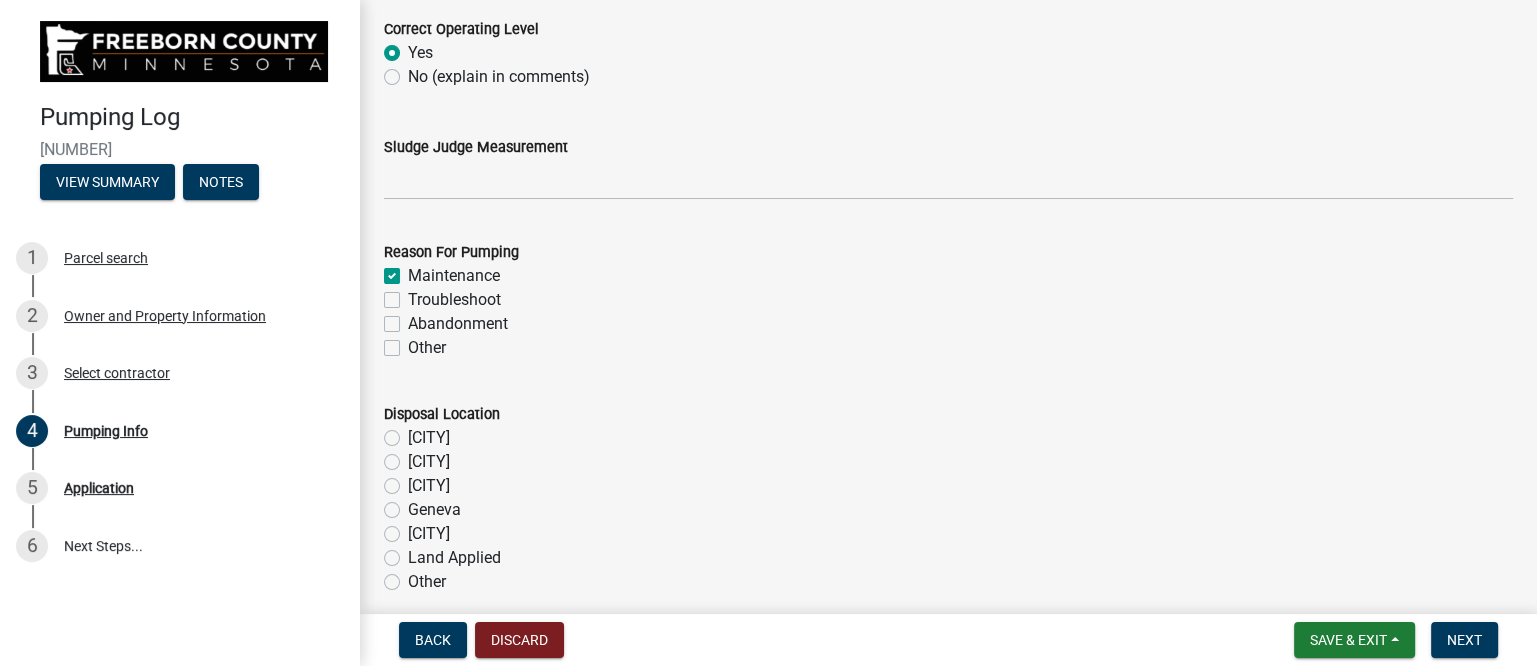 checkbox on "true" 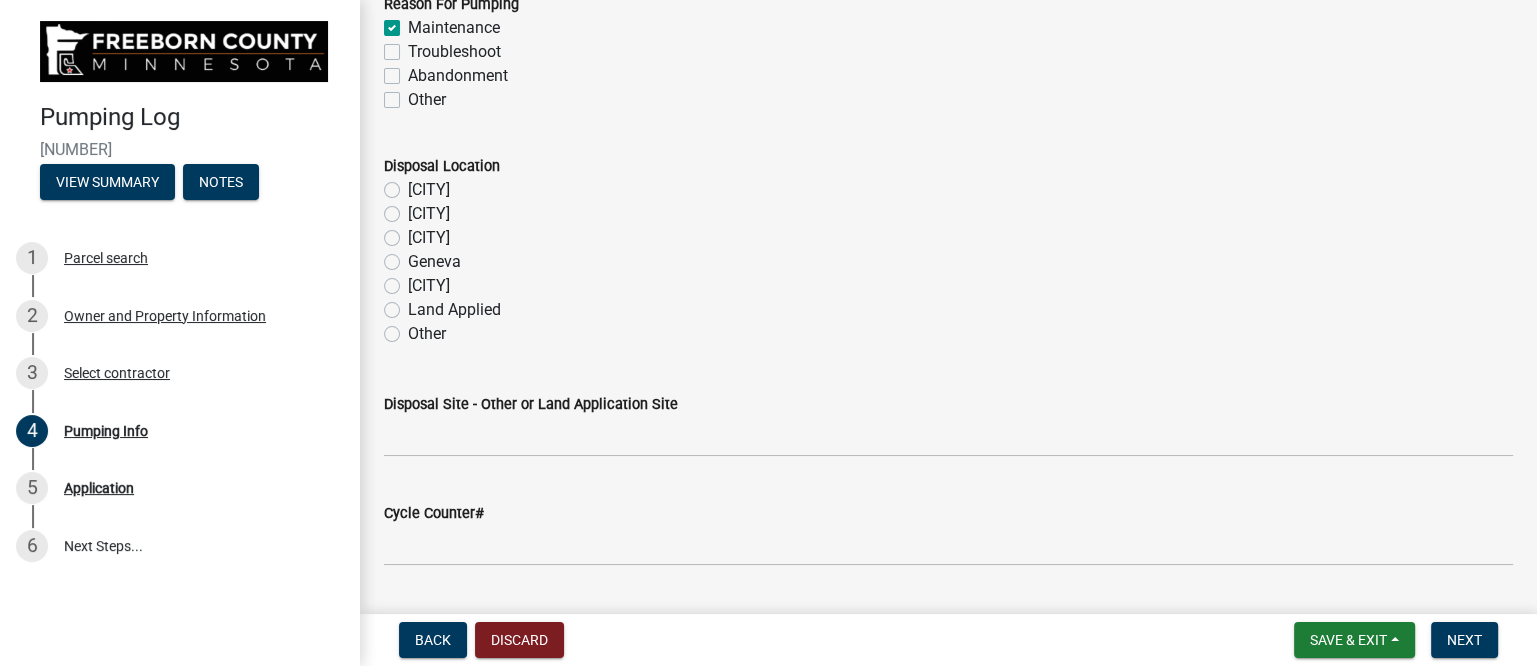 scroll, scrollTop: 2250, scrollLeft: 0, axis: vertical 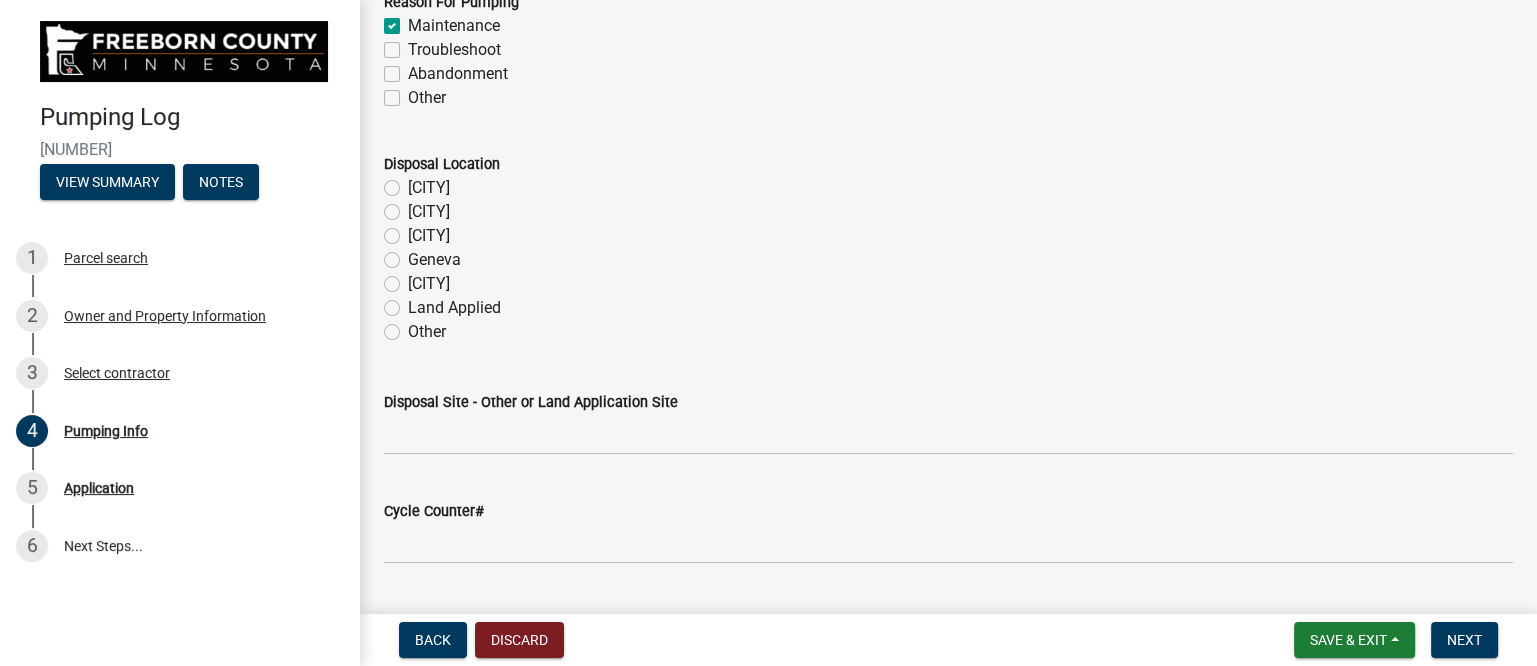click on "[CITY]" 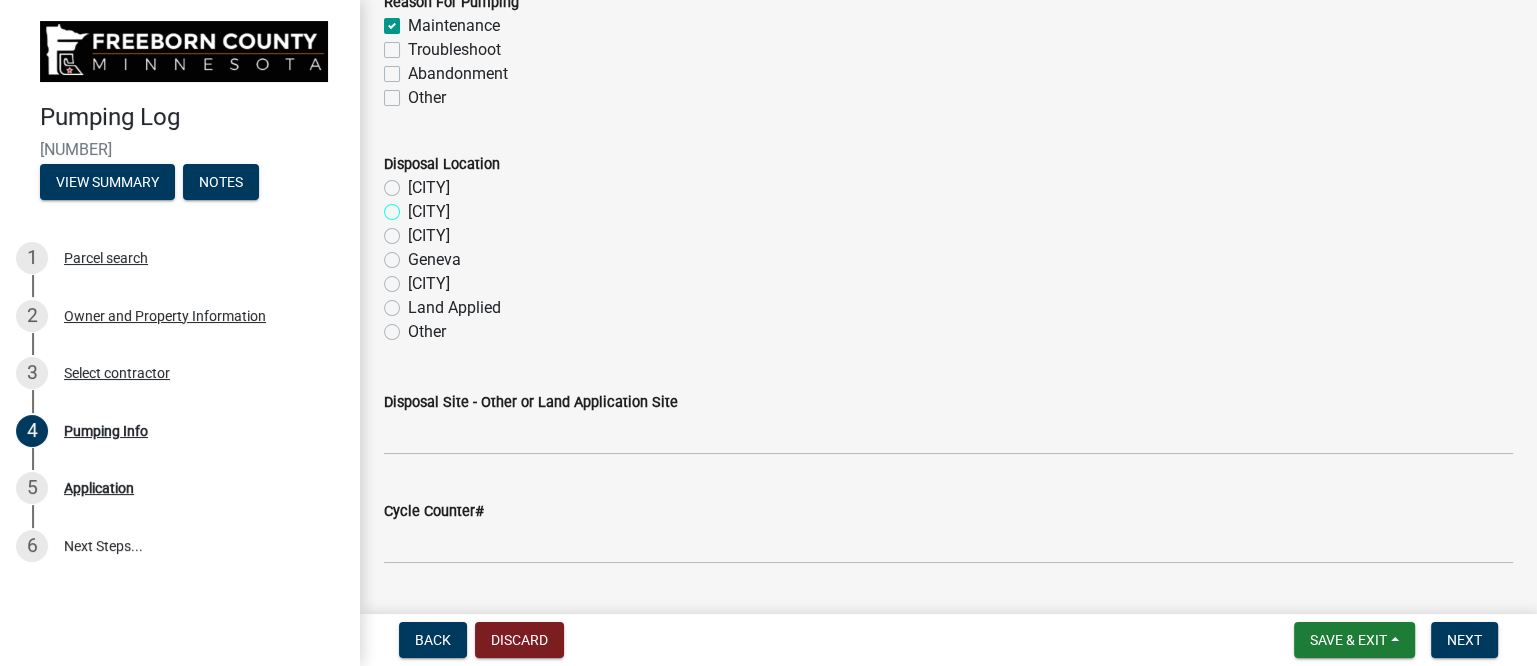 click on "[CITY]" at bounding box center (414, 206) 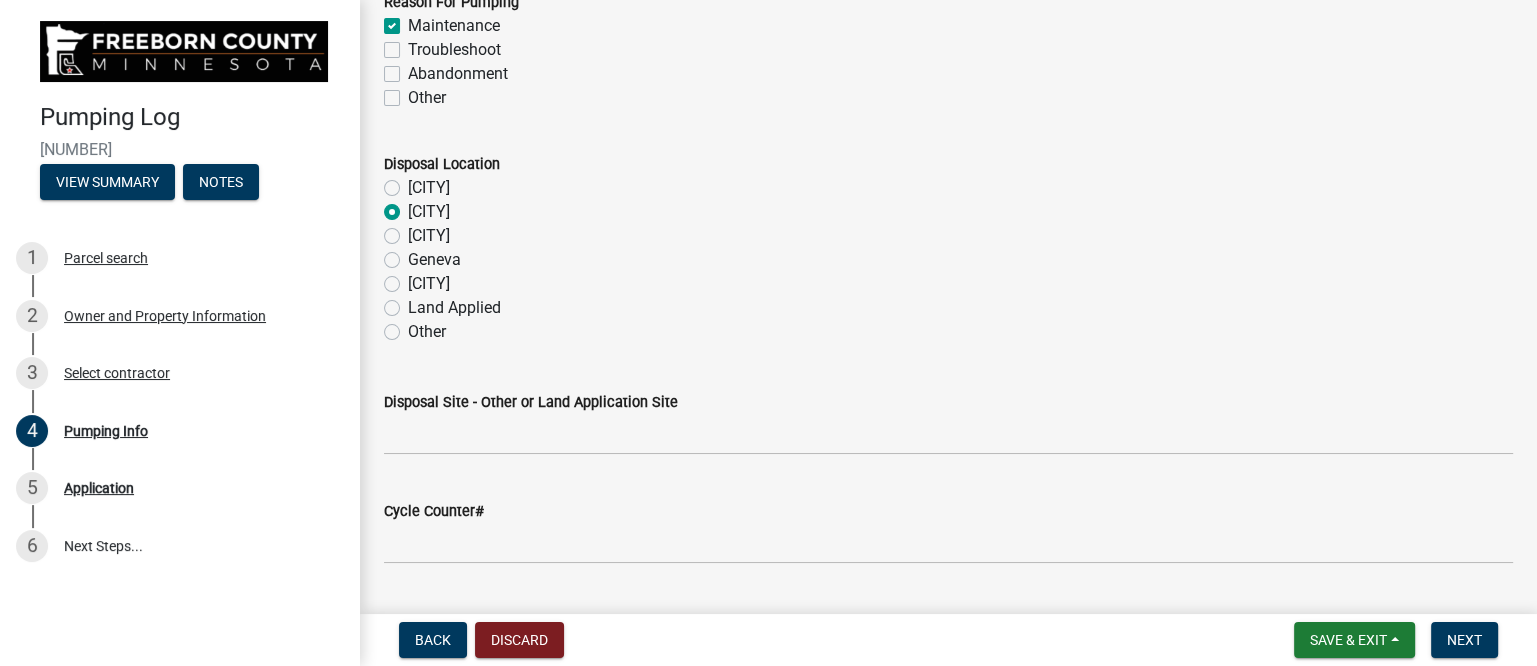 radio on "true" 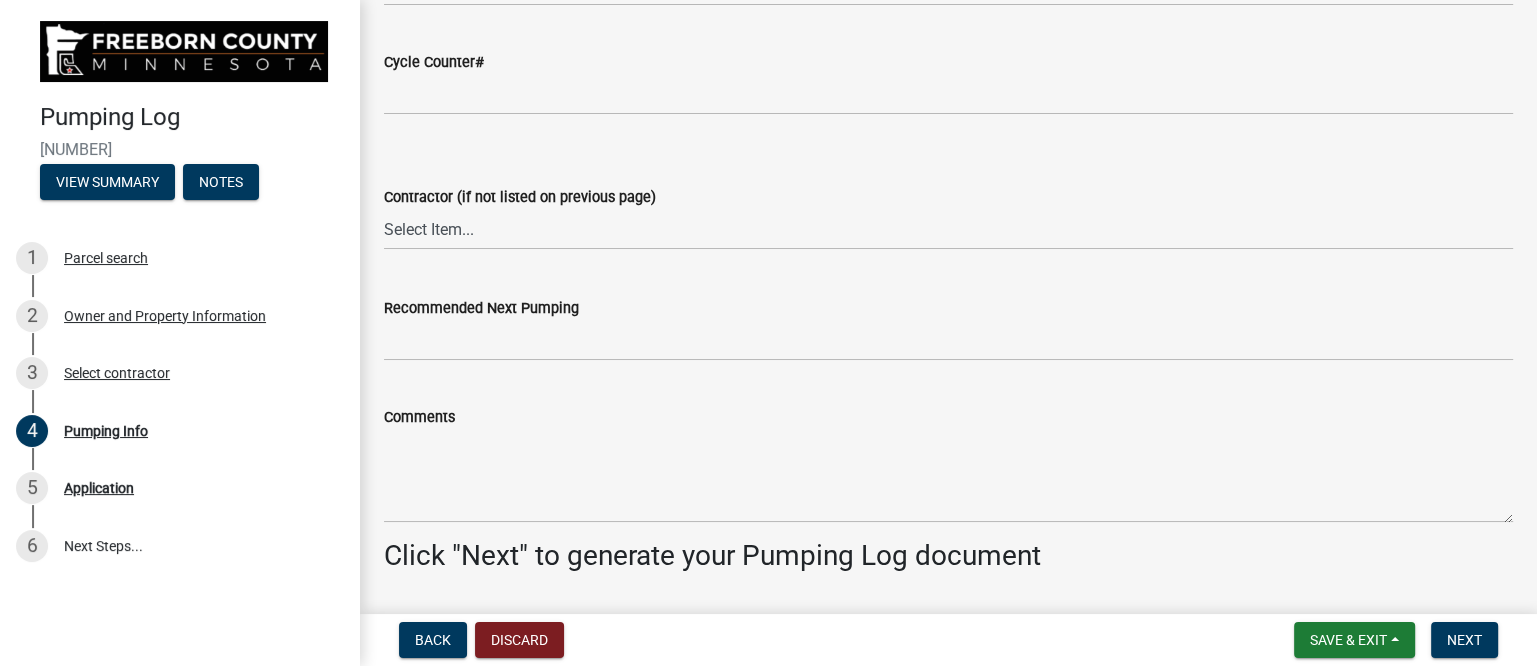 scroll, scrollTop: 2750, scrollLeft: 0, axis: vertical 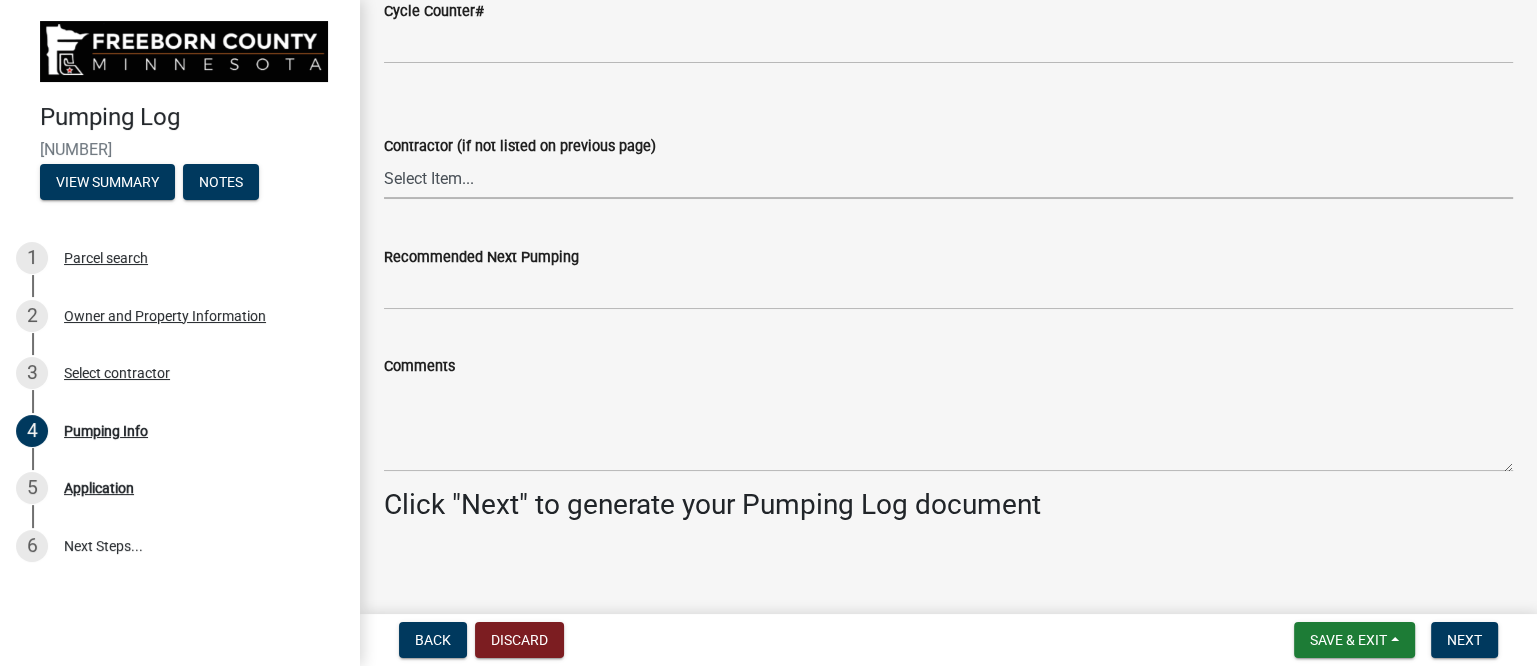 click on "Select Item...   P & L Excavating   Precision Septic Services   Wangen Excavating   Loverink Drainage   Morreim Drainage Inc.   Eric Boe & Sons   Morrison Well & Plumbing   Bishop Excavating, Inc   Newry Construction    Bustad Dozing & Excavating   Dobberstein Backhoe   Jensen Excavating & Trucking   Denny Swehla Trucking & Excavating   Ellingson Drainage   Dana Waltz   Brownies Plumbing & Heating   Lake State Environmental    Krueger Excavating of Albert Lea   Hodgeman Drainage Co   James Bros Construction   PS Excavating, LLC.   Steve James   Homeowner   5 Star Excavating   R&M Backhoe Services   DeLaittre Septic & Excavating   Tim Kinney" at bounding box center (948, 178) 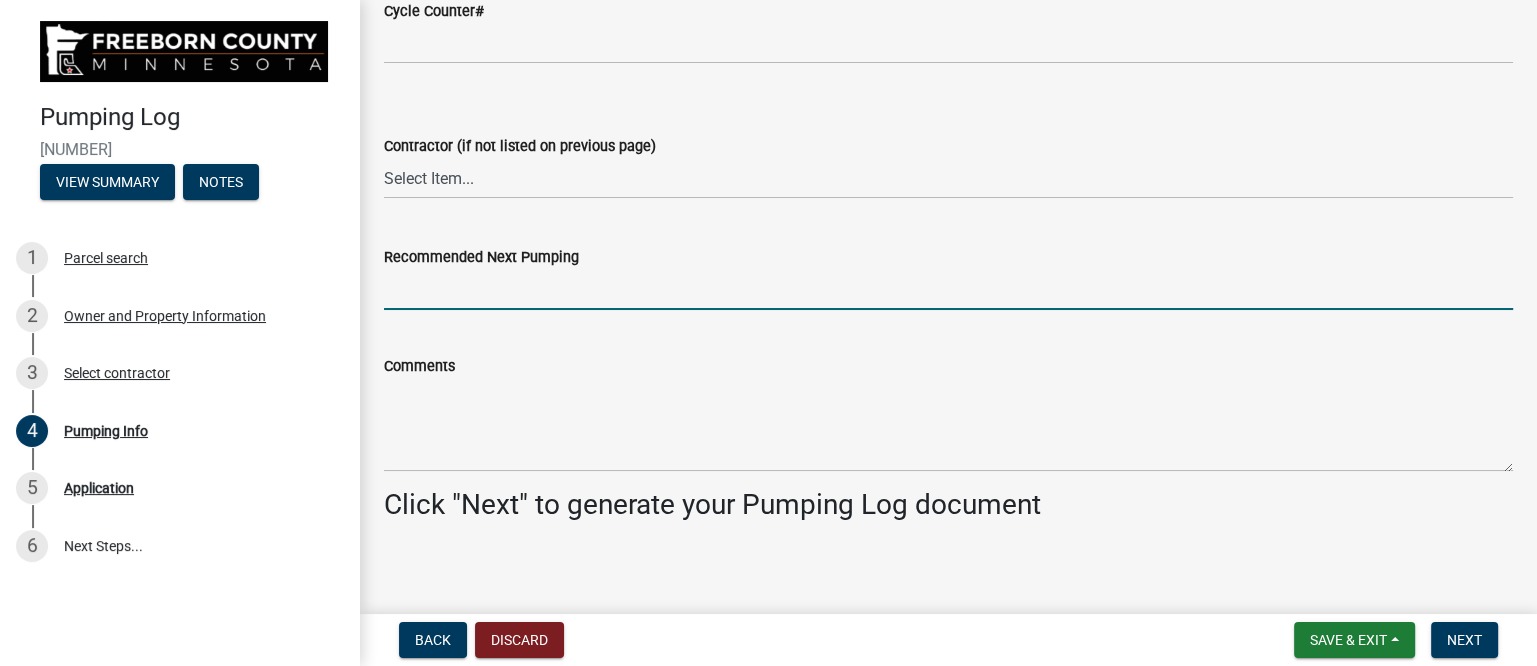 click on "Recommended Next Pumping" at bounding box center (948, 289) 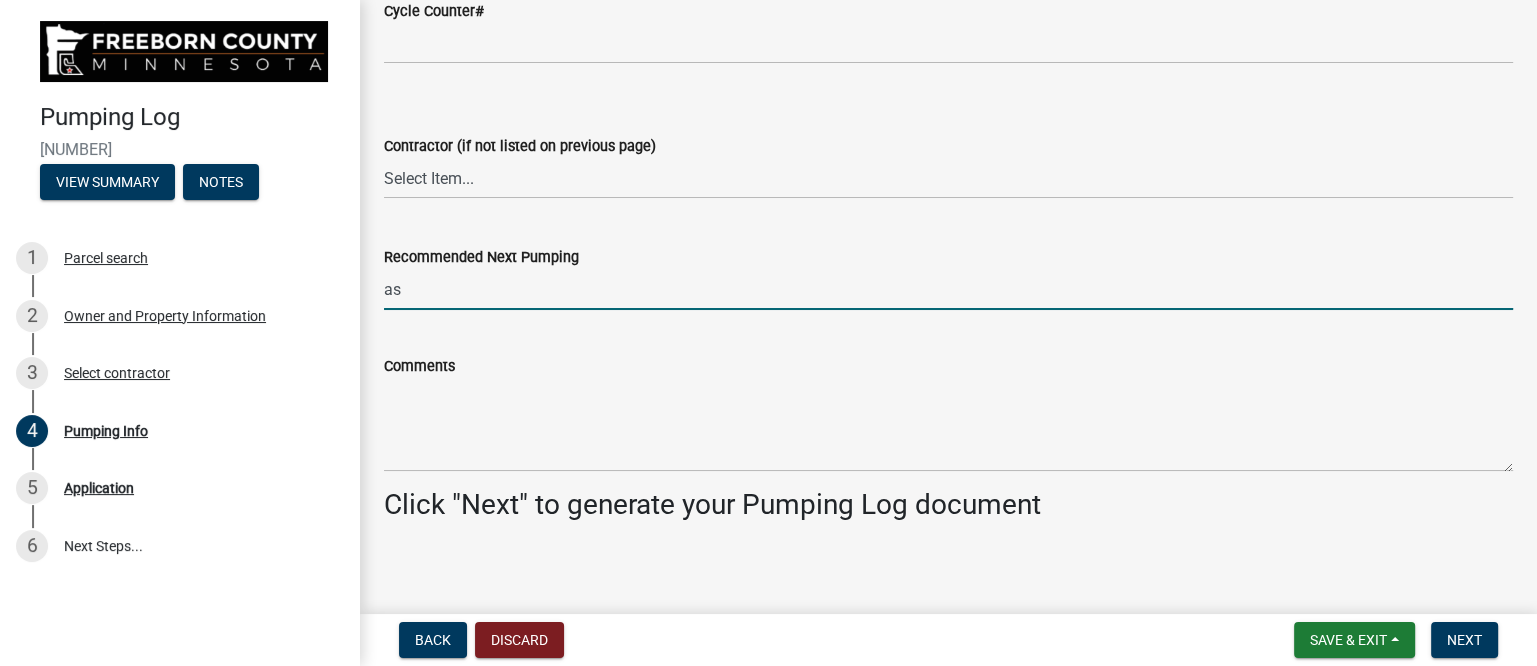 type on "as needed" 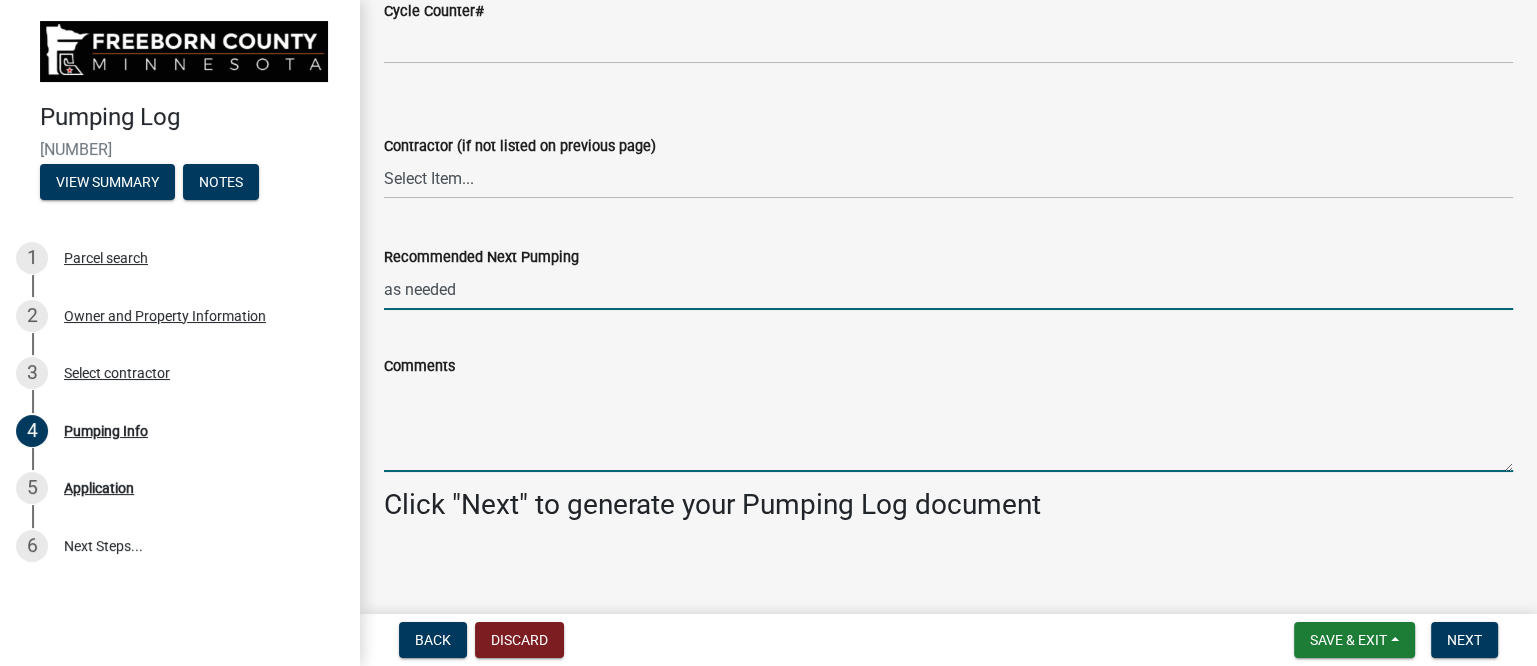 click on "Comments" at bounding box center (948, 425) 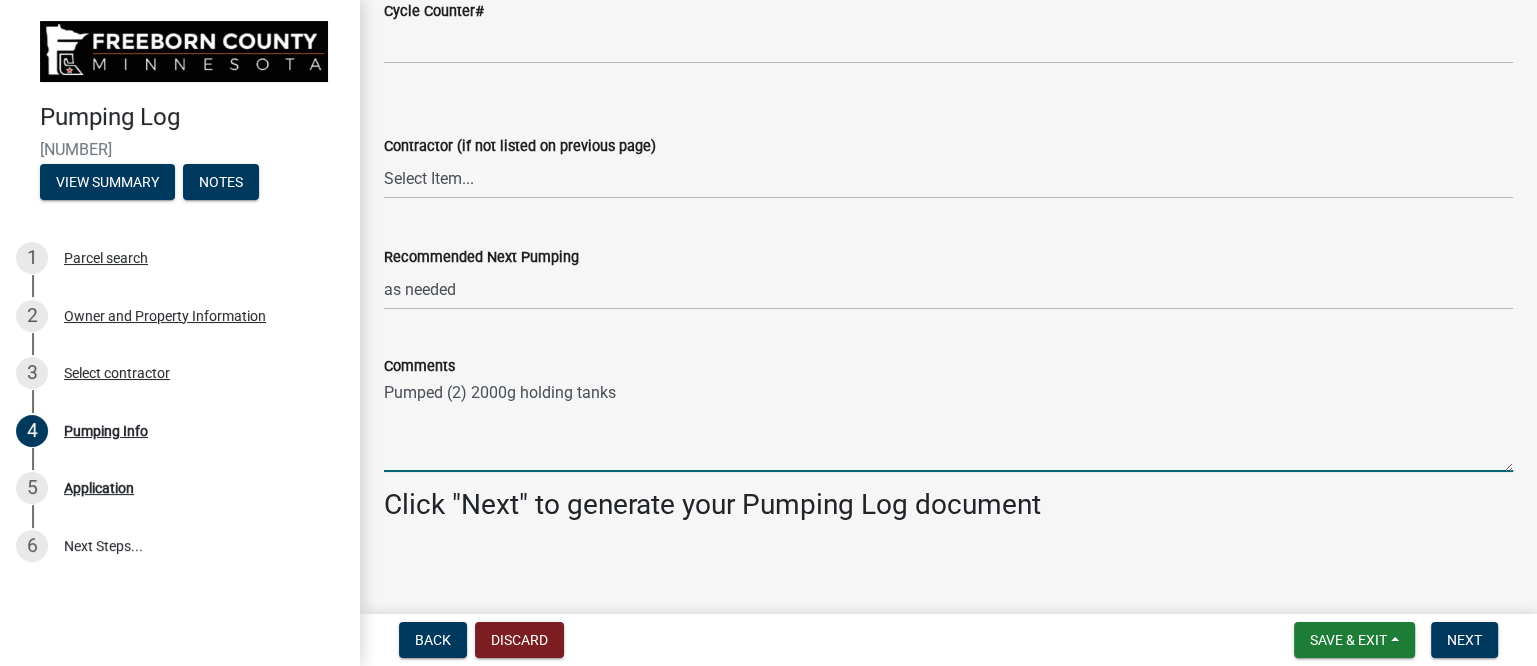 click on "Pumped (2) 2000g holding tanks" at bounding box center (948, 425) 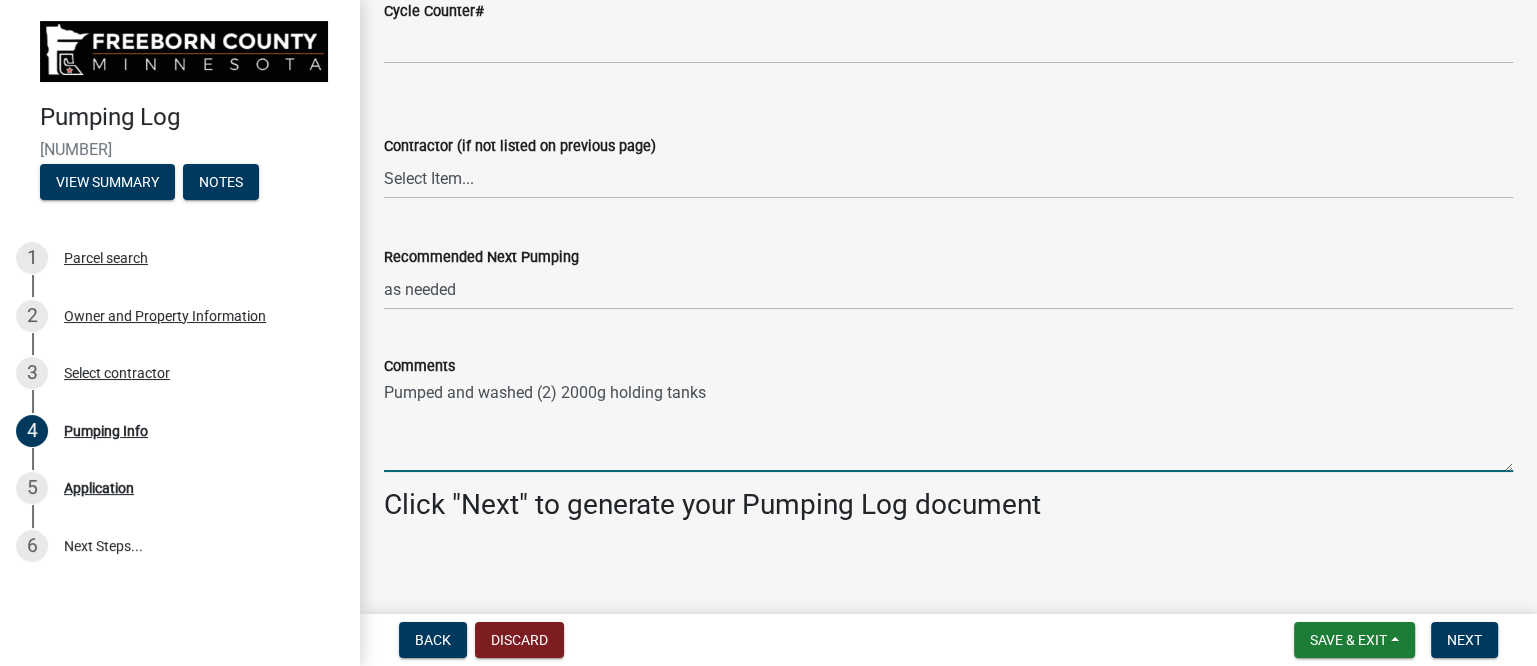 click on "Pumped and washed (2) 2000g holding tanks" at bounding box center [948, 425] 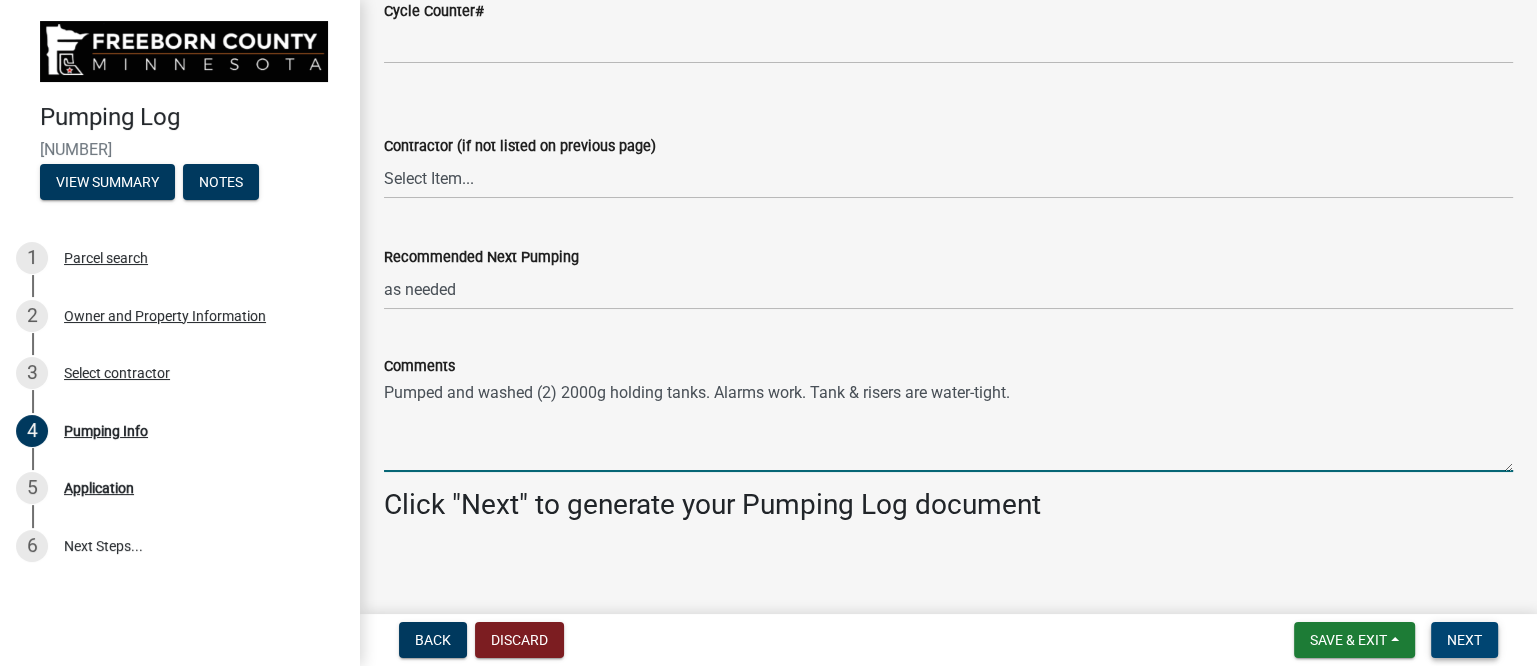 type on "Pumped and washed (2) 2000g holding tanks. Alarms work. Tank & risers are water-tight." 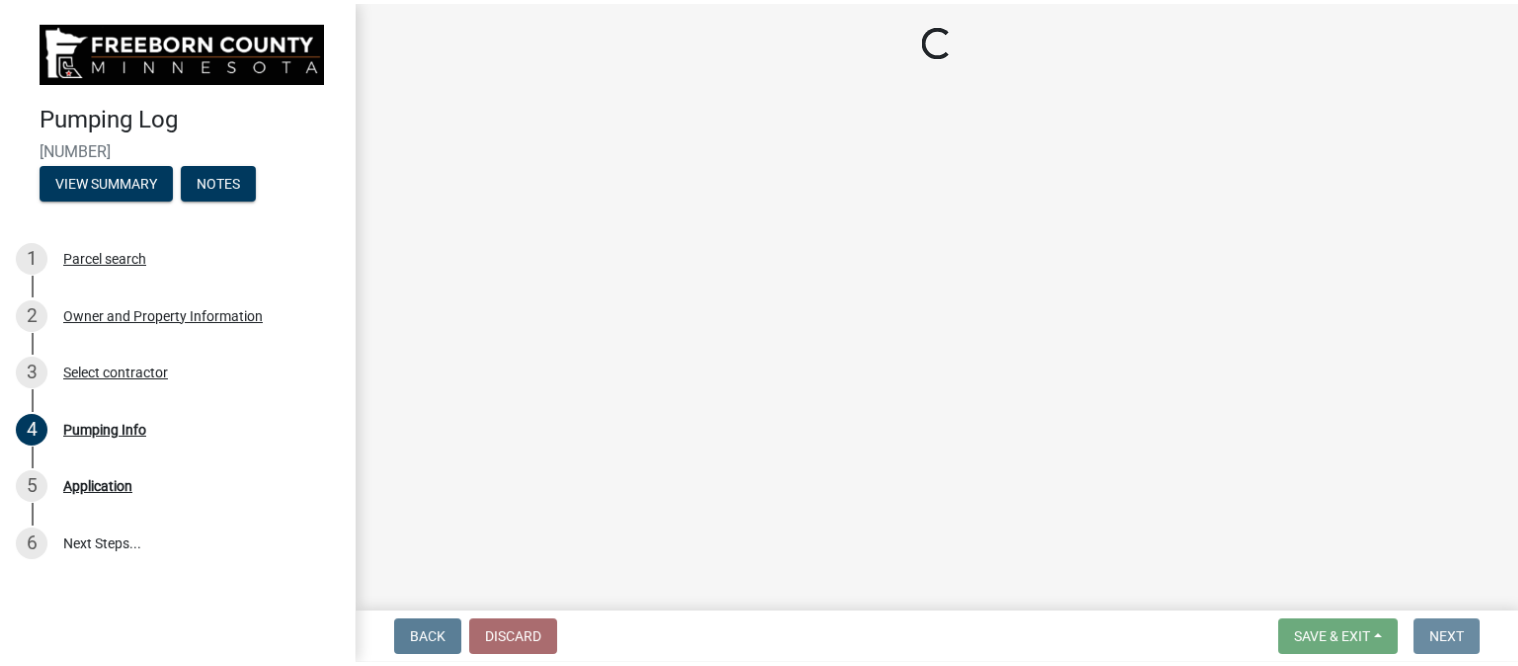 scroll, scrollTop: 0, scrollLeft: 0, axis: both 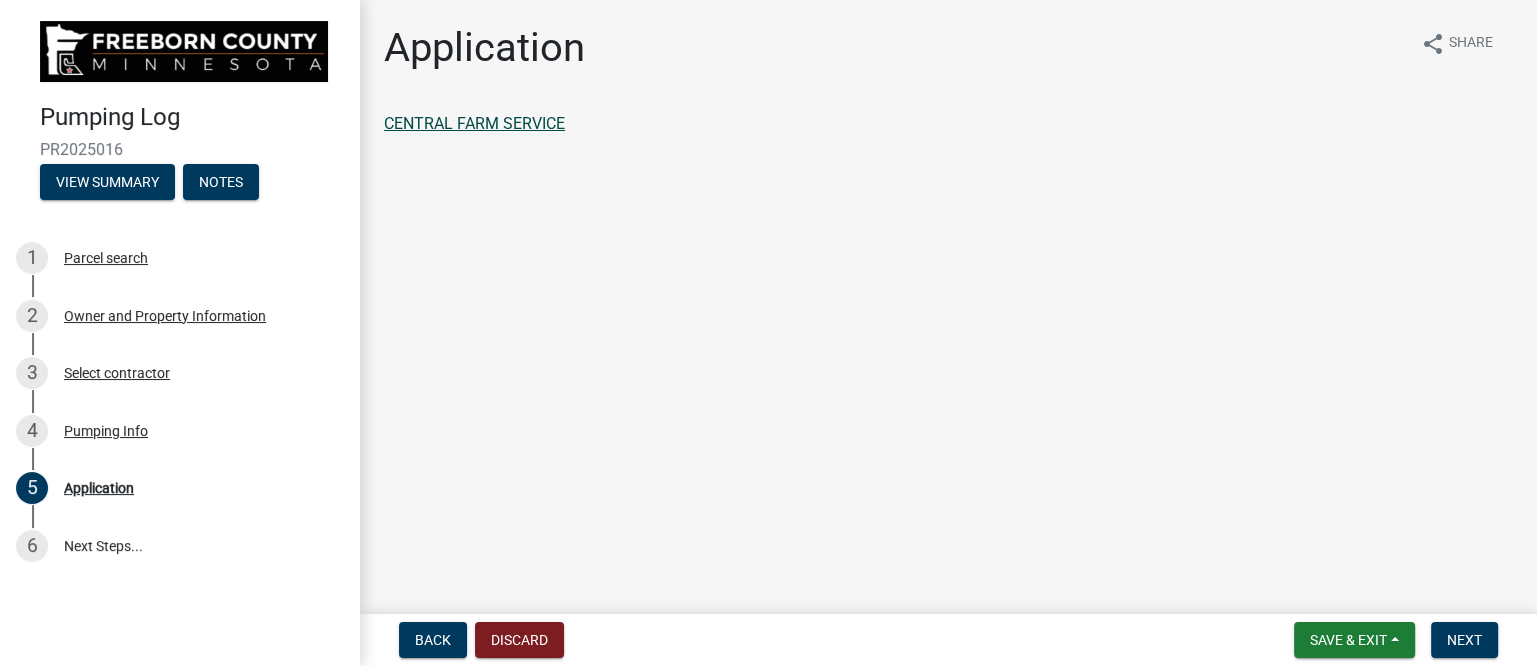 click on "CENTRAL FARM SERVICE" 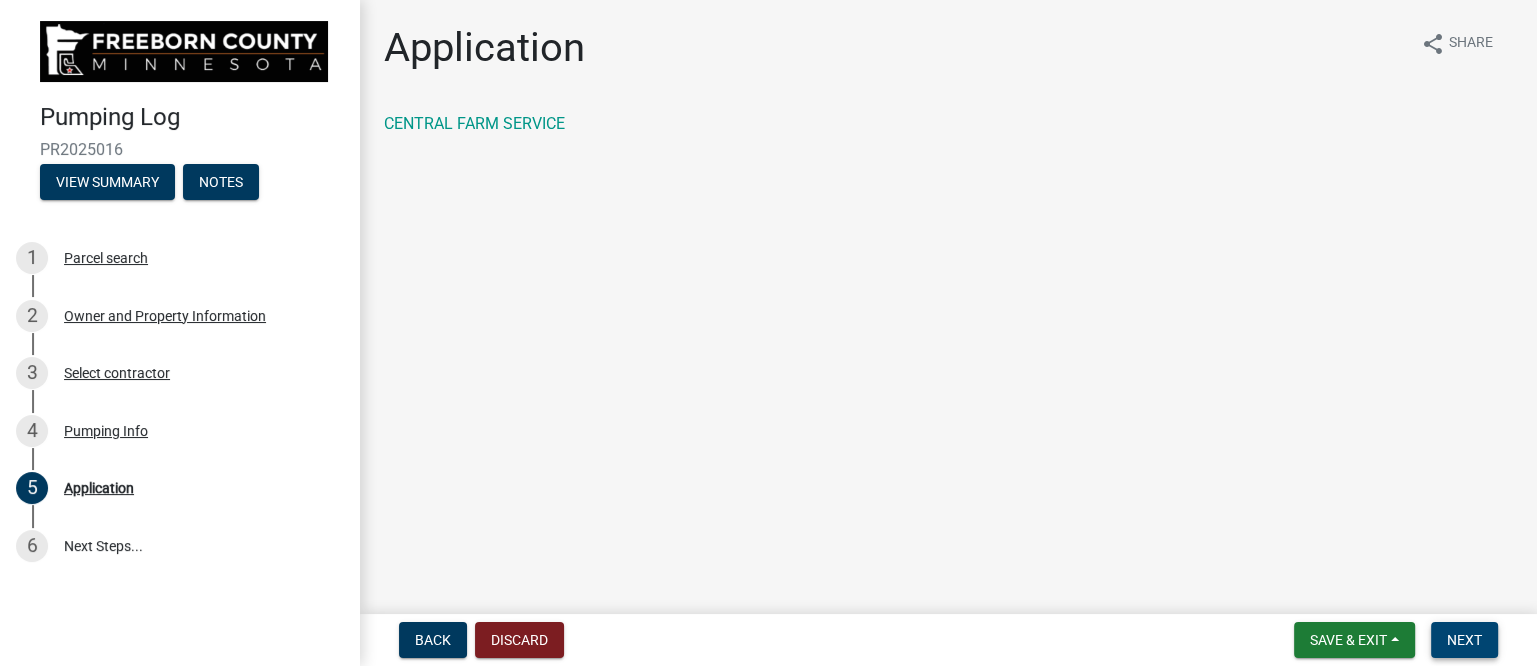 click on "Next" at bounding box center (1464, 640) 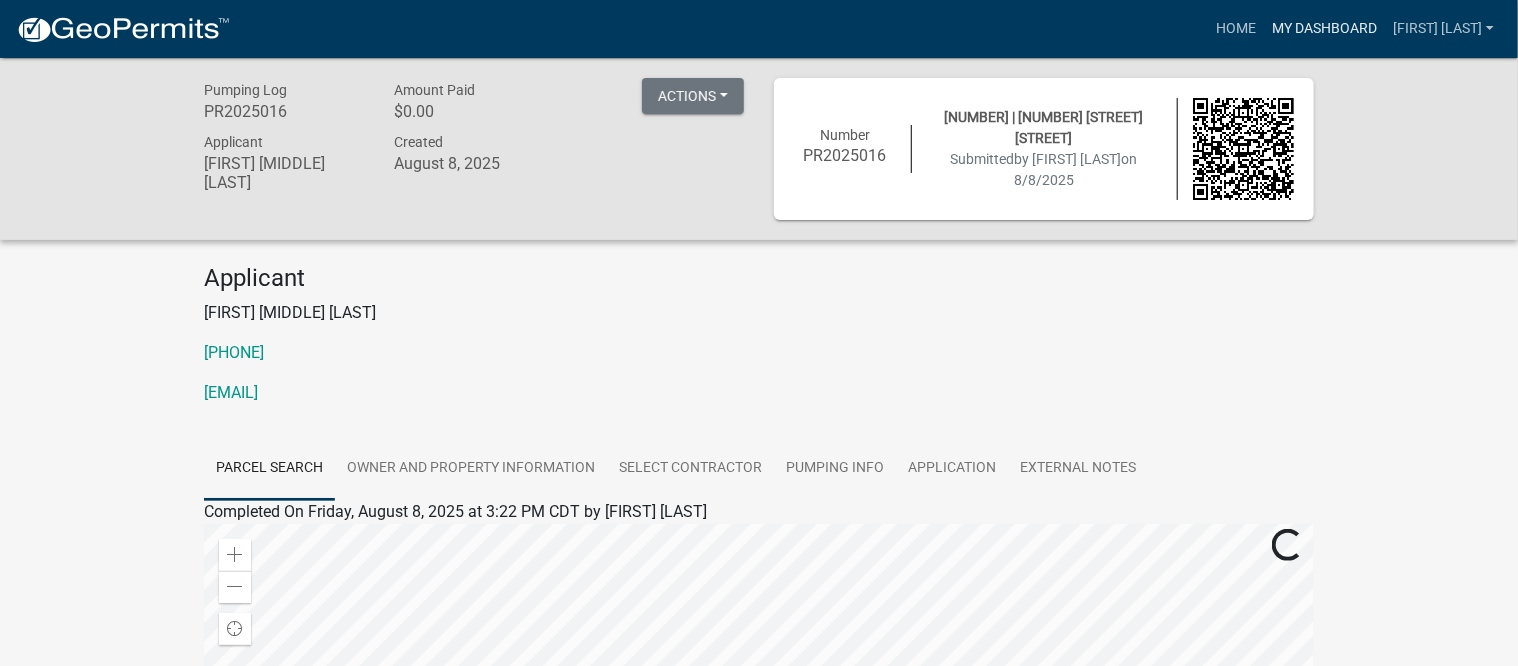 click on "My Dashboard" at bounding box center [1324, 29] 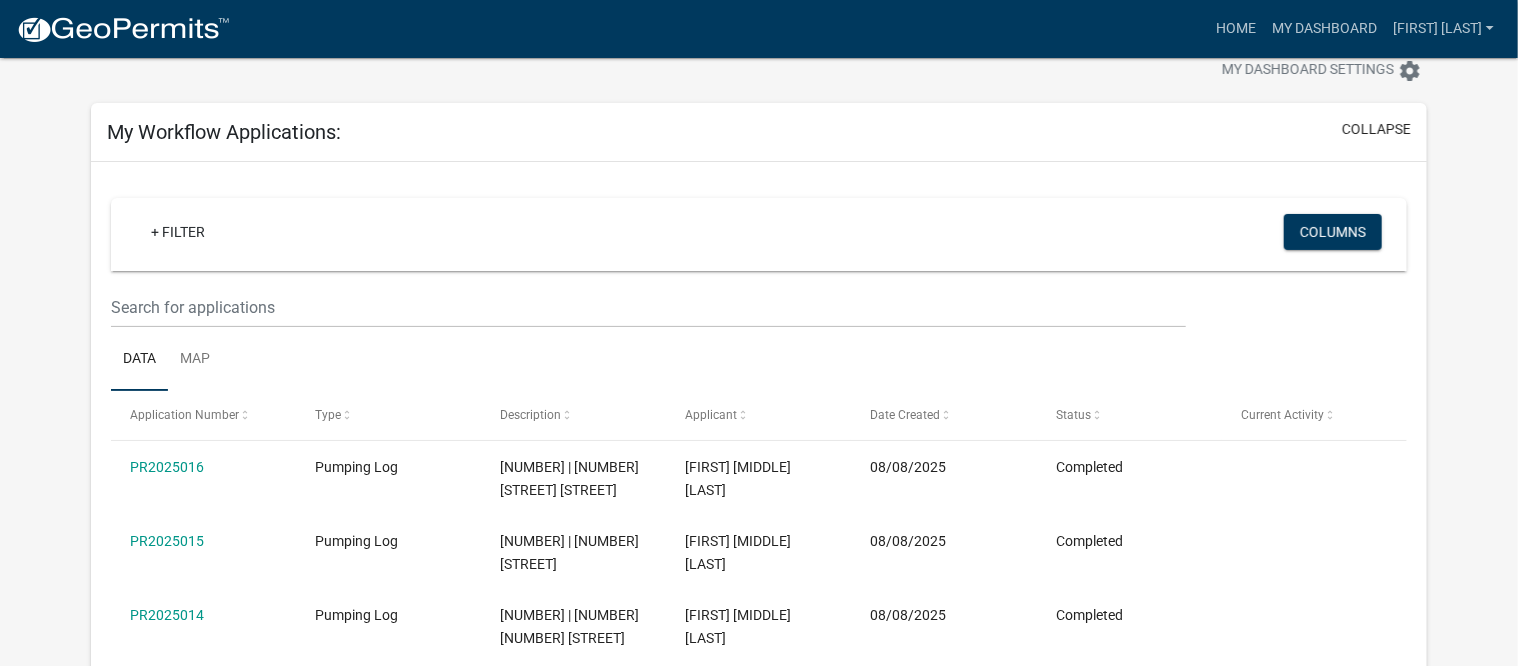 scroll, scrollTop: 0, scrollLeft: 0, axis: both 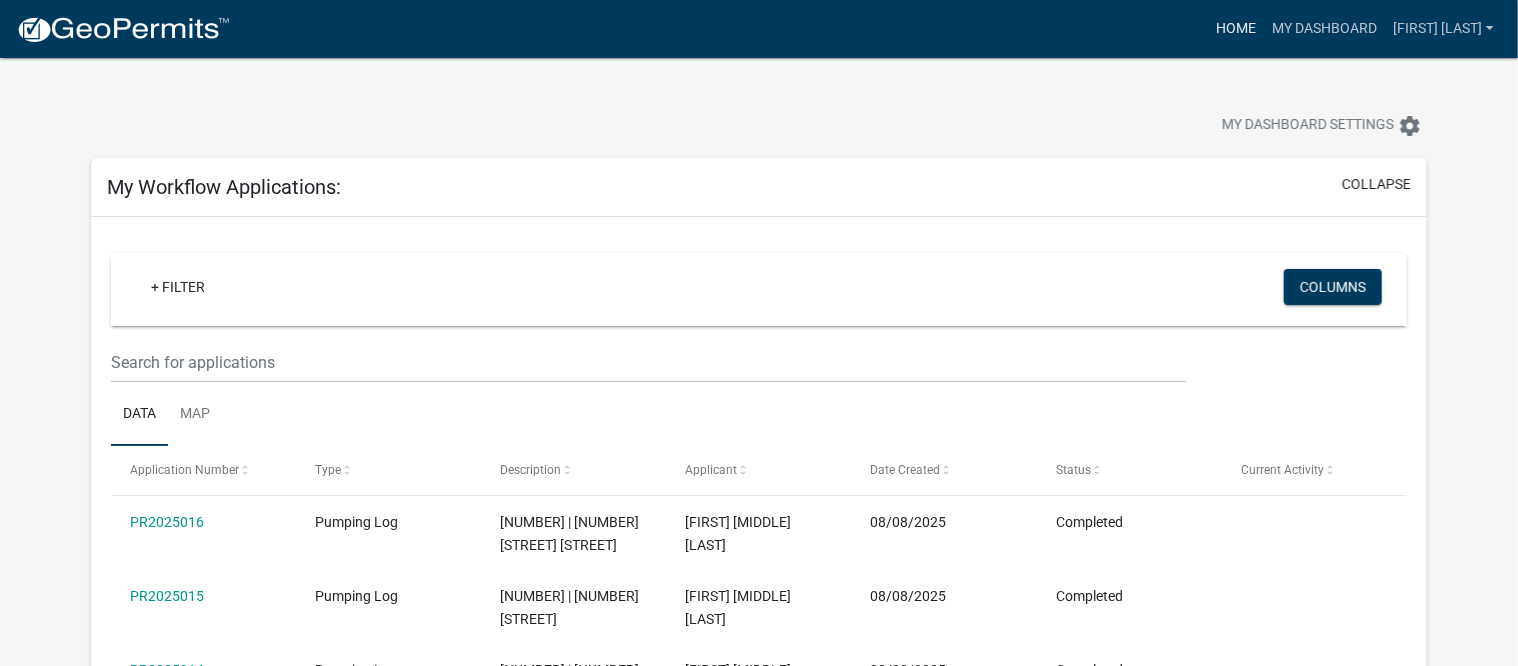 click on "Home" at bounding box center [1236, 29] 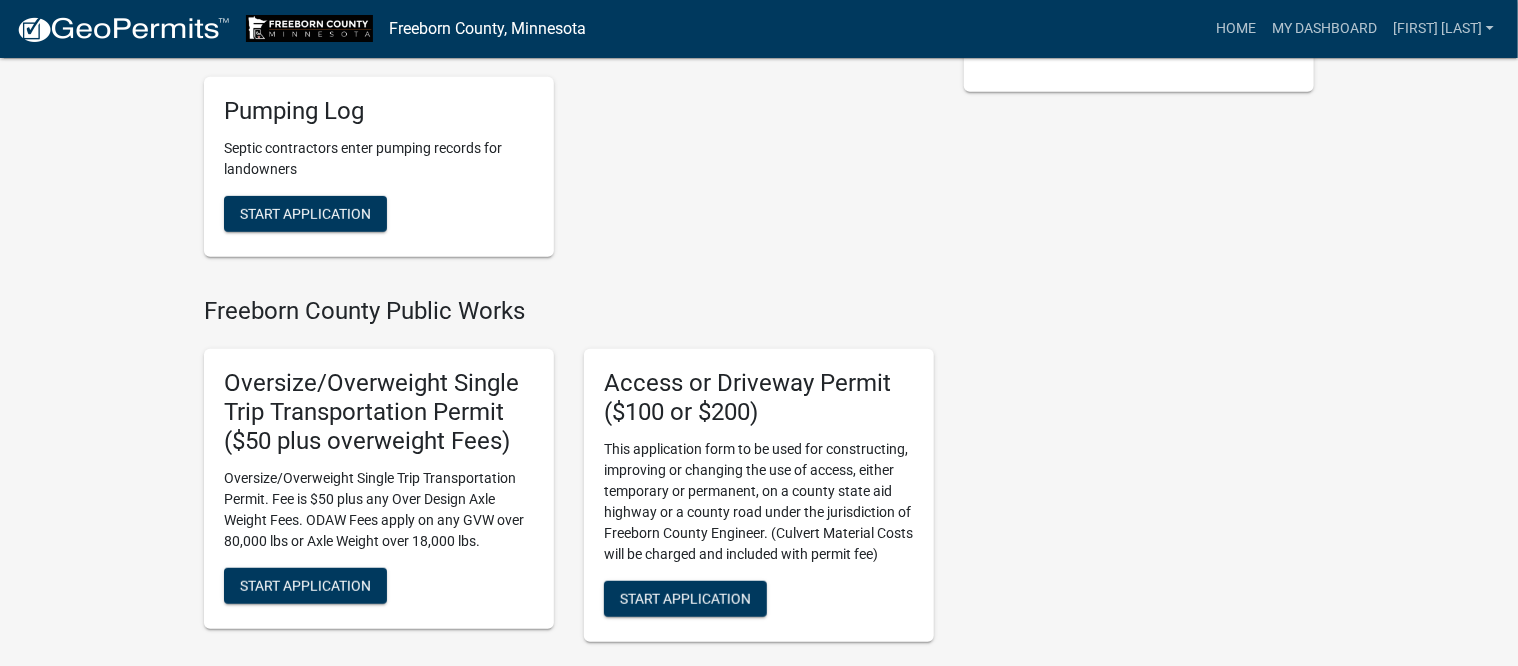 scroll, scrollTop: 500, scrollLeft: 0, axis: vertical 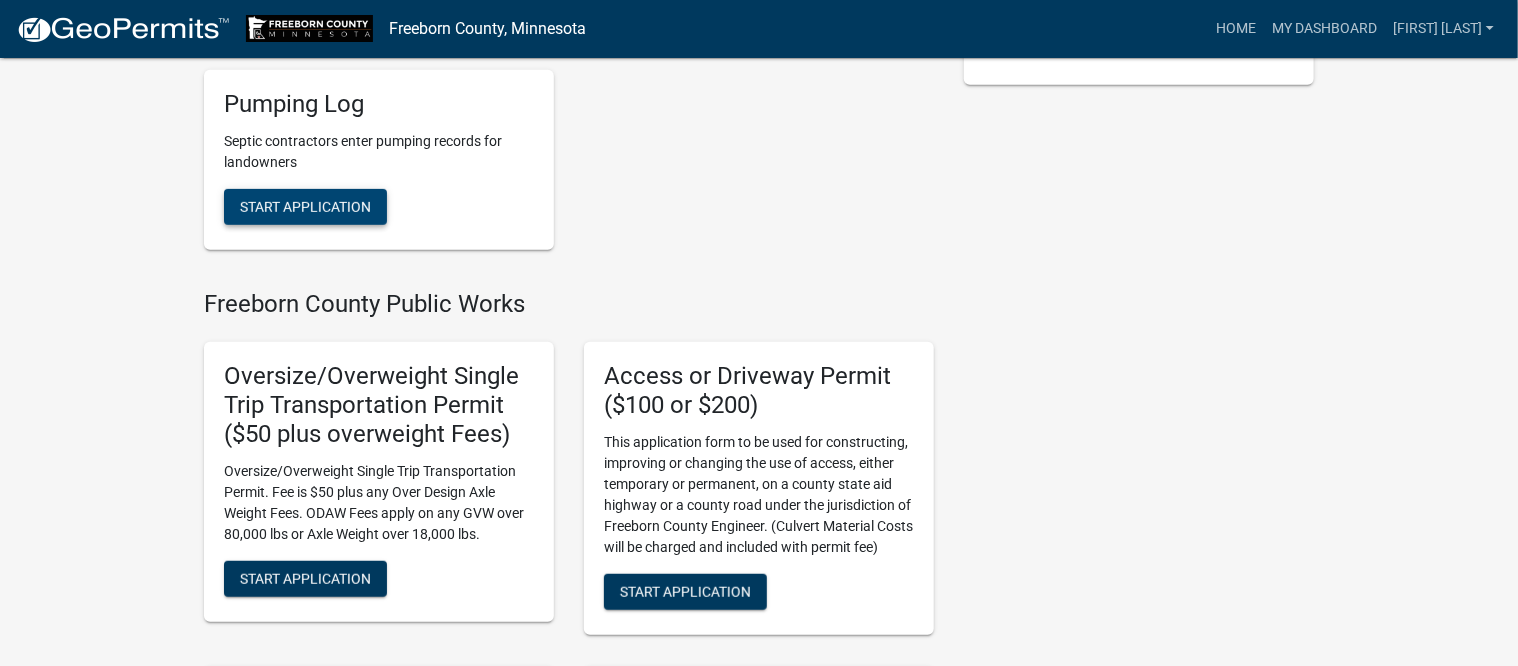 click on "Start Application" at bounding box center [305, 206] 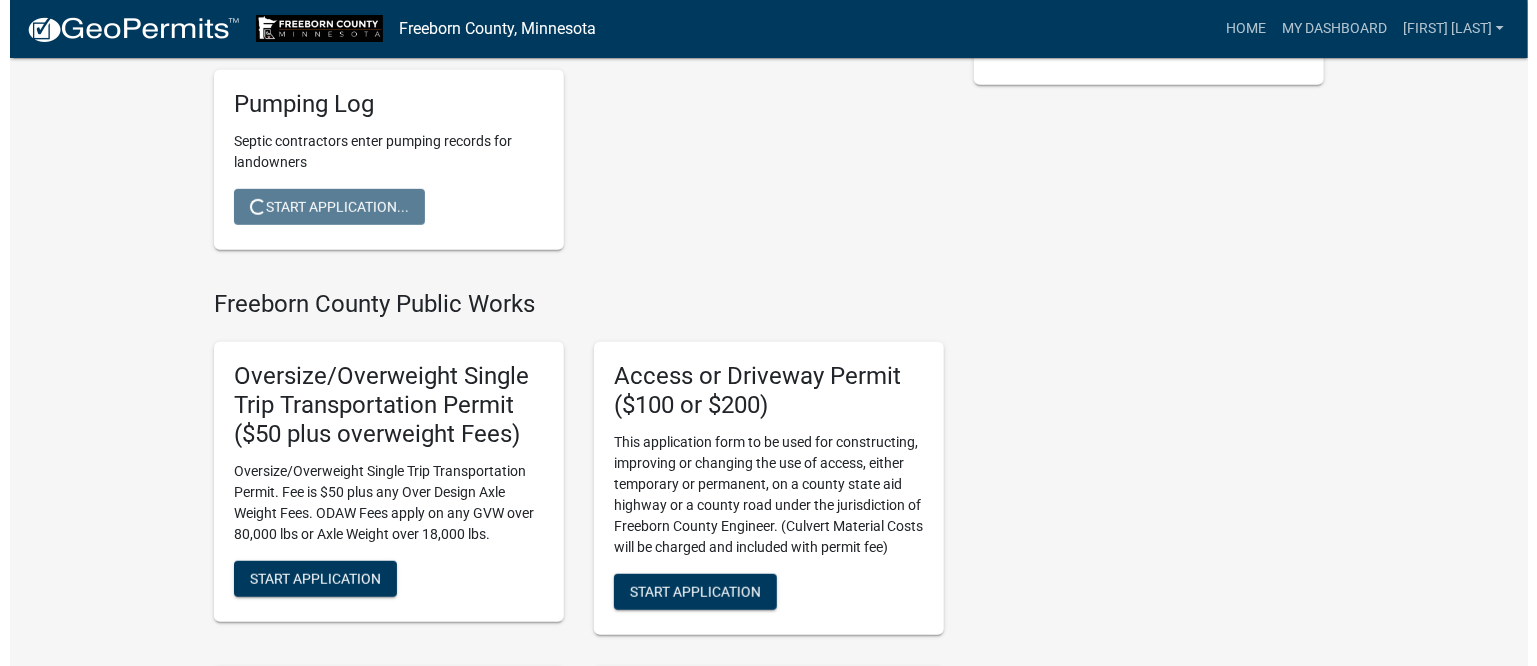 scroll, scrollTop: 0, scrollLeft: 0, axis: both 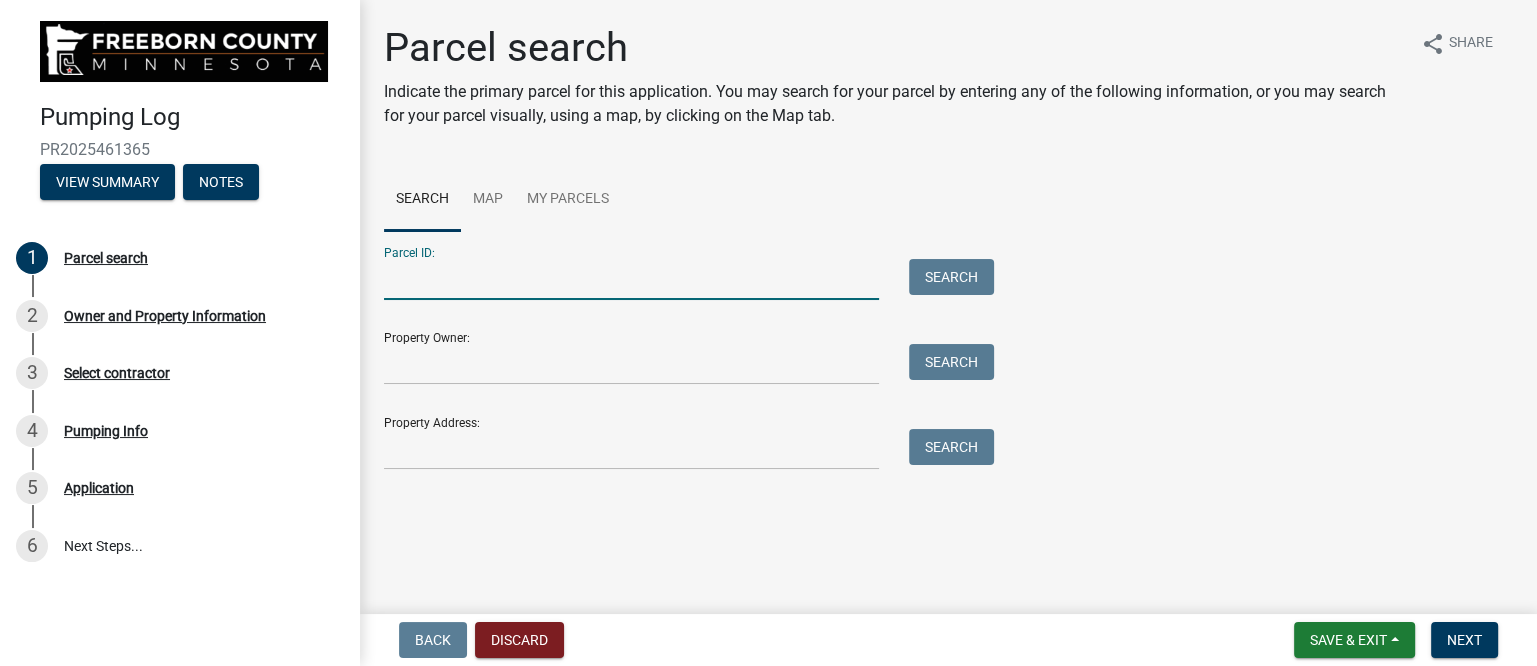 click on "Parcel ID:" at bounding box center (631, 279) 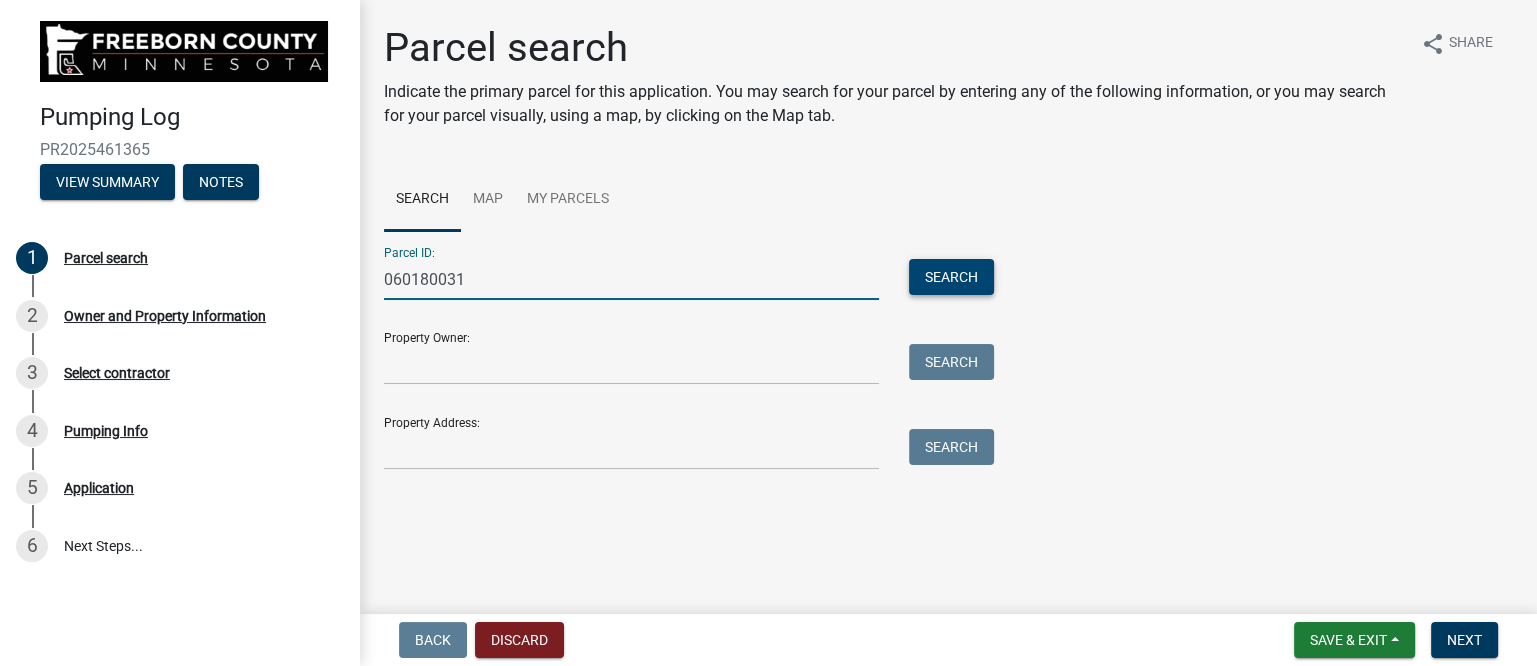 type on "060180031" 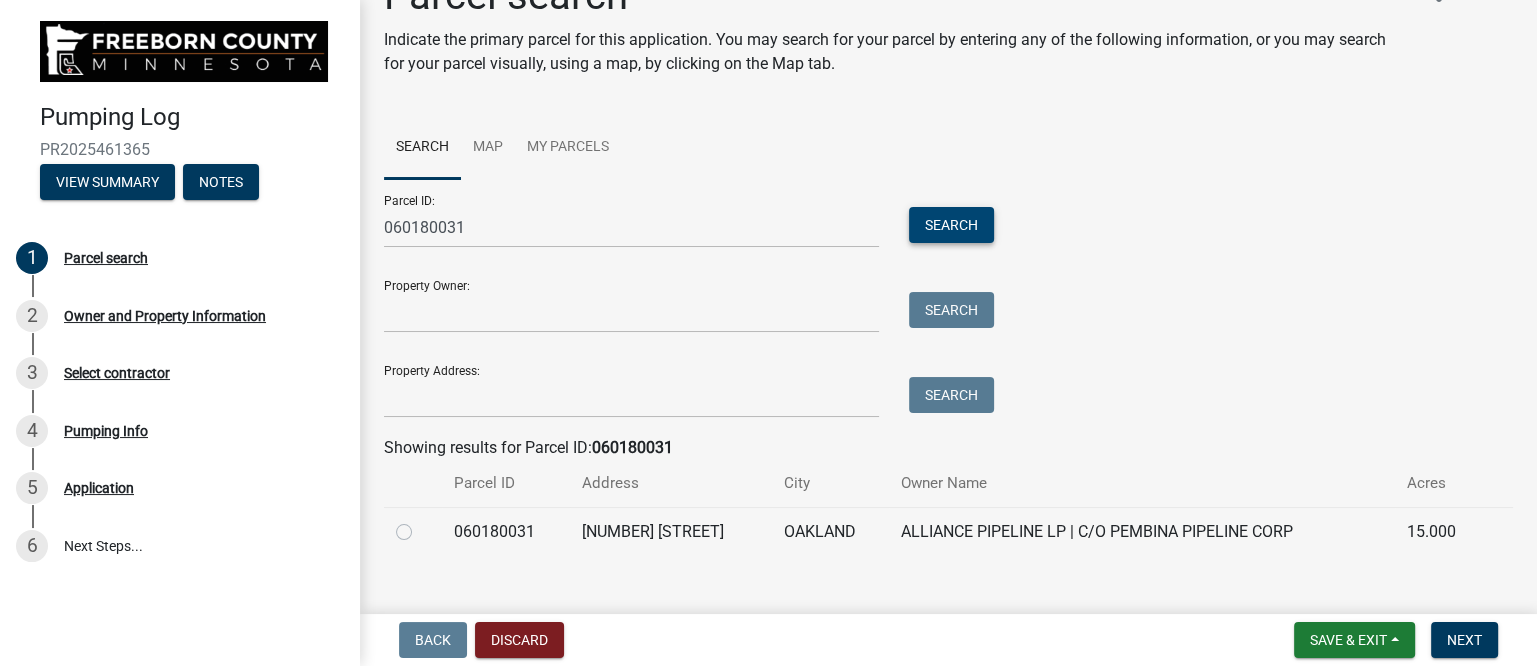 scroll, scrollTop: 80, scrollLeft: 0, axis: vertical 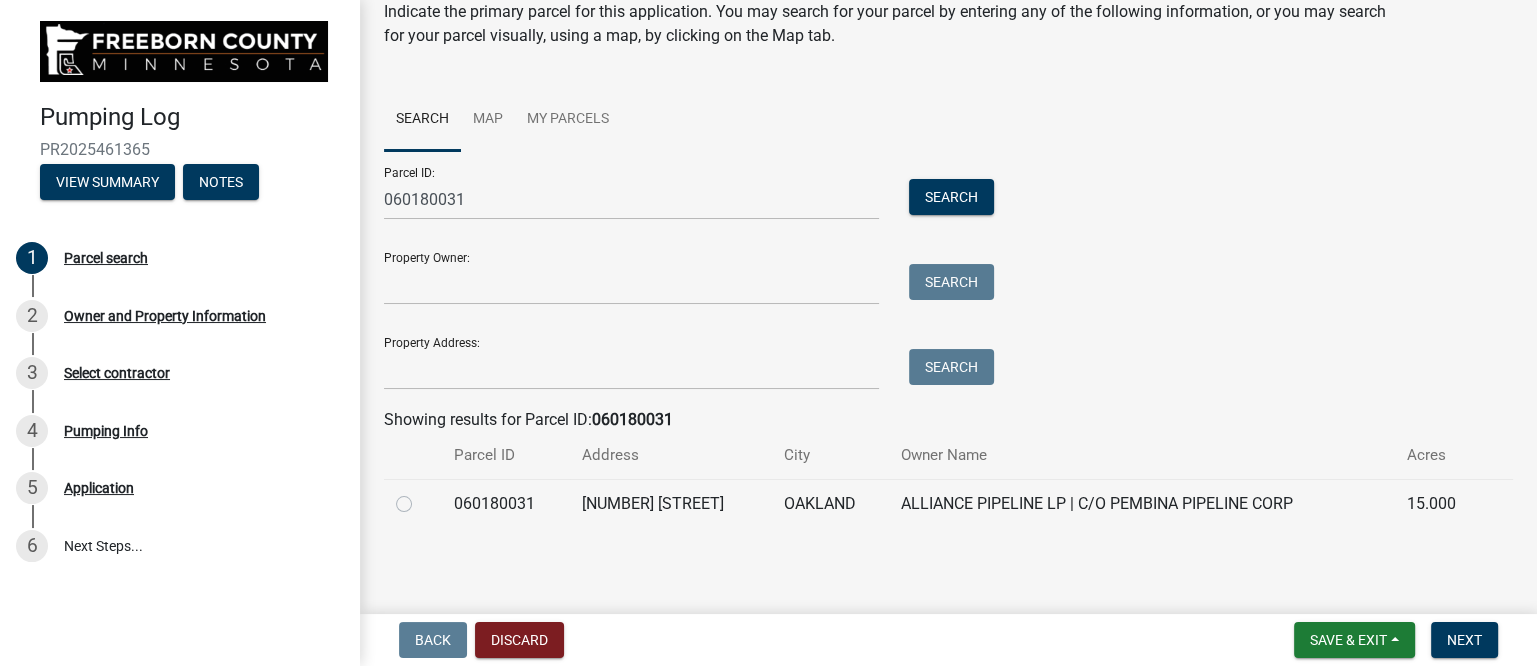 click 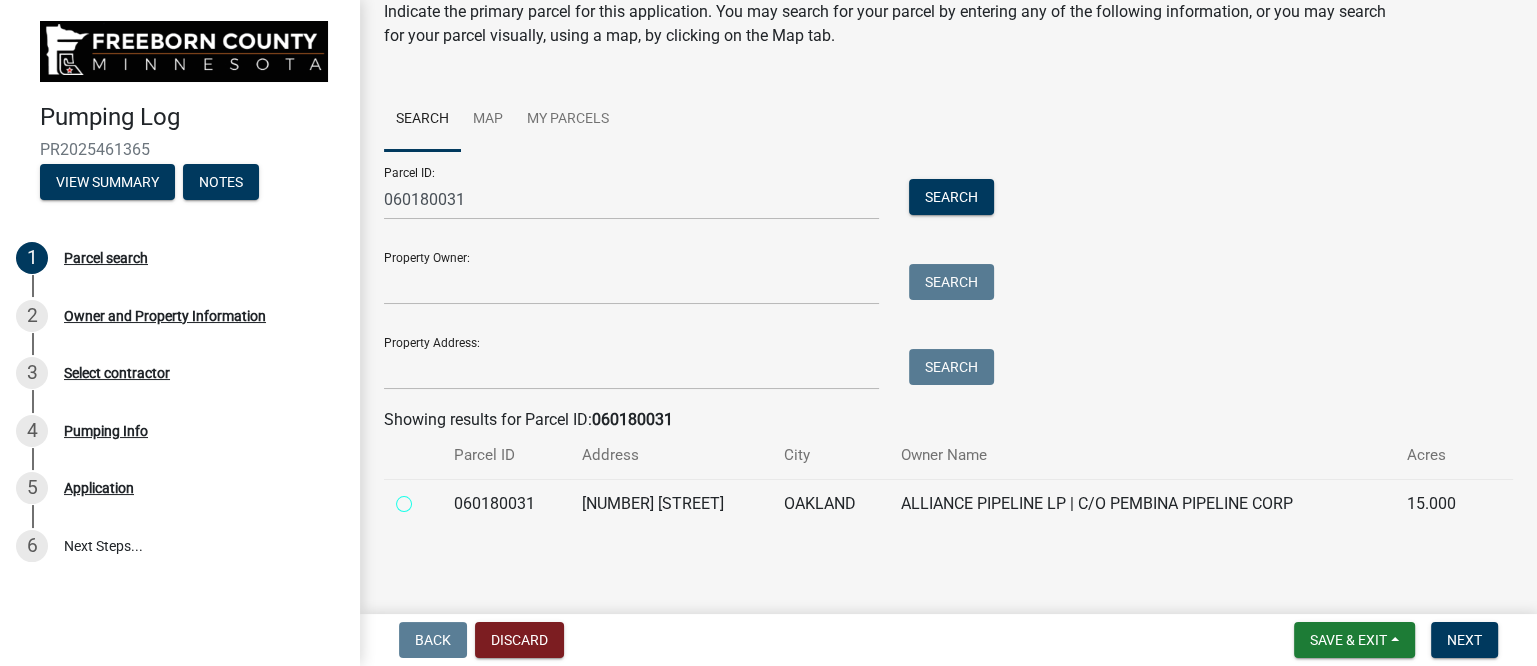radio on "true" 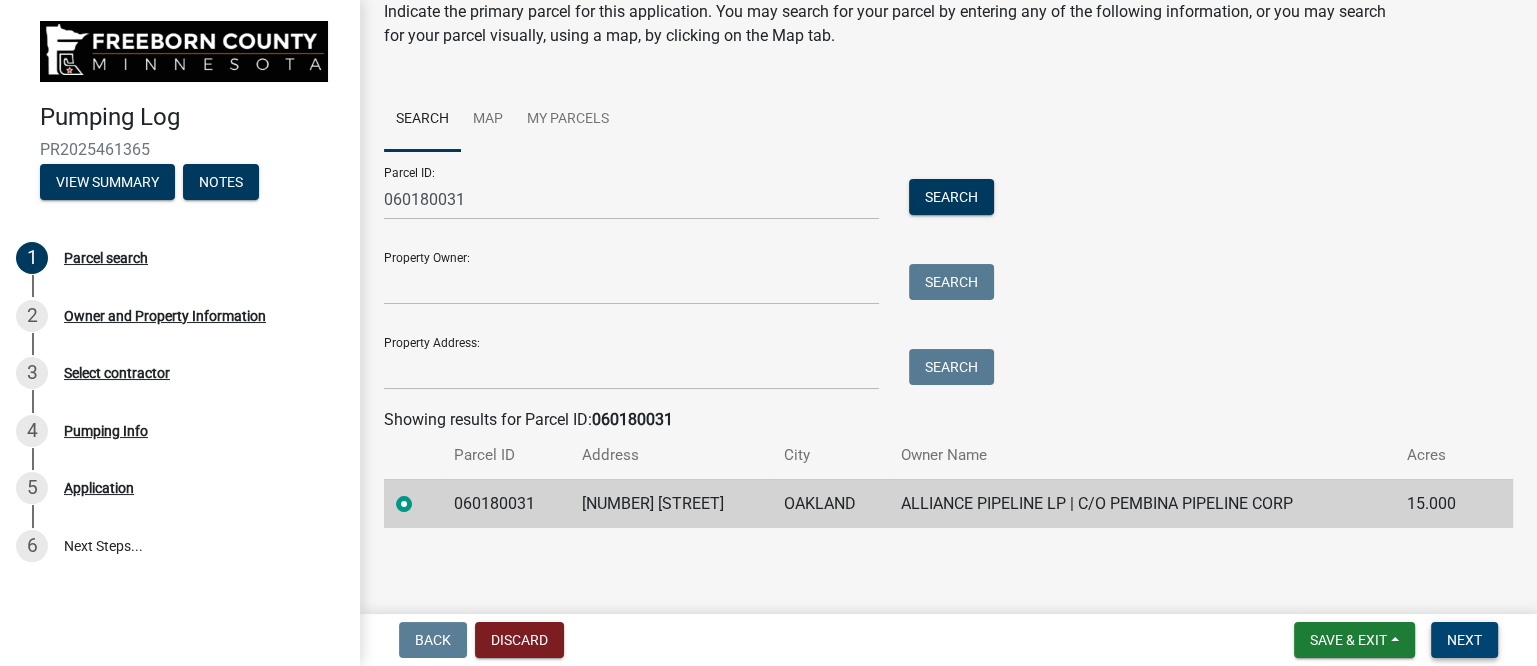 click on "Next" at bounding box center (1464, 640) 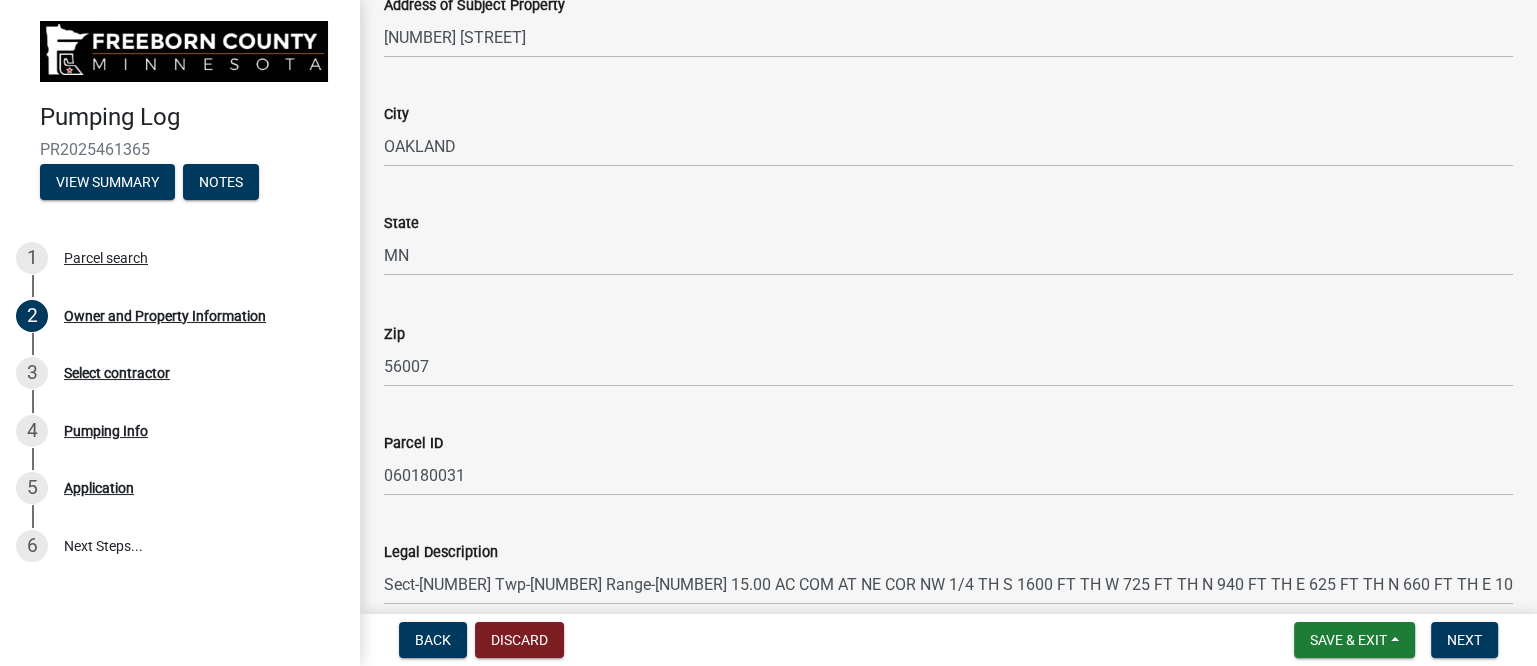 scroll, scrollTop: 1202, scrollLeft: 0, axis: vertical 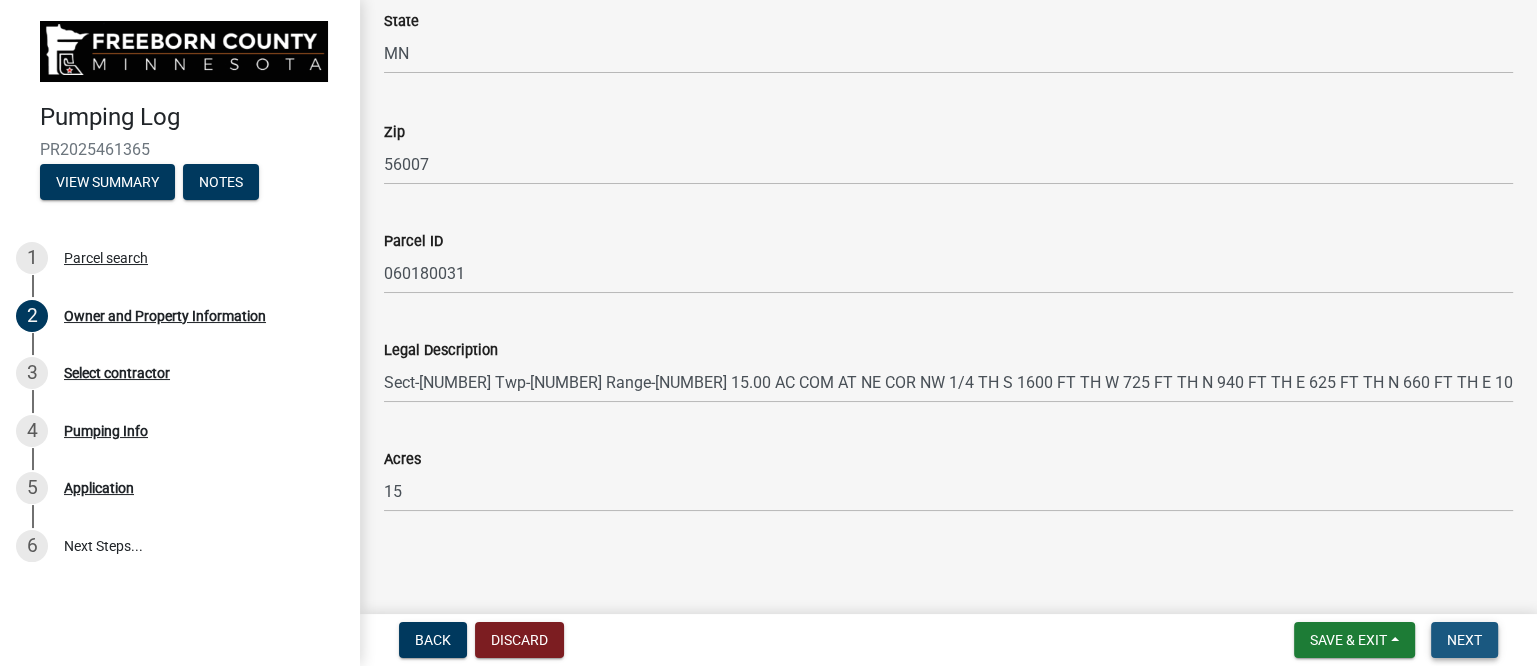 click on "Next" at bounding box center [1464, 640] 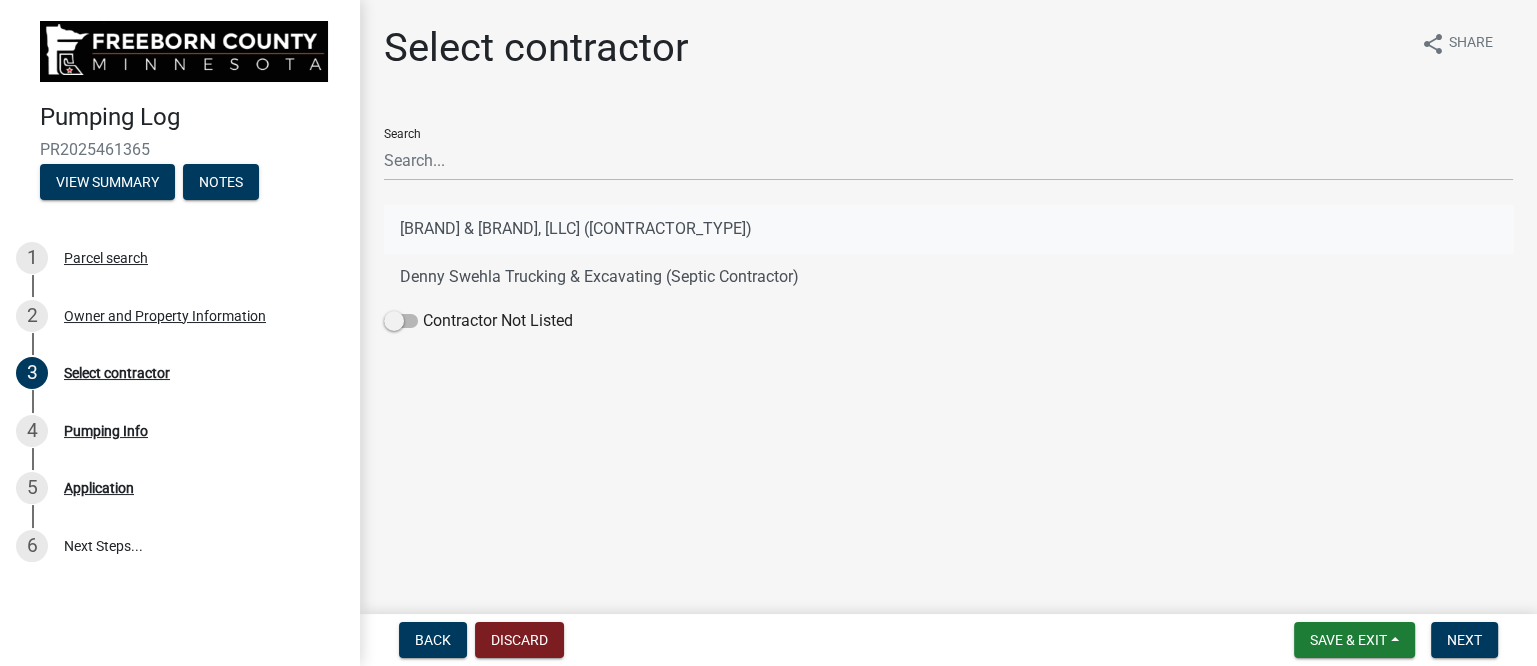 click on "[BRAND] & [BRAND], [LLC] ([CONTRACTOR_TYPE])" 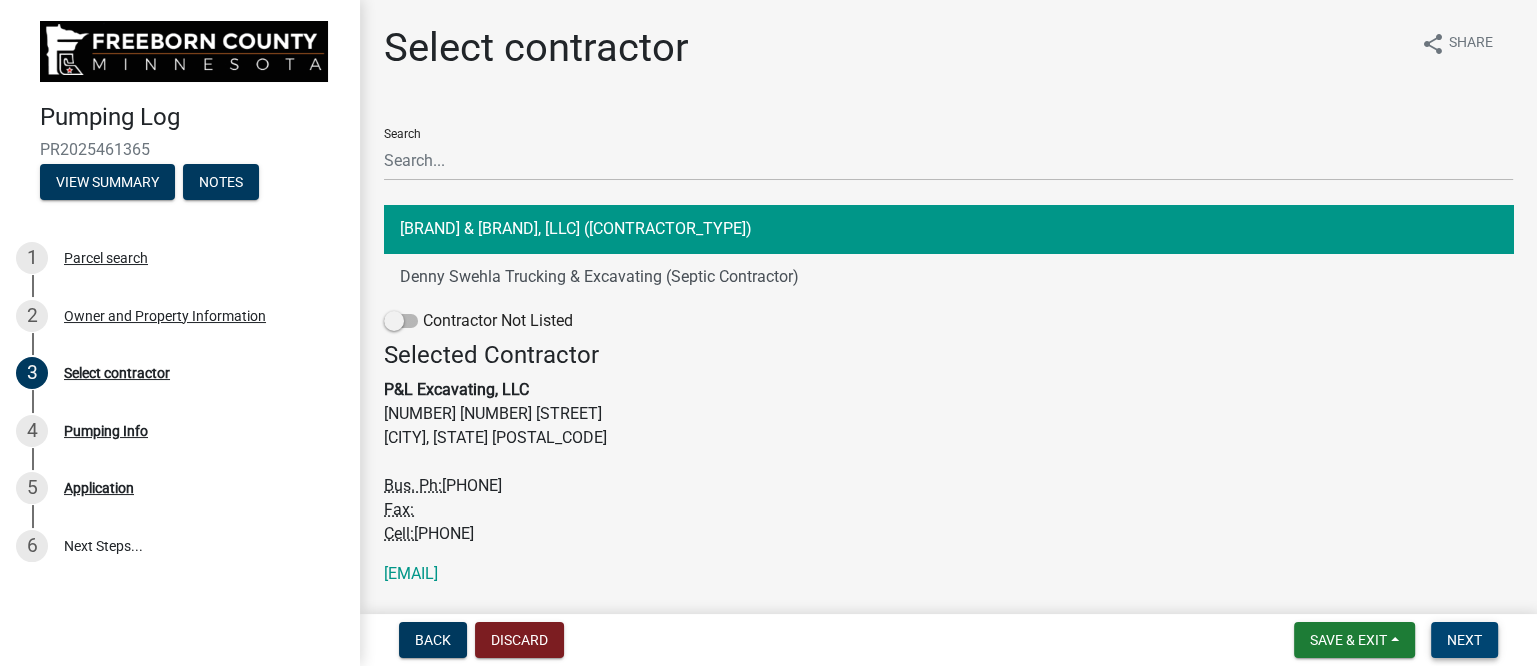 click on "Next" at bounding box center (1464, 640) 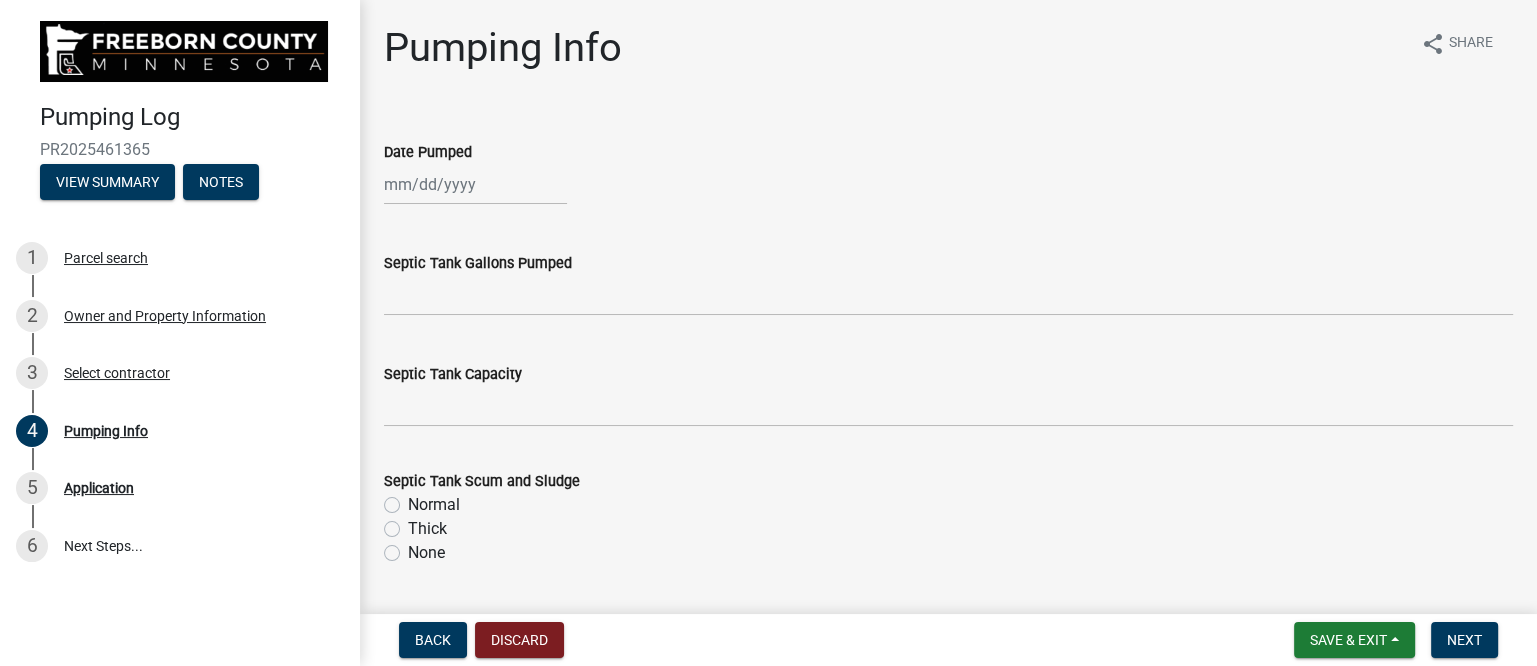 click 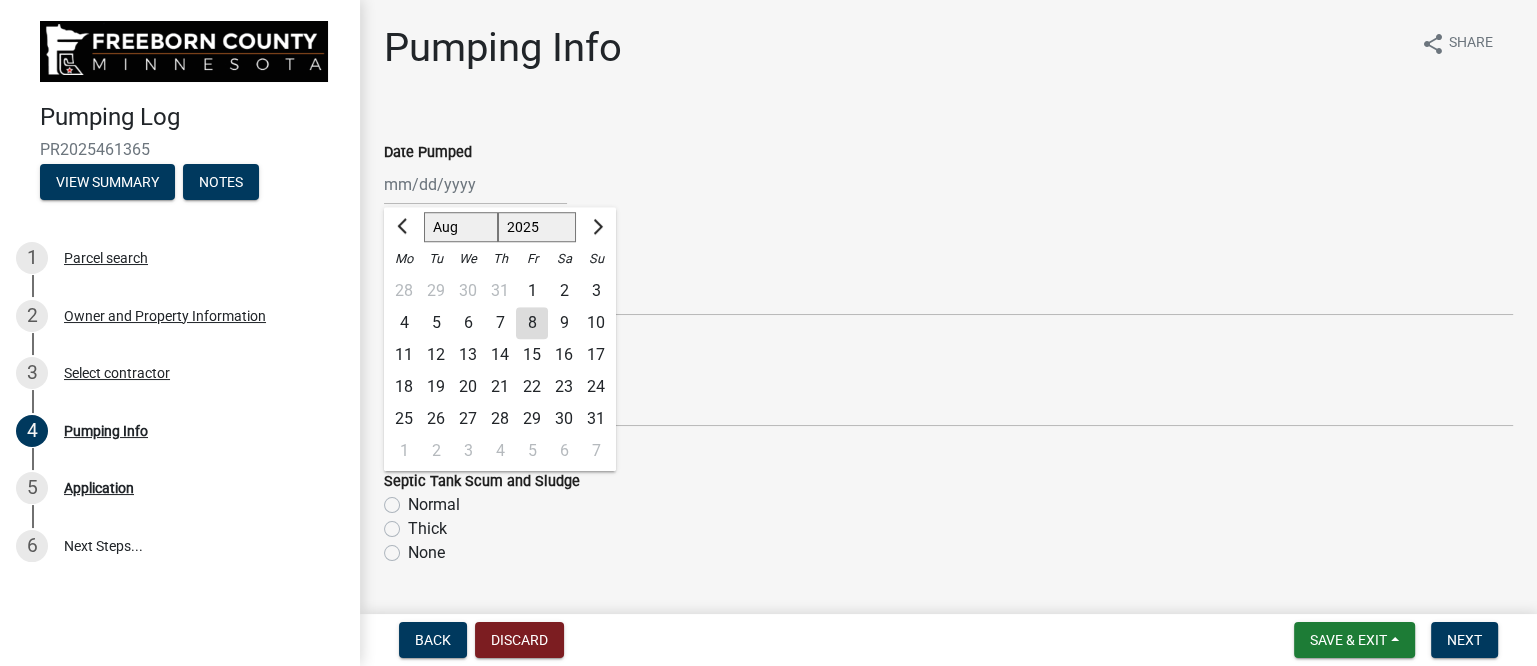 click on "6" 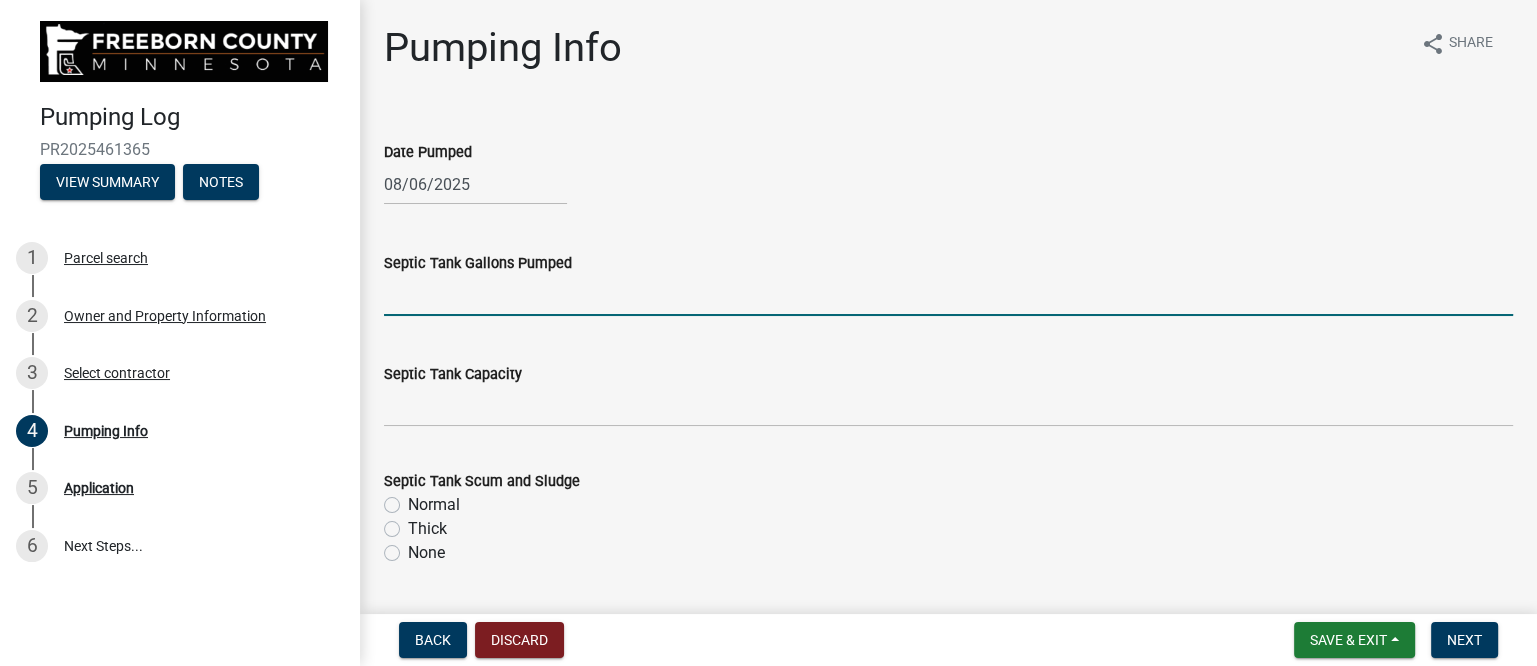 click 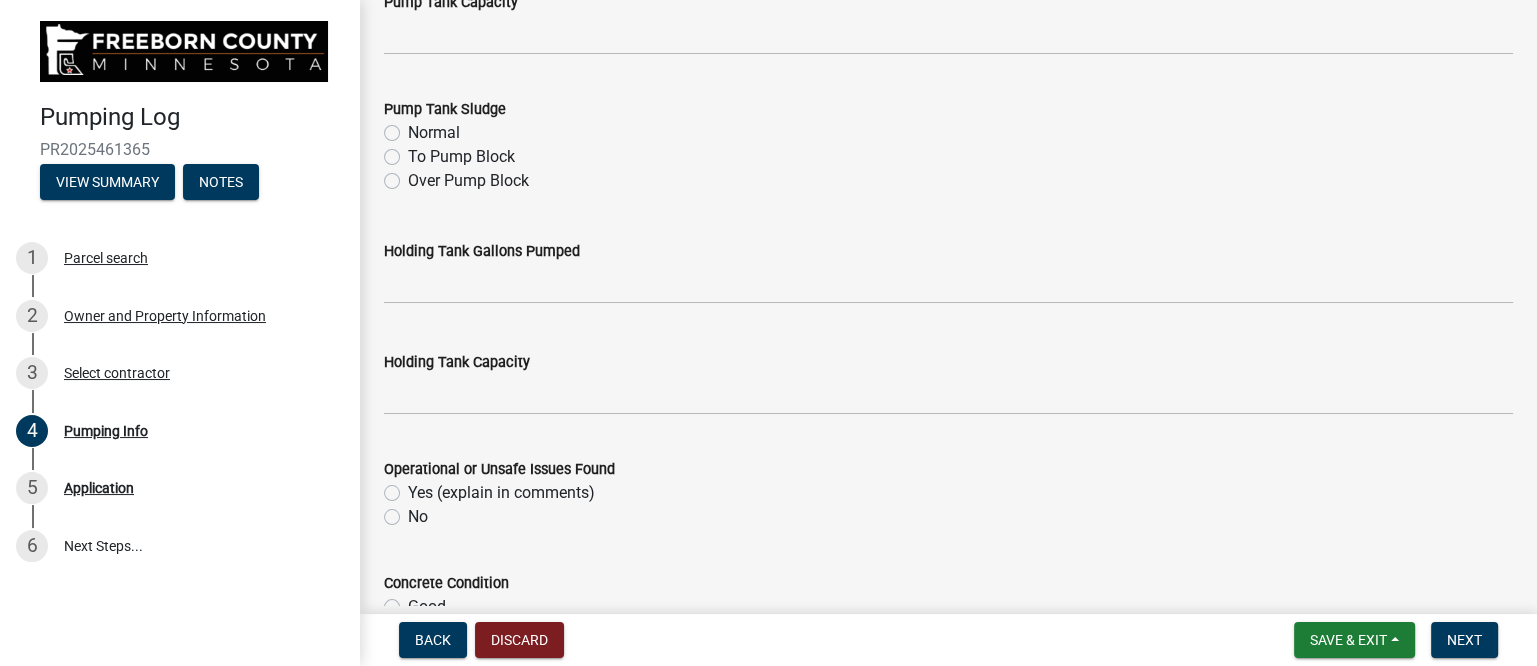 scroll, scrollTop: 750, scrollLeft: 0, axis: vertical 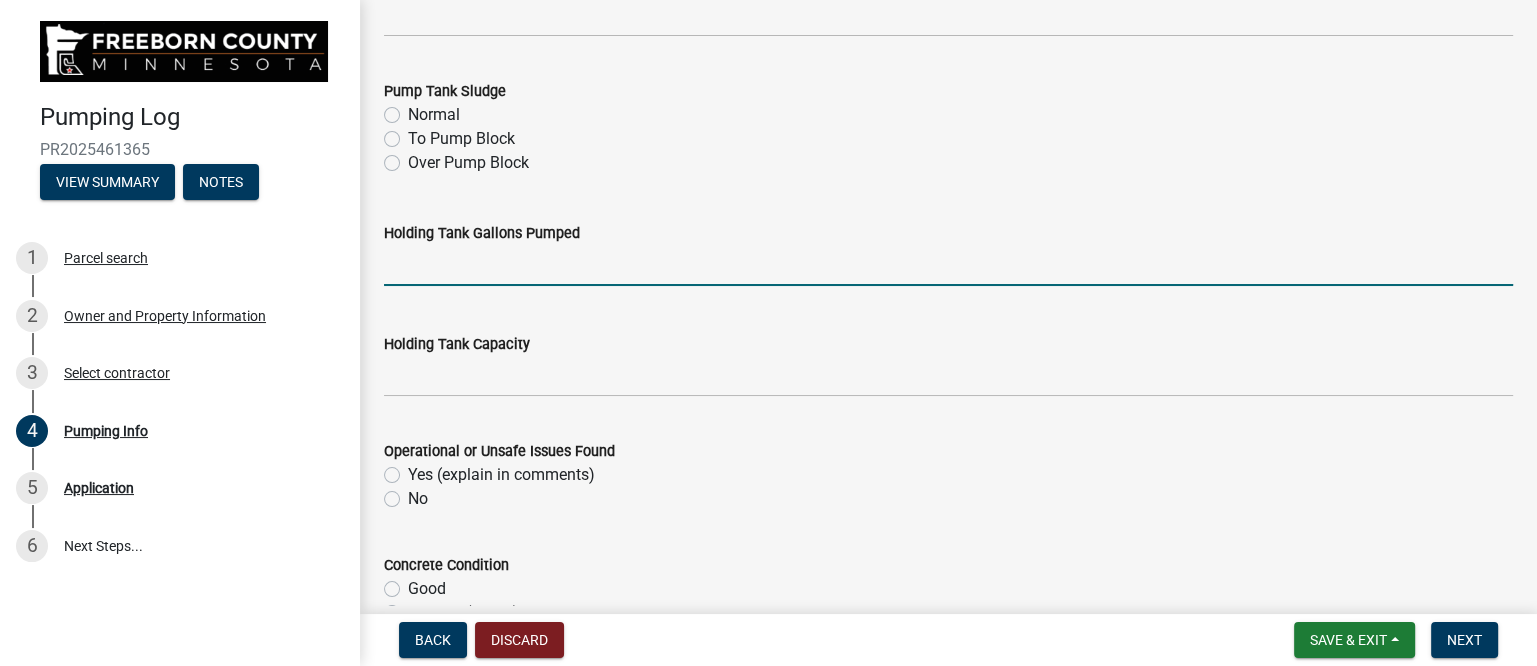 click 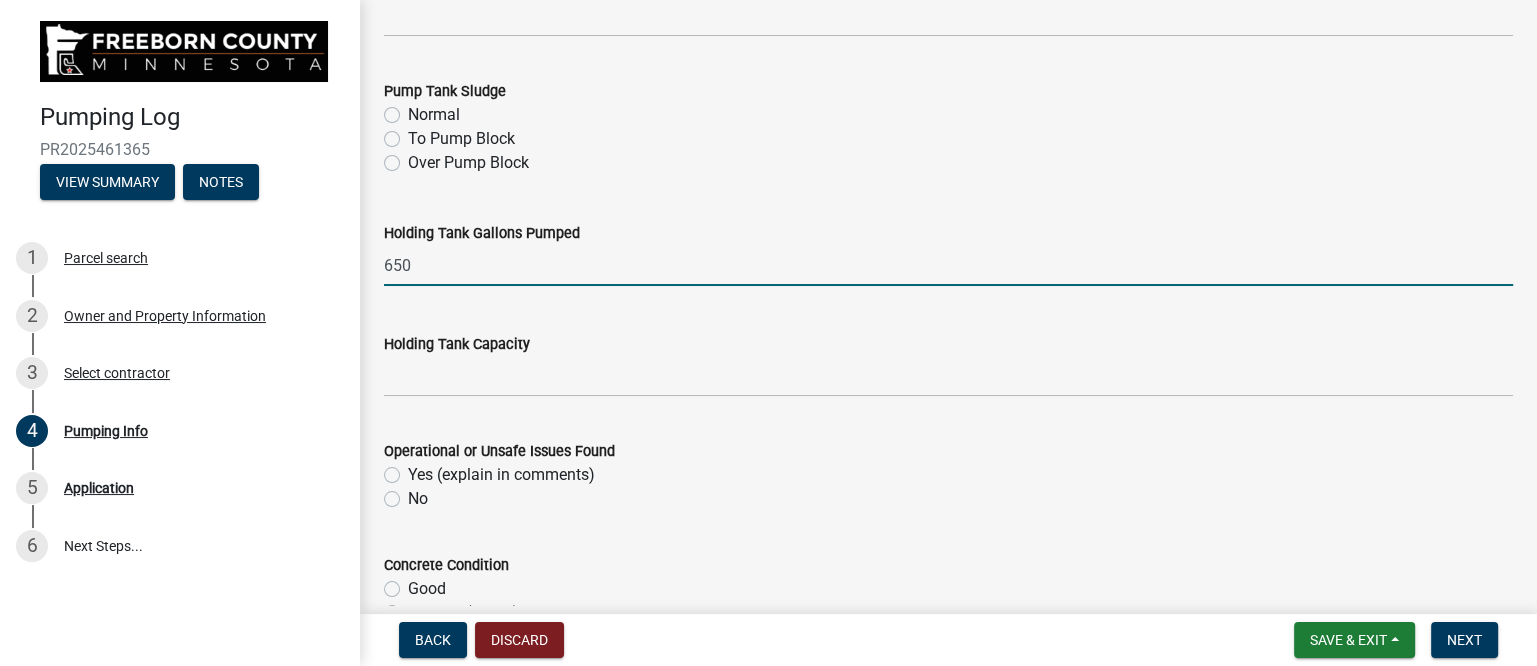 type on "650" 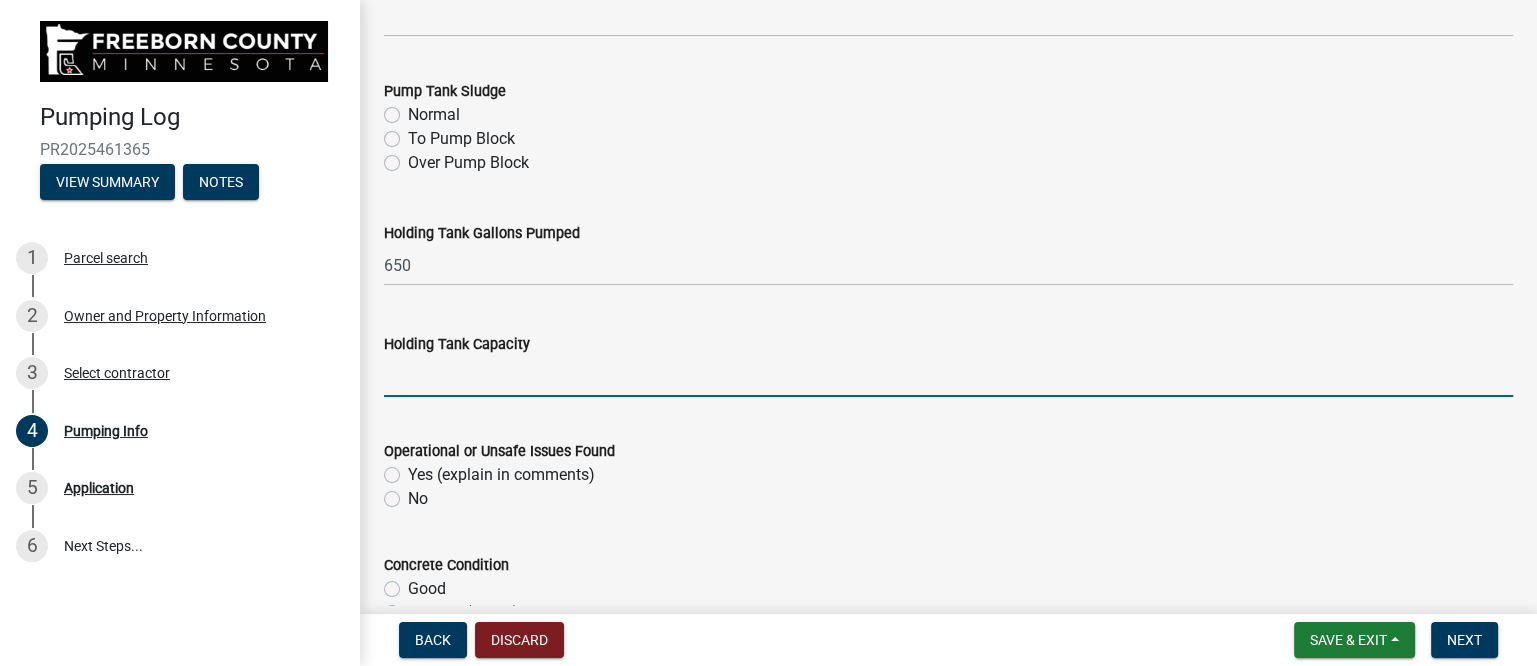 click 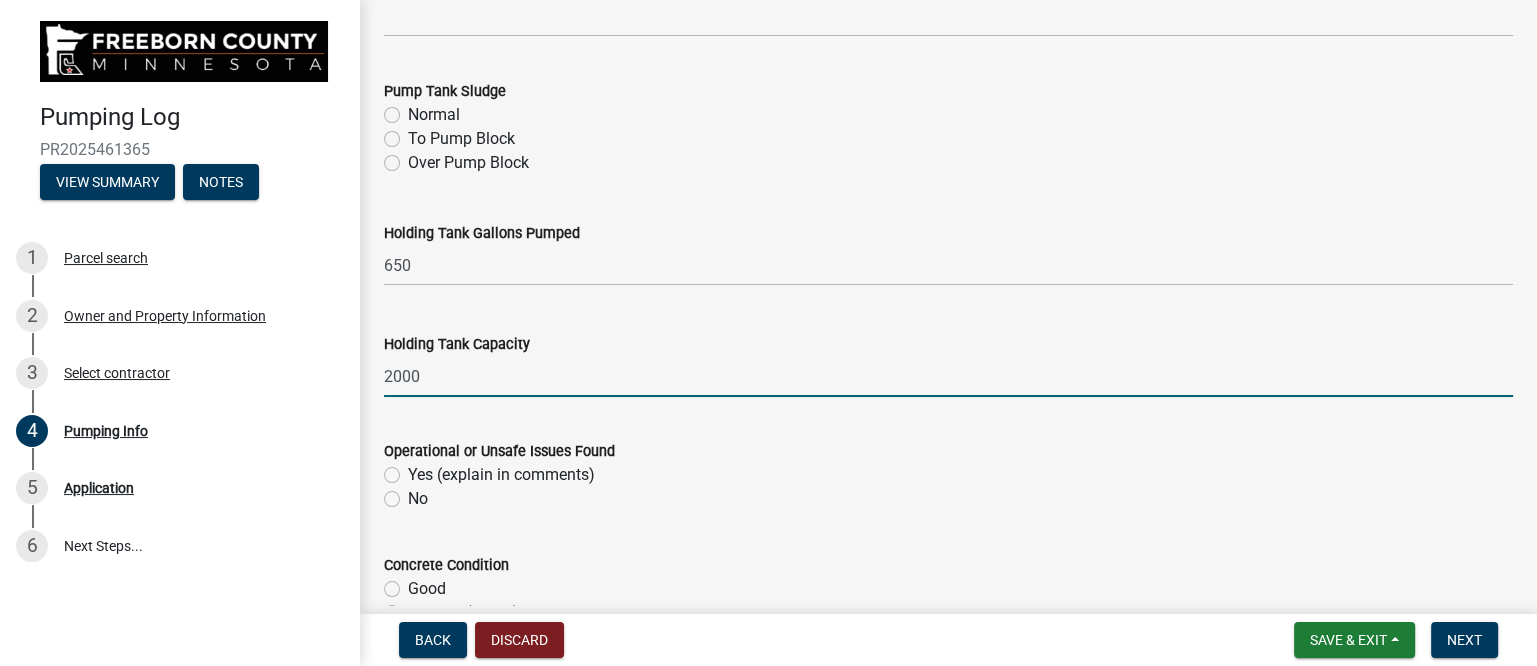 type on "2000" 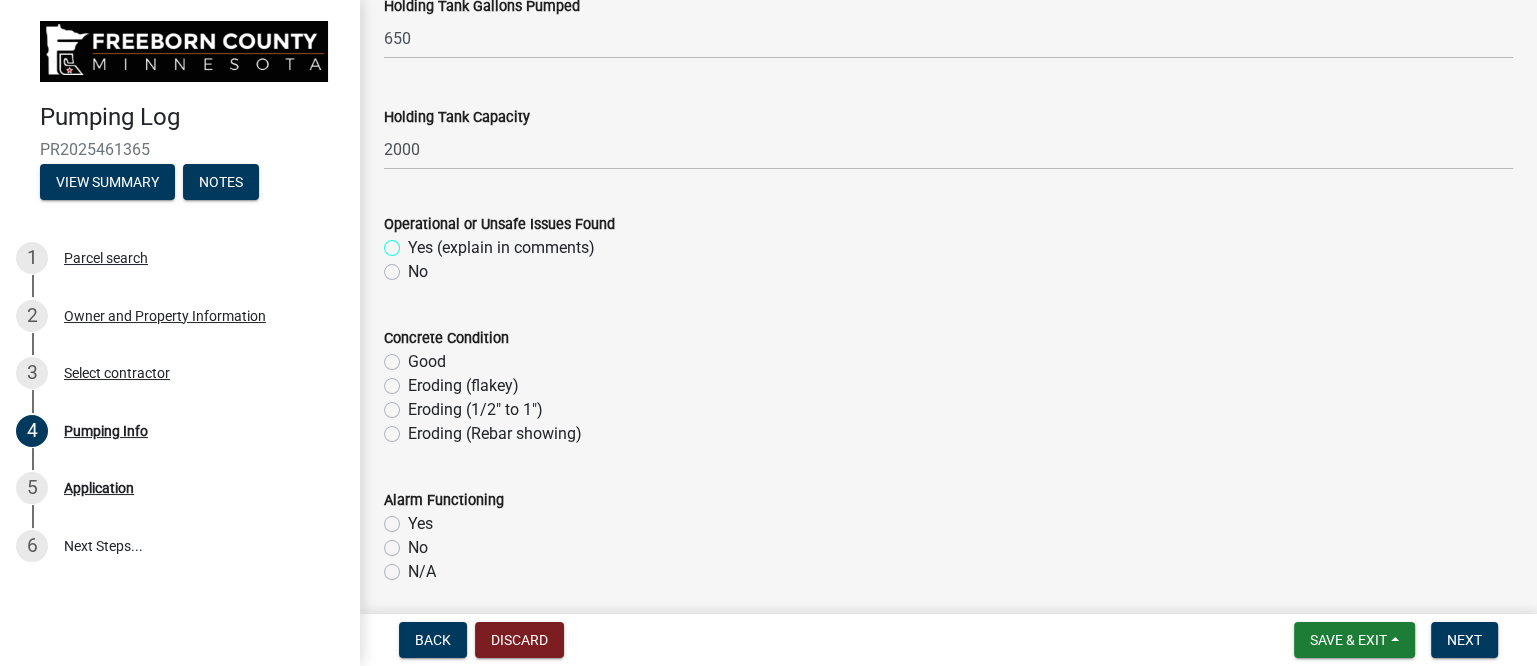 scroll, scrollTop: 1000, scrollLeft: 0, axis: vertical 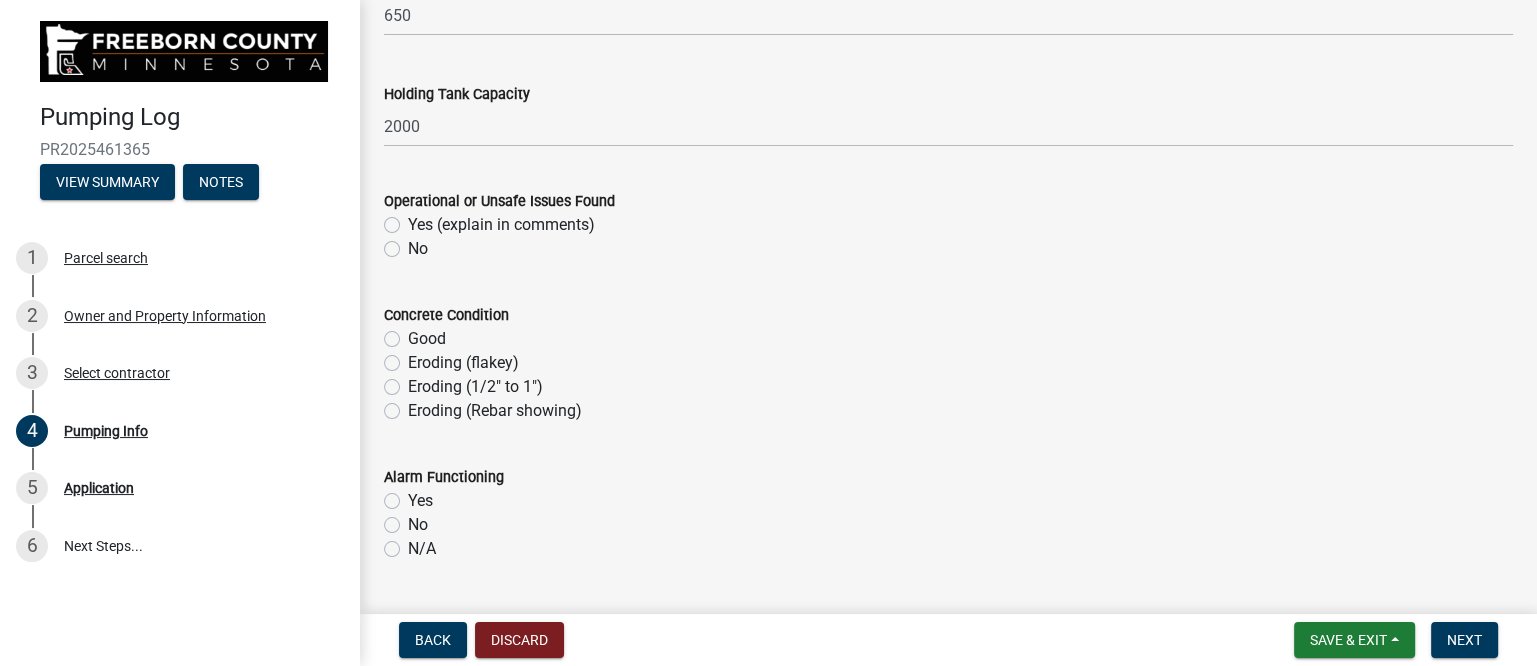 click on "No" 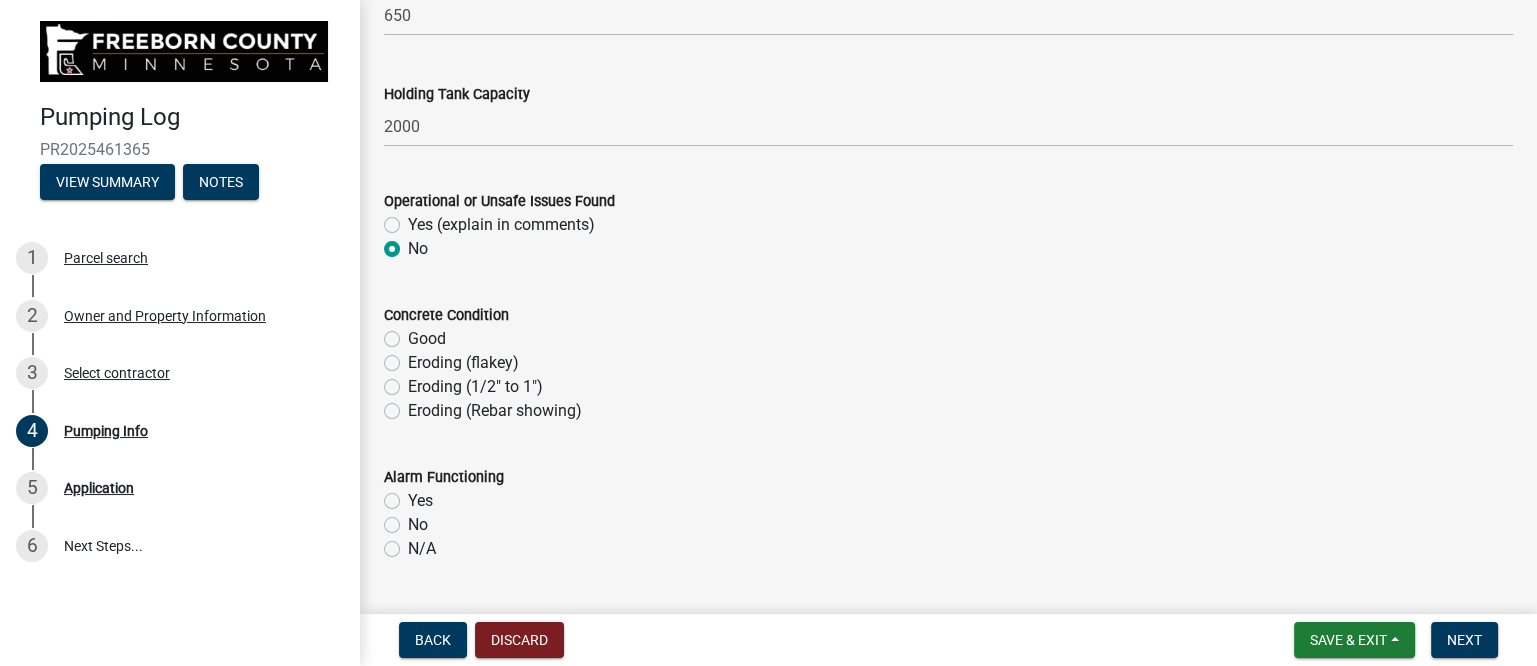 radio on "true" 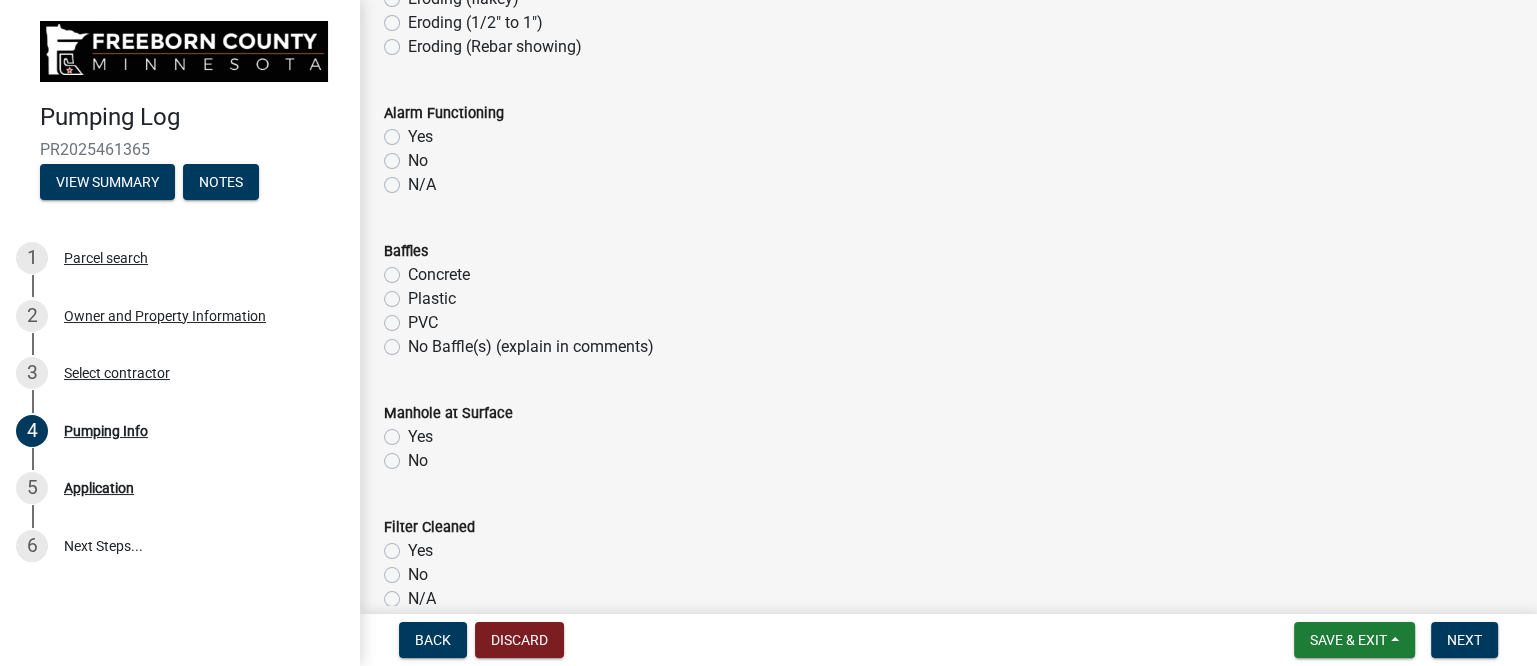 scroll, scrollTop: 1375, scrollLeft: 0, axis: vertical 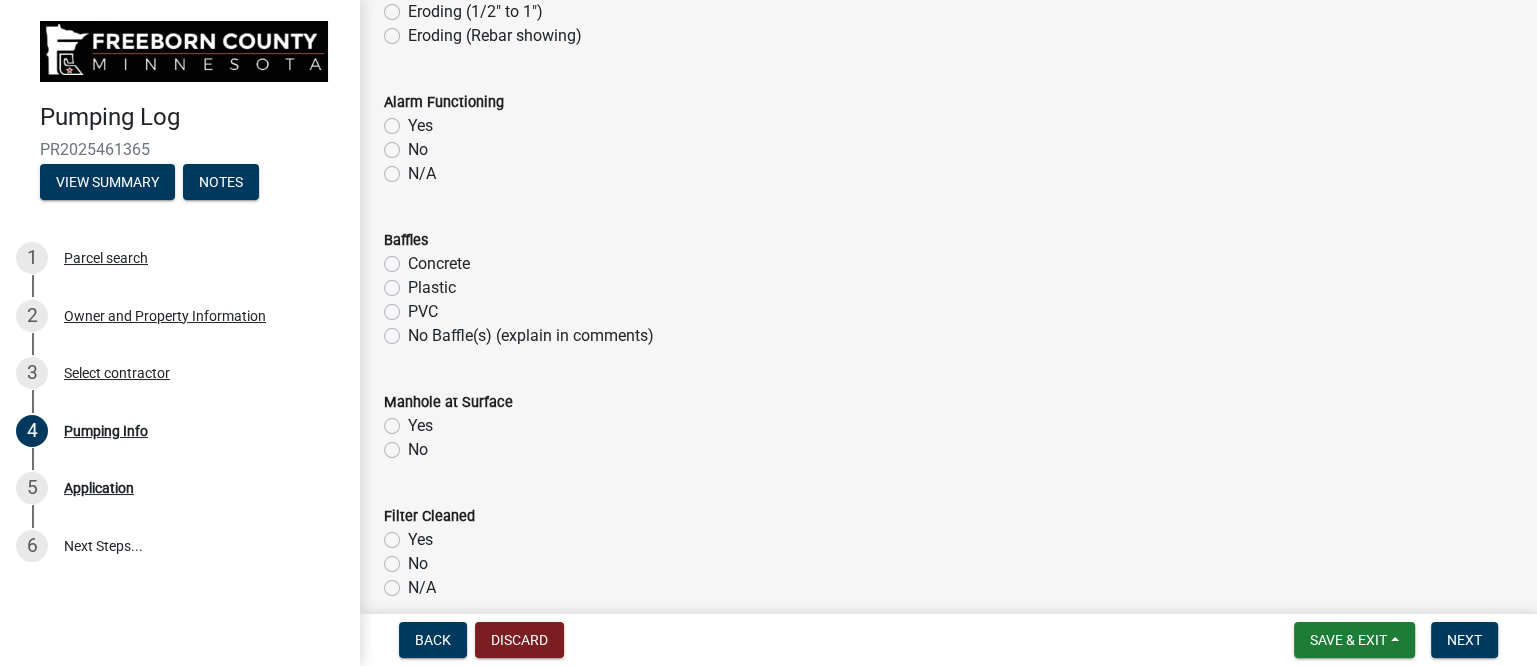 click on "N/A" 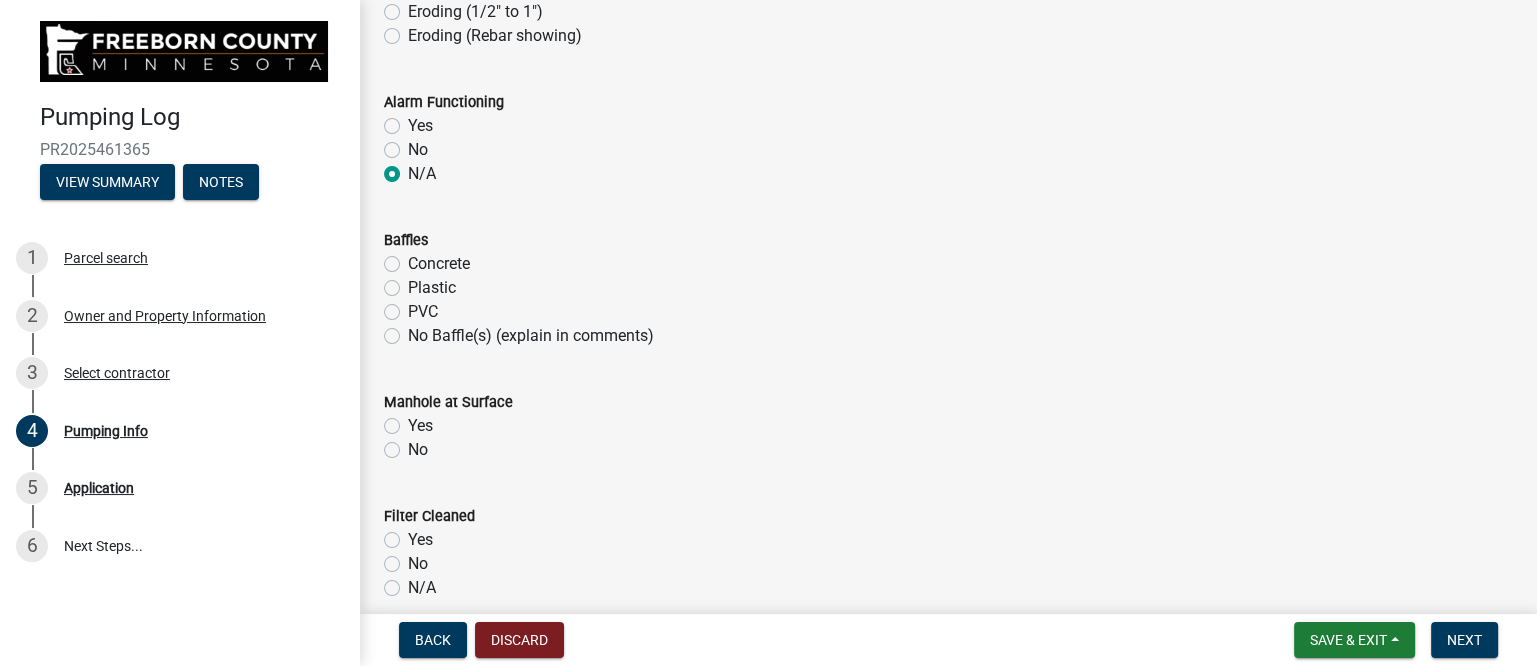 radio on "true" 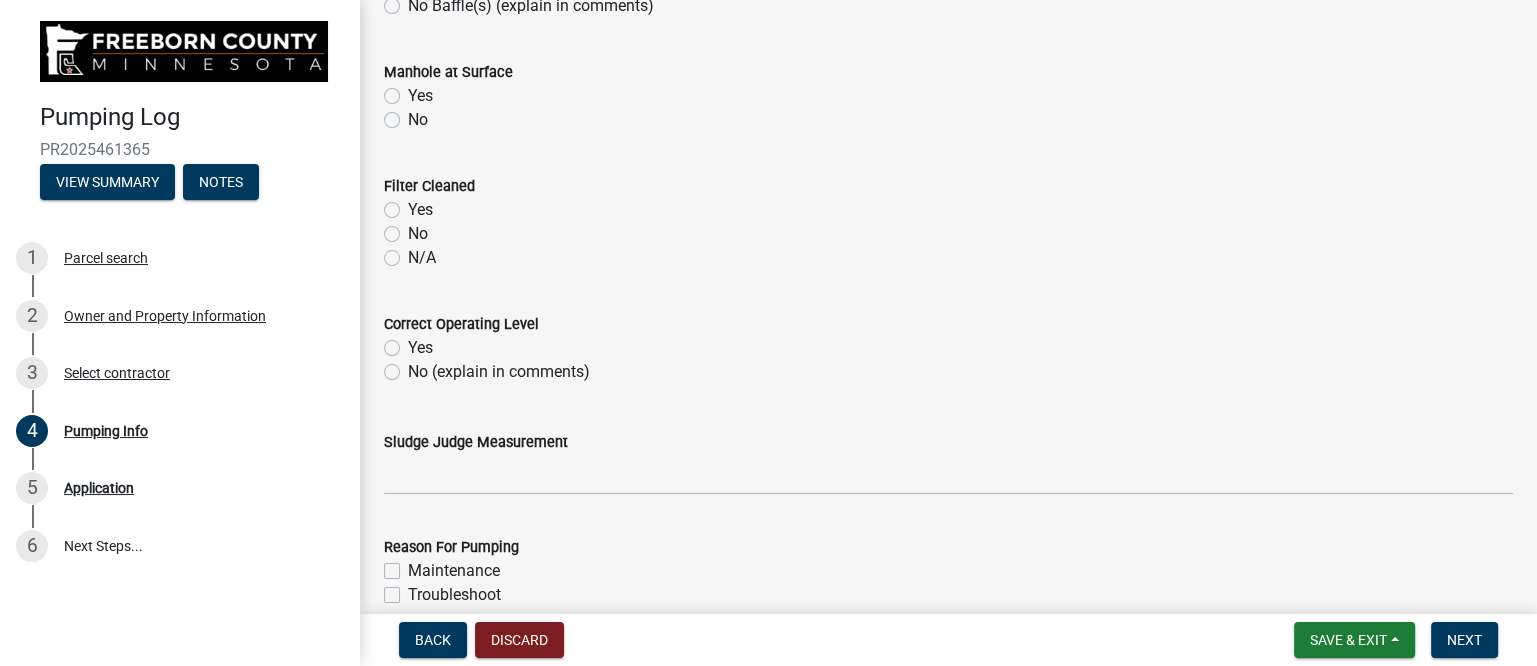 scroll, scrollTop: 1750, scrollLeft: 0, axis: vertical 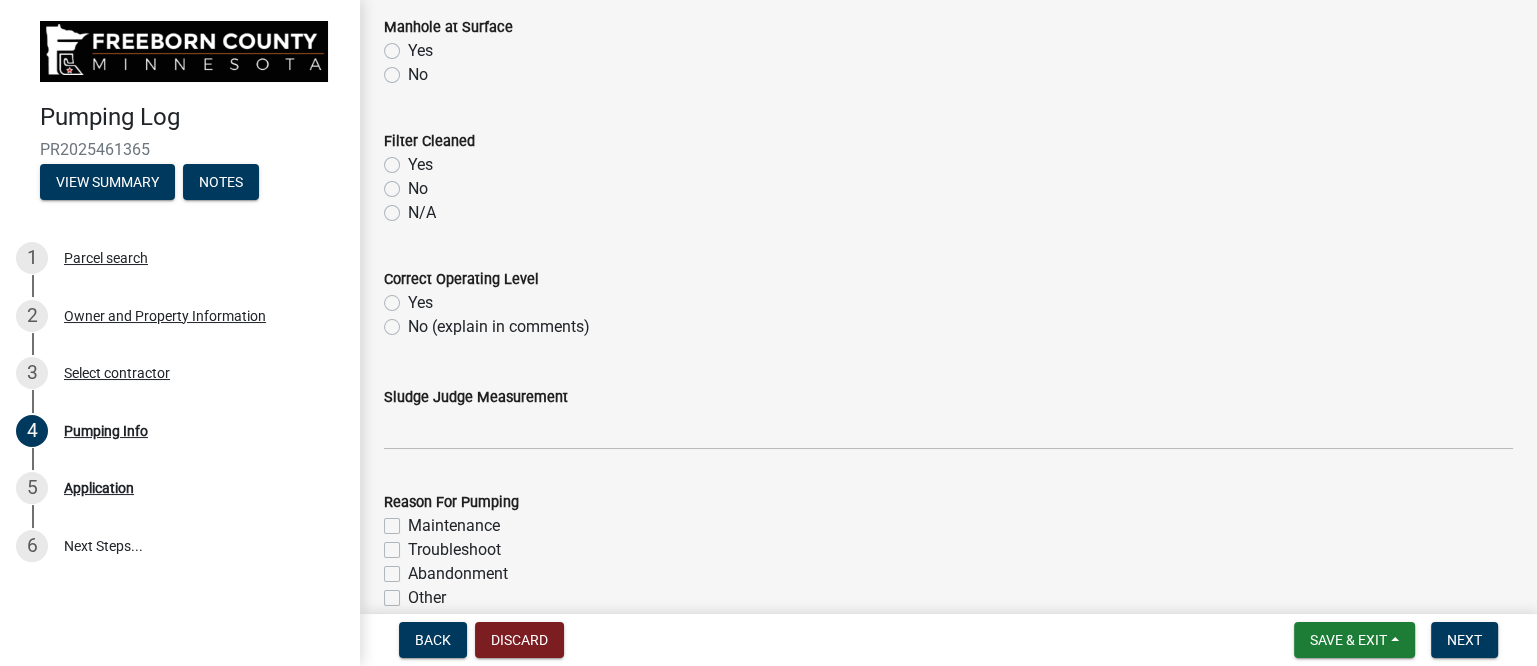 click on "Yes" 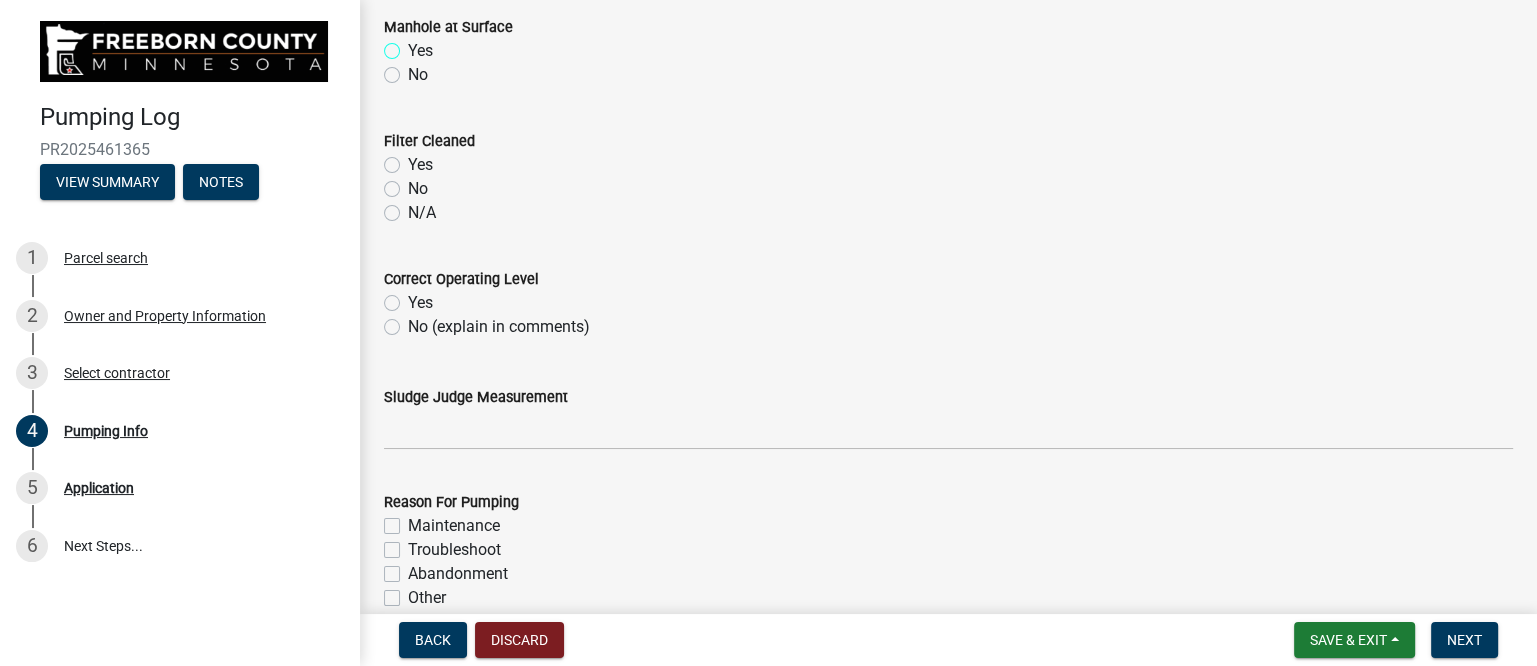 click on "Yes" at bounding box center [414, 45] 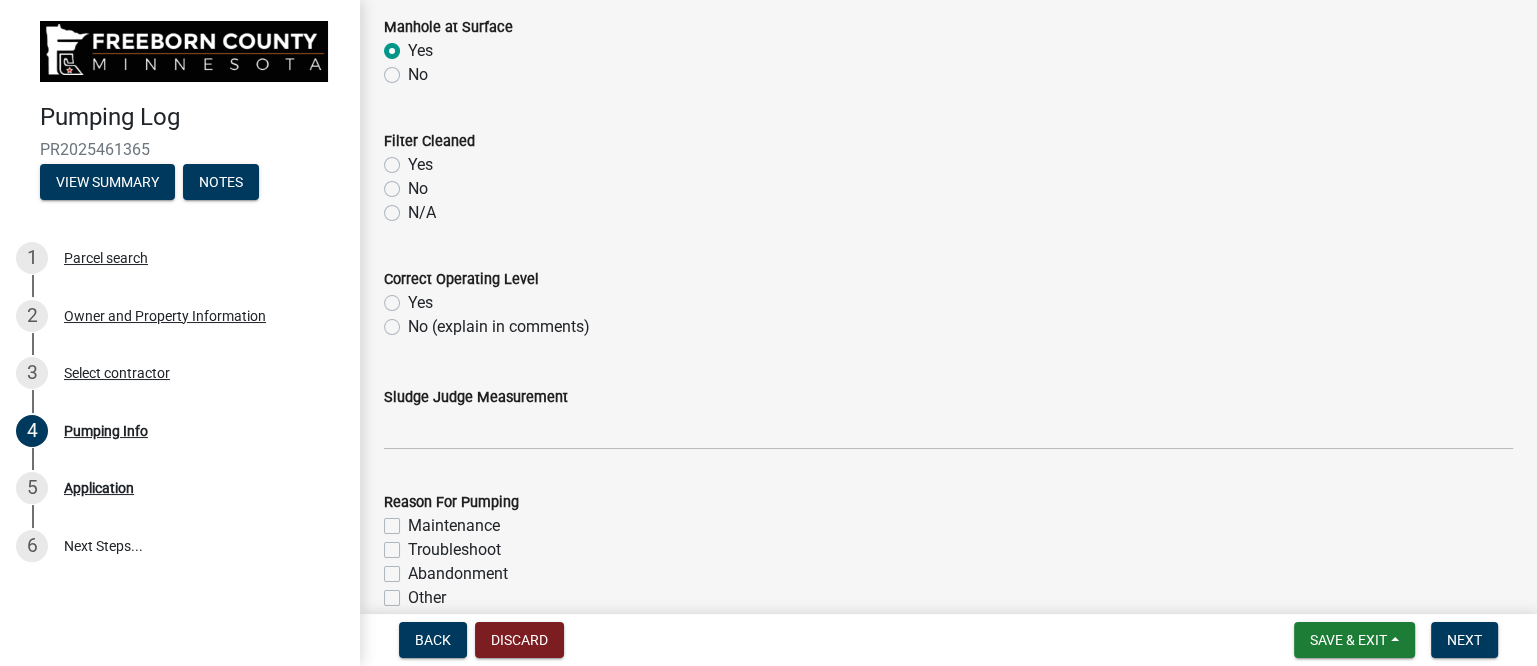 radio on "true" 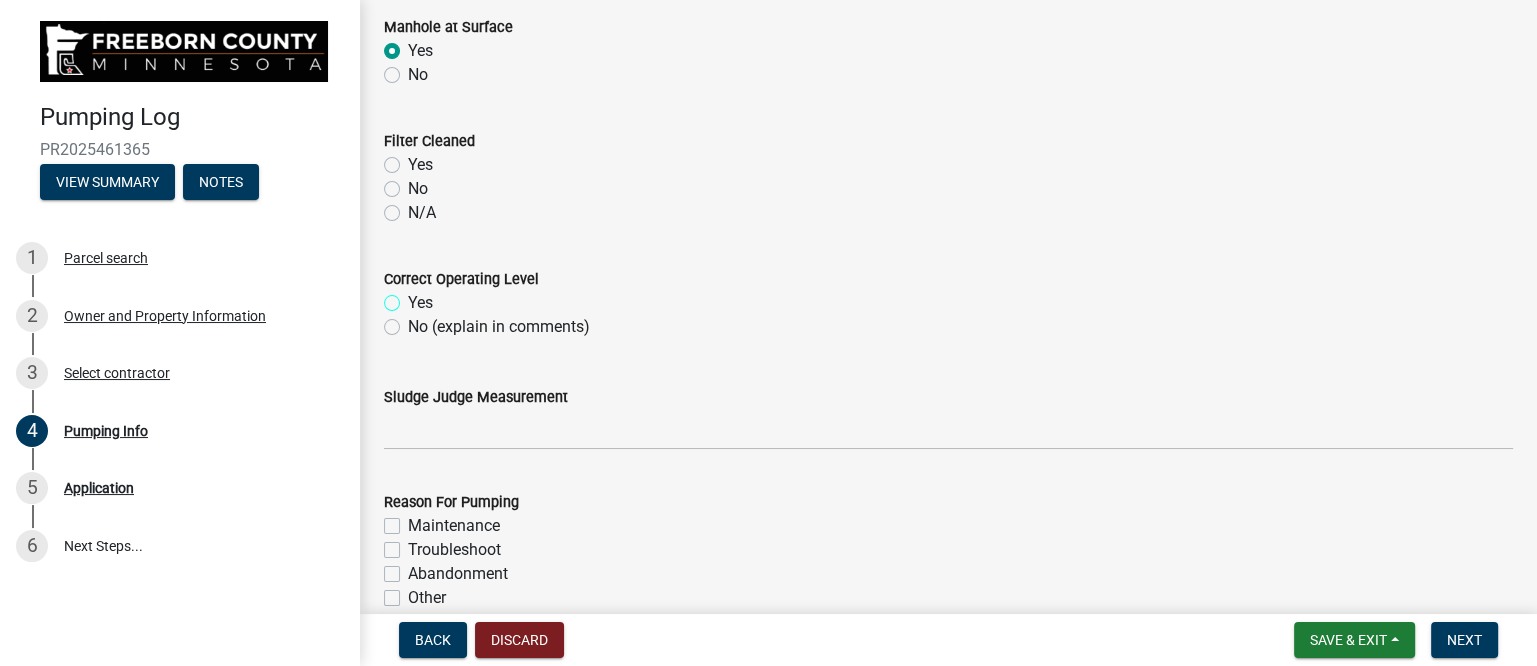 click on "Yes" at bounding box center [414, 297] 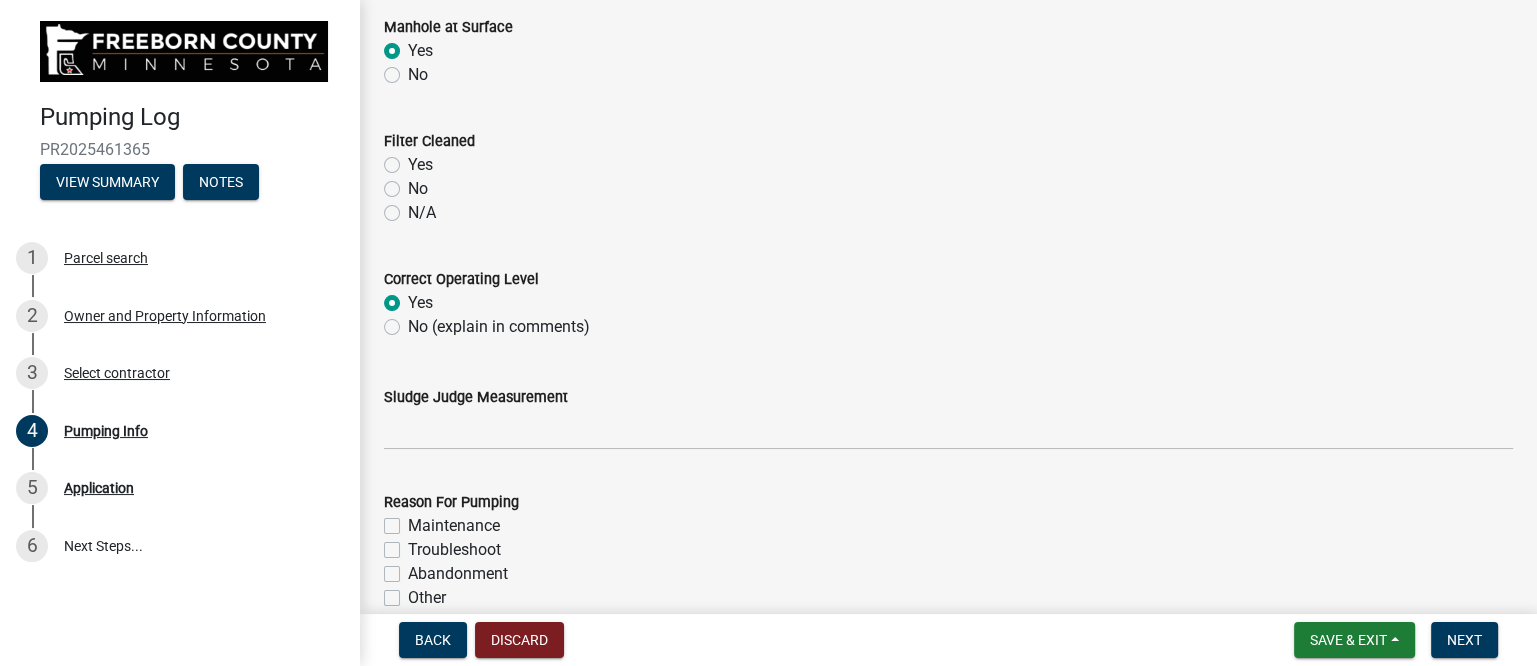 radio on "true" 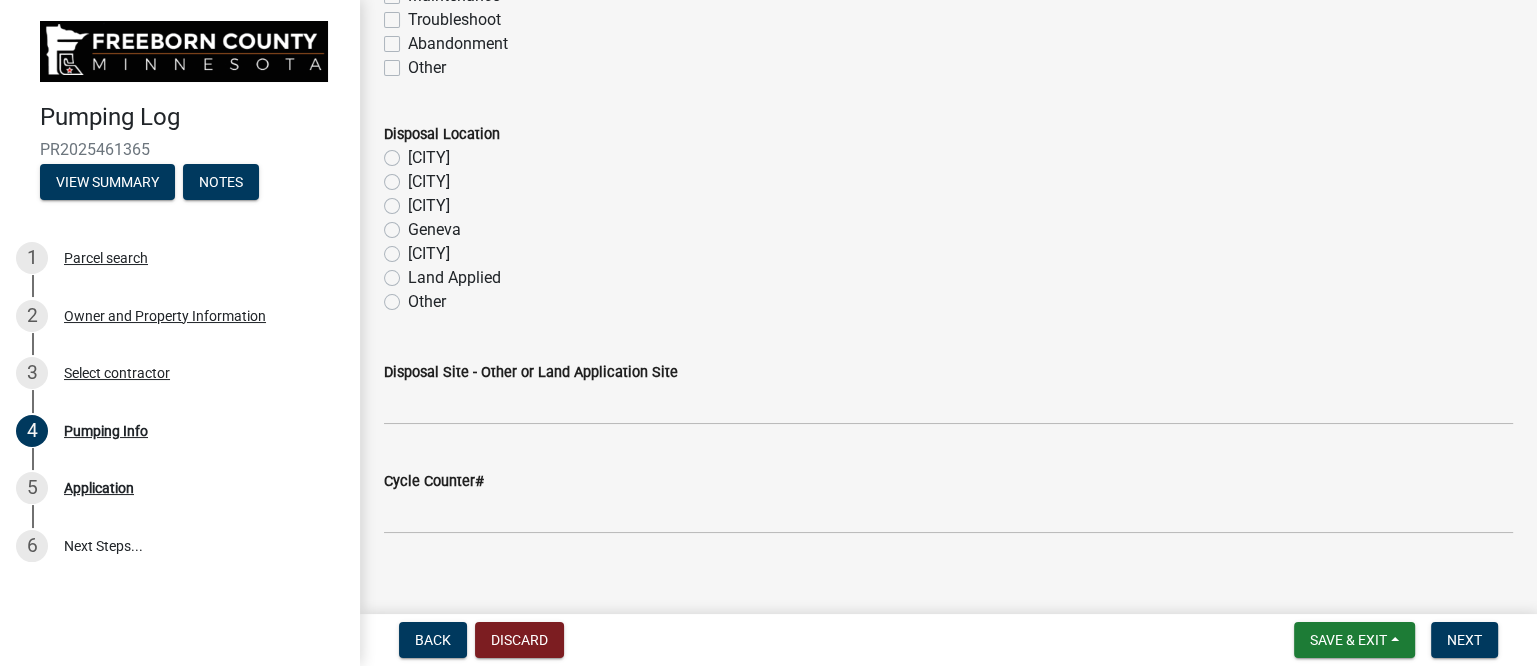 scroll, scrollTop: 2124, scrollLeft: 0, axis: vertical 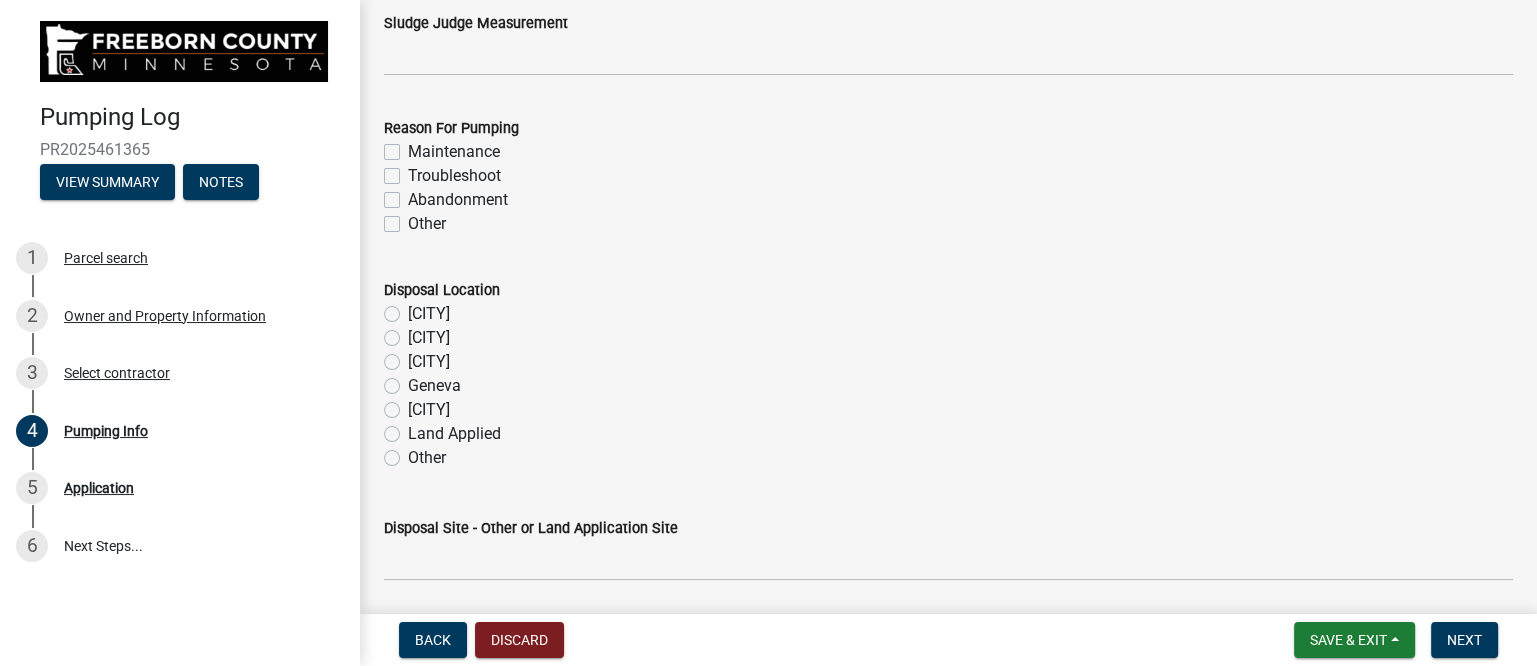 click on "Maintenance" 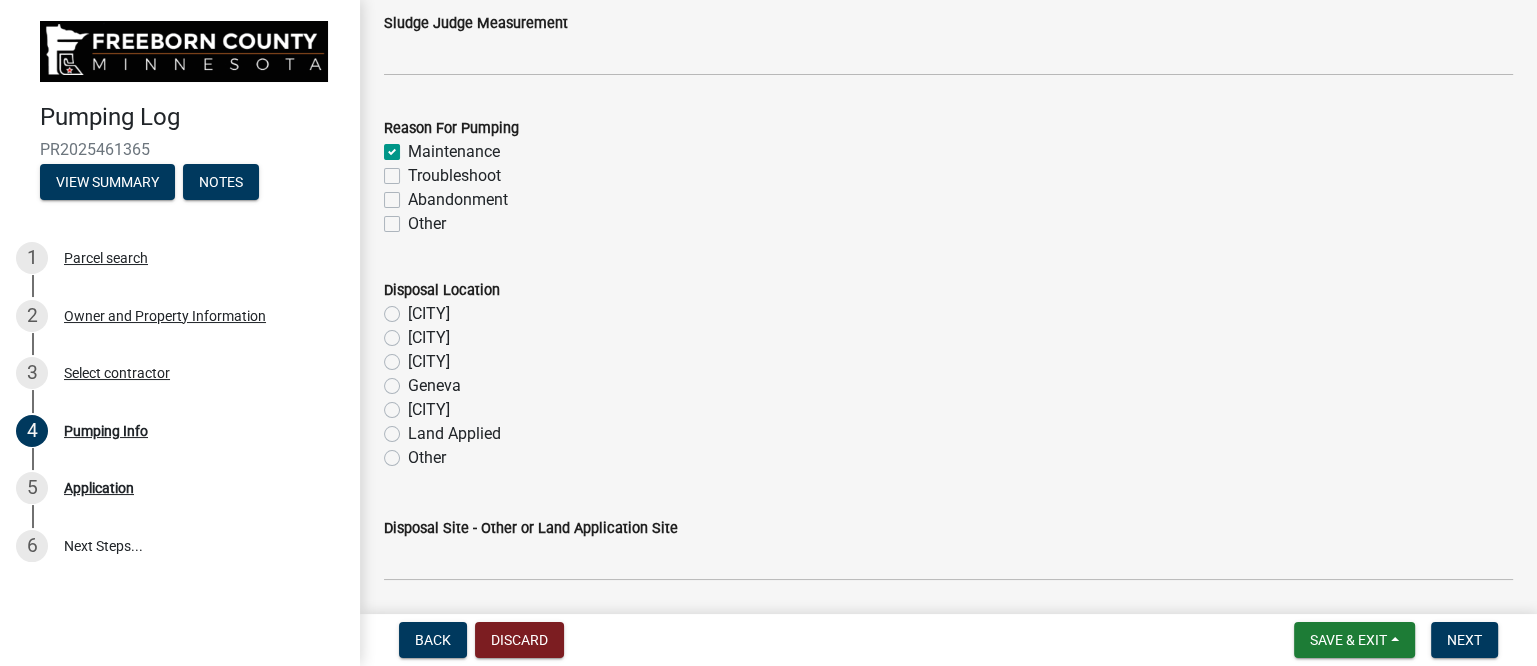 checkbox on "true" 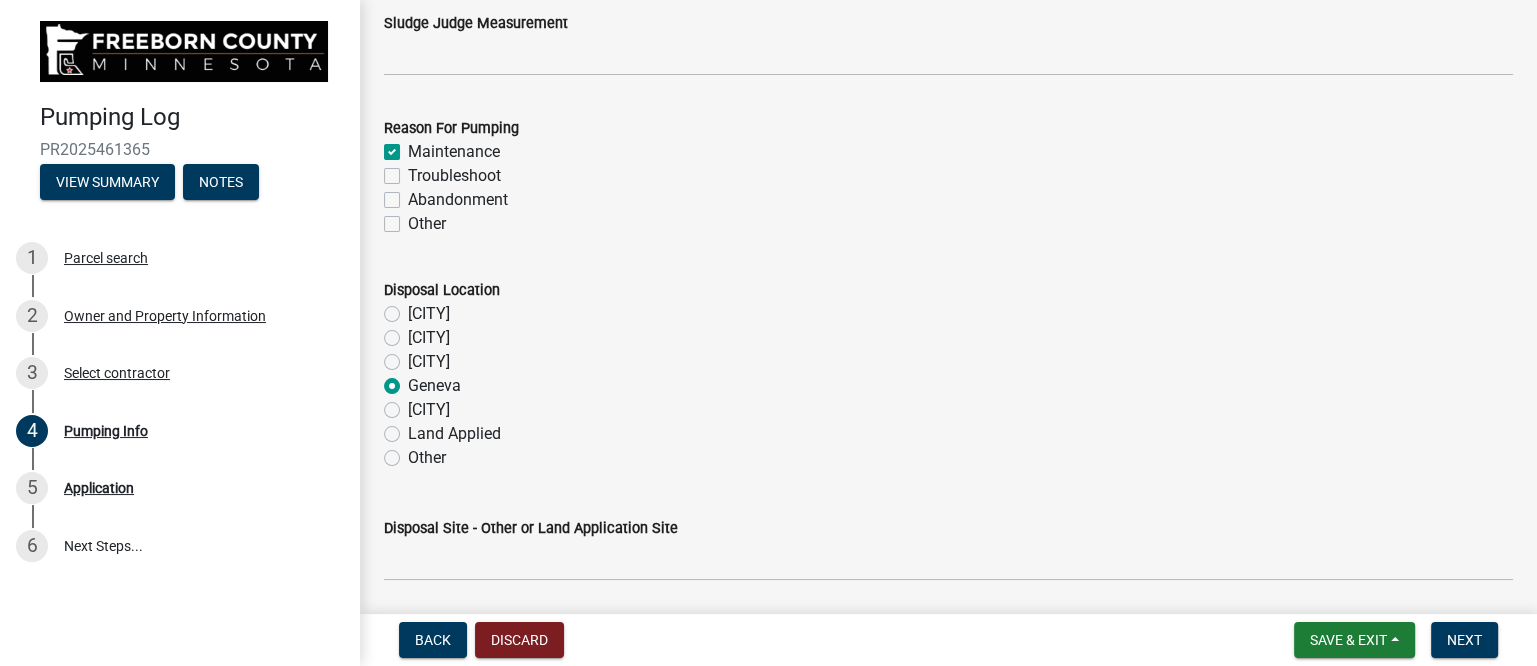 radio on "true" 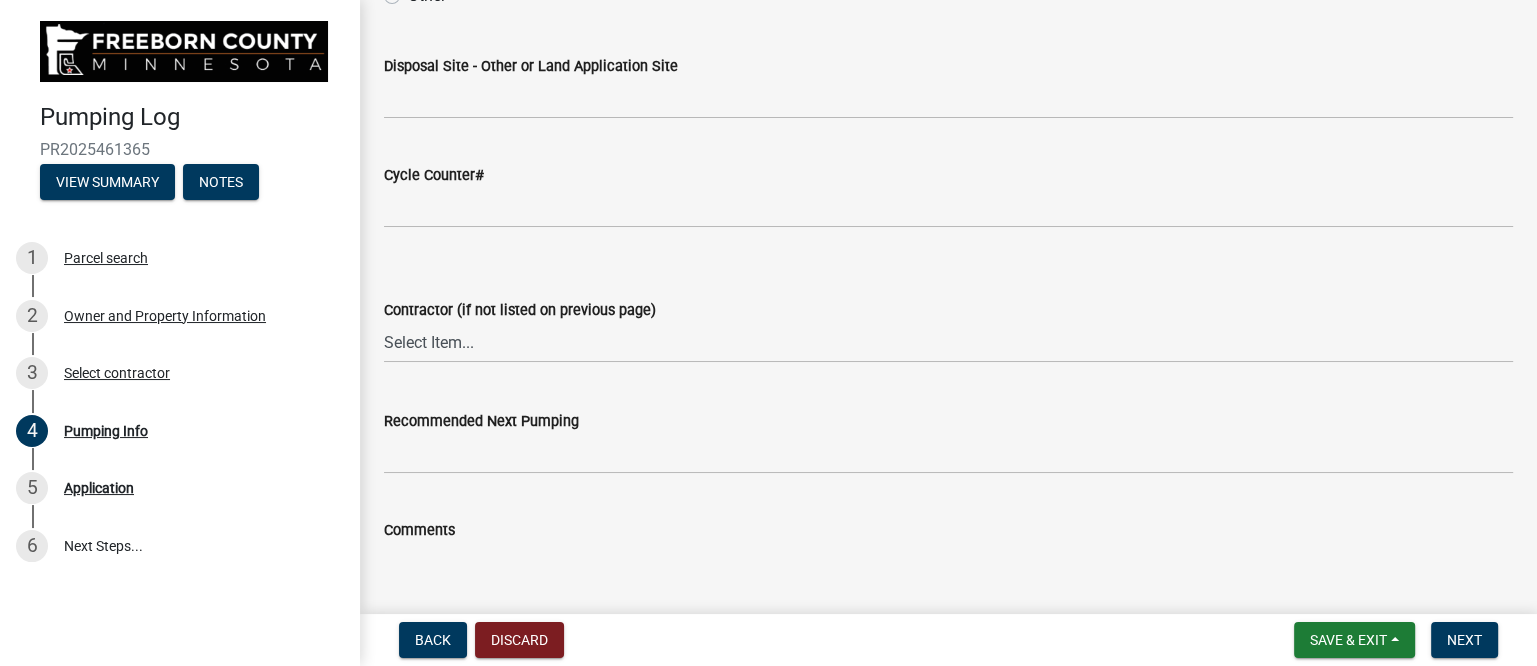 scroll, scrollTop: 2624, scrollLeft: 0, axis: vertical 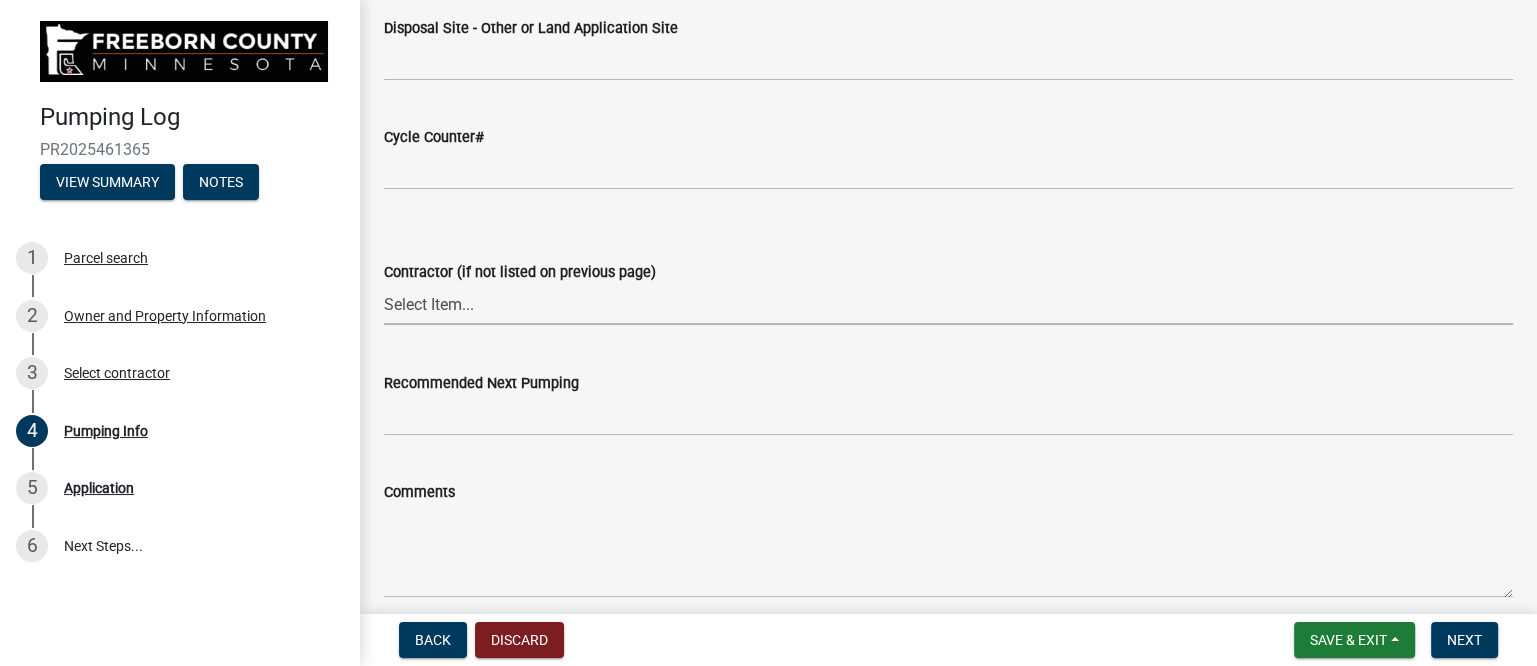 click on "Select Item...   P & L Excavating   Precision Septic Services   Wangen Excavating   Loverink Drainage   Morreim Drainage Inc.   Eric Boe & Sons   Morrison Well & Plumbing   Bishop Excavating, Inc   Newry Construction    Bustad Dozing & Excavating   Dobberstein Backhoe   Jensen Excavating & Trucking   Denny Swehla Trucking & Excavating   Ellingson Drainage   Dana Waltz   Brownies Plumbing & Heating   Lake State Environmental    Krueger Excavating of Albert Lea   Hodgeman Drainage Co   James Bros Construction   PS Excavating, LLC.   Steve James   Homeowner   5 Star Excavating   R&M Backhoe Services   DeLaittre Septic & Excavating   Tim Kinney" at bounding box center [948, 304] 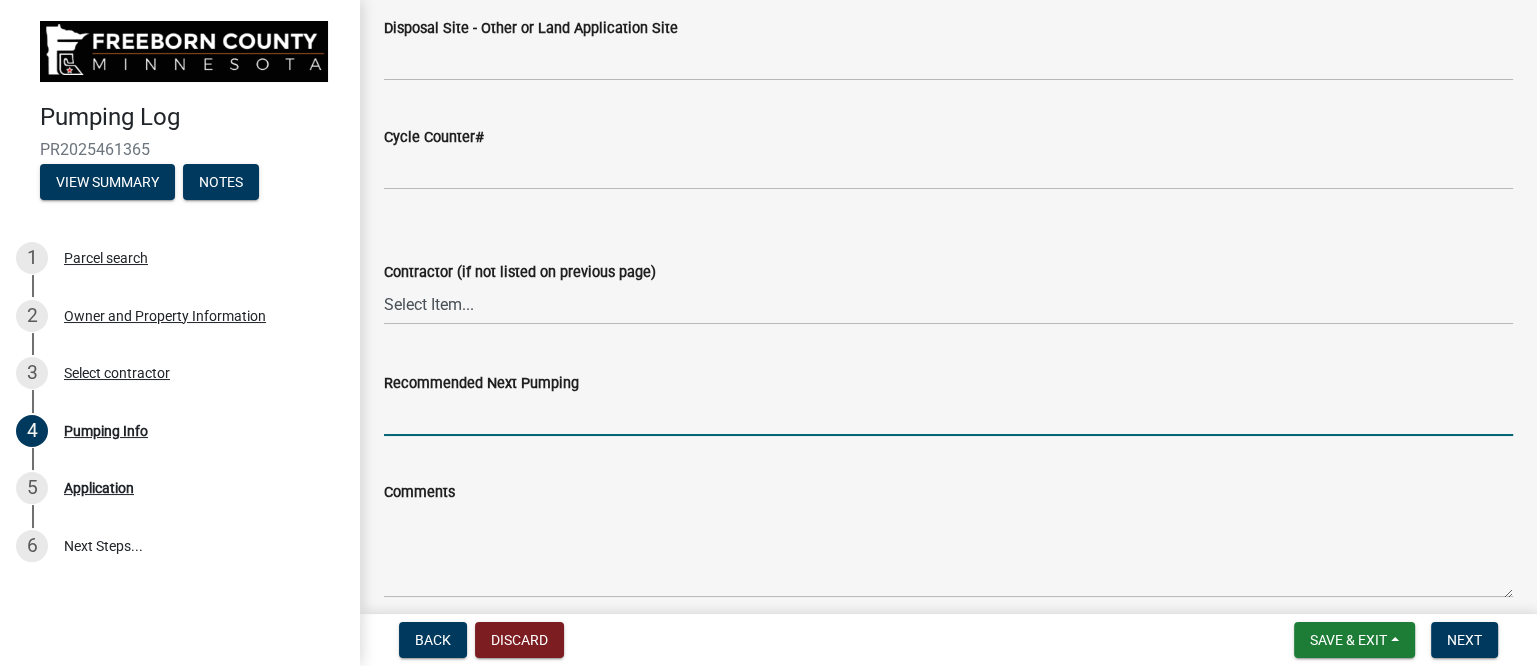 click on "Recommended Next Pumping" at bounding box center (948, 415) 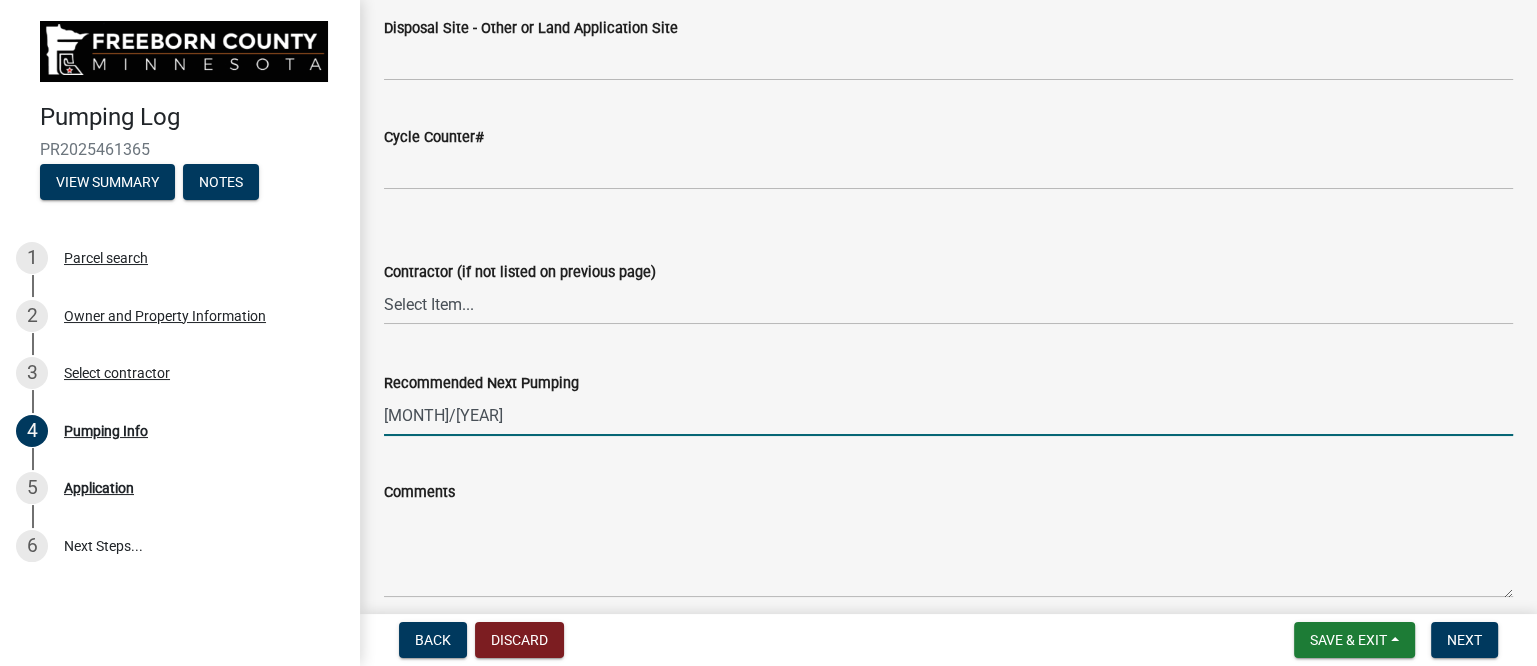 type on "[MONTH]/[YEAR]" 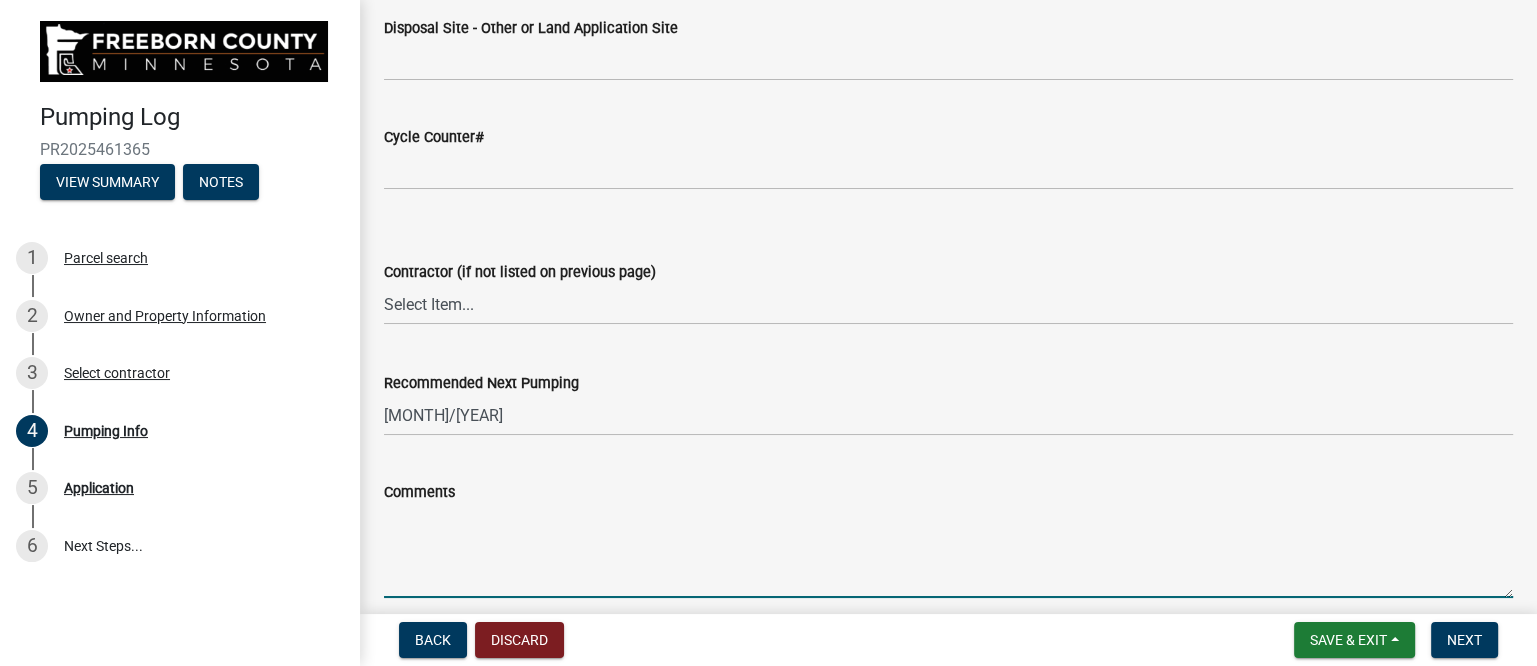 click on "Comments" at bounding box center [948, 551] 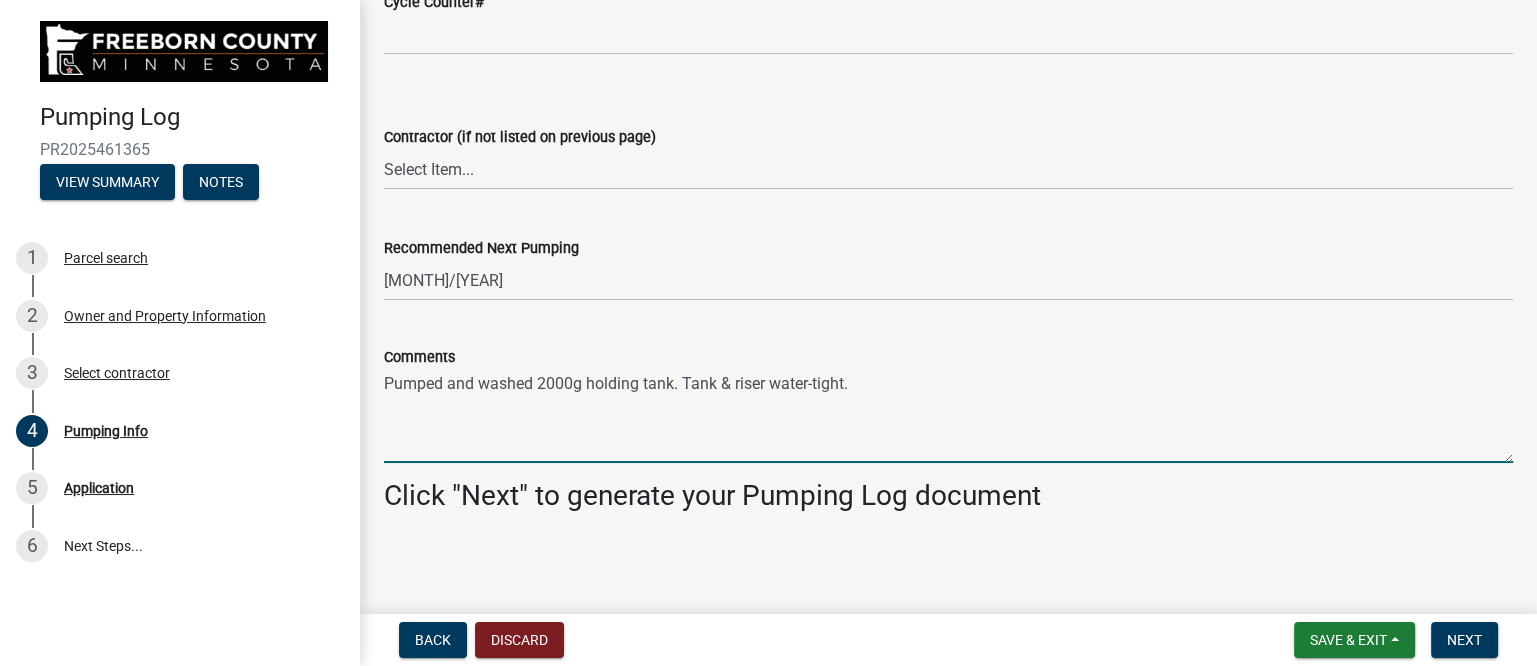 scroll, scrollTop: 2760, scrollLeft: 0, axis: vertical 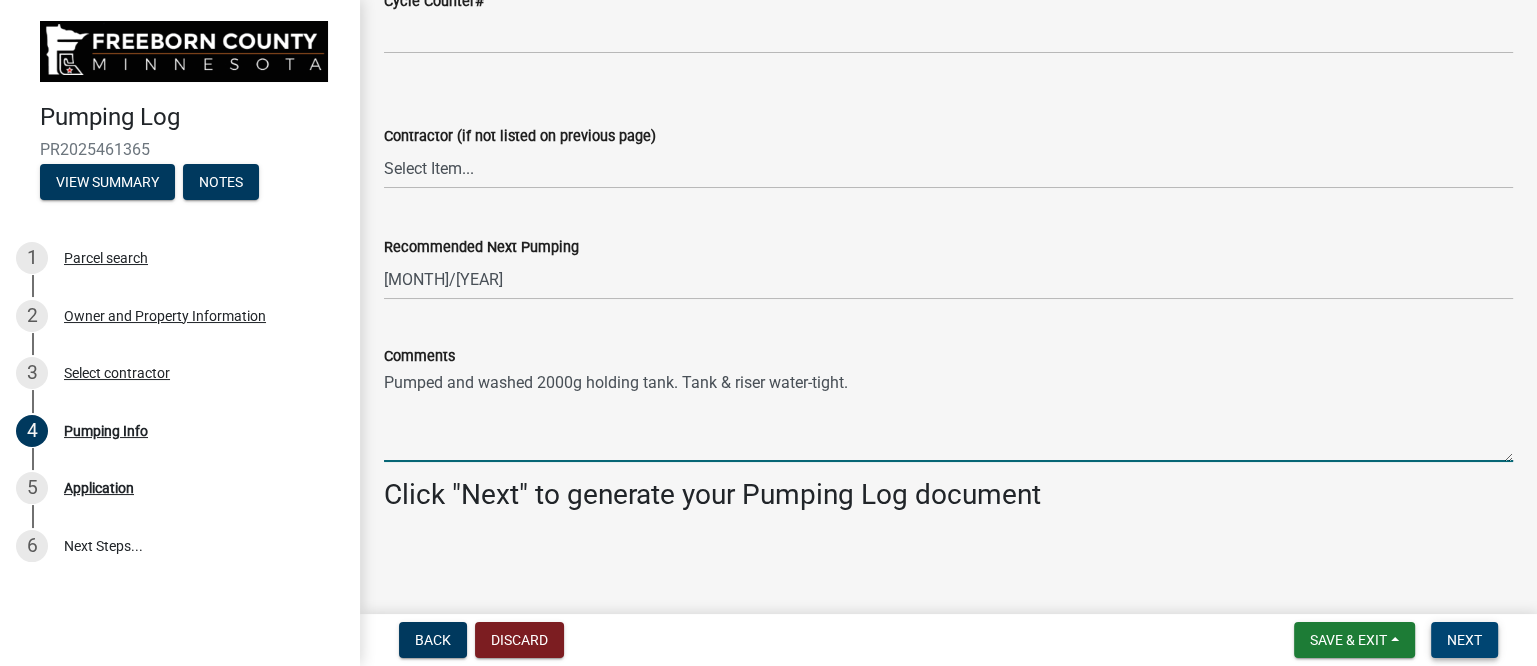 type on "Pumped and washed 2000g holding tank. Tank & riser water-tight." 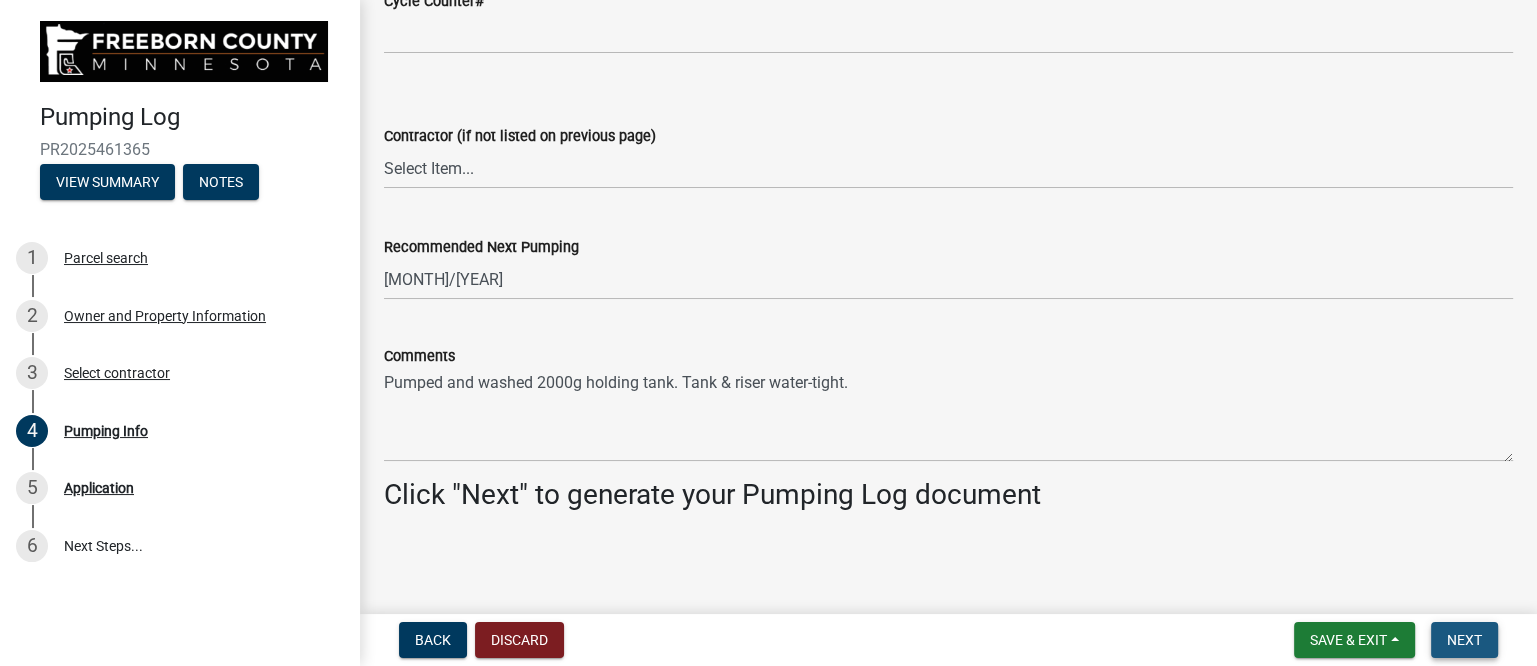 click on "Next" at bounding box center (1464, 640) 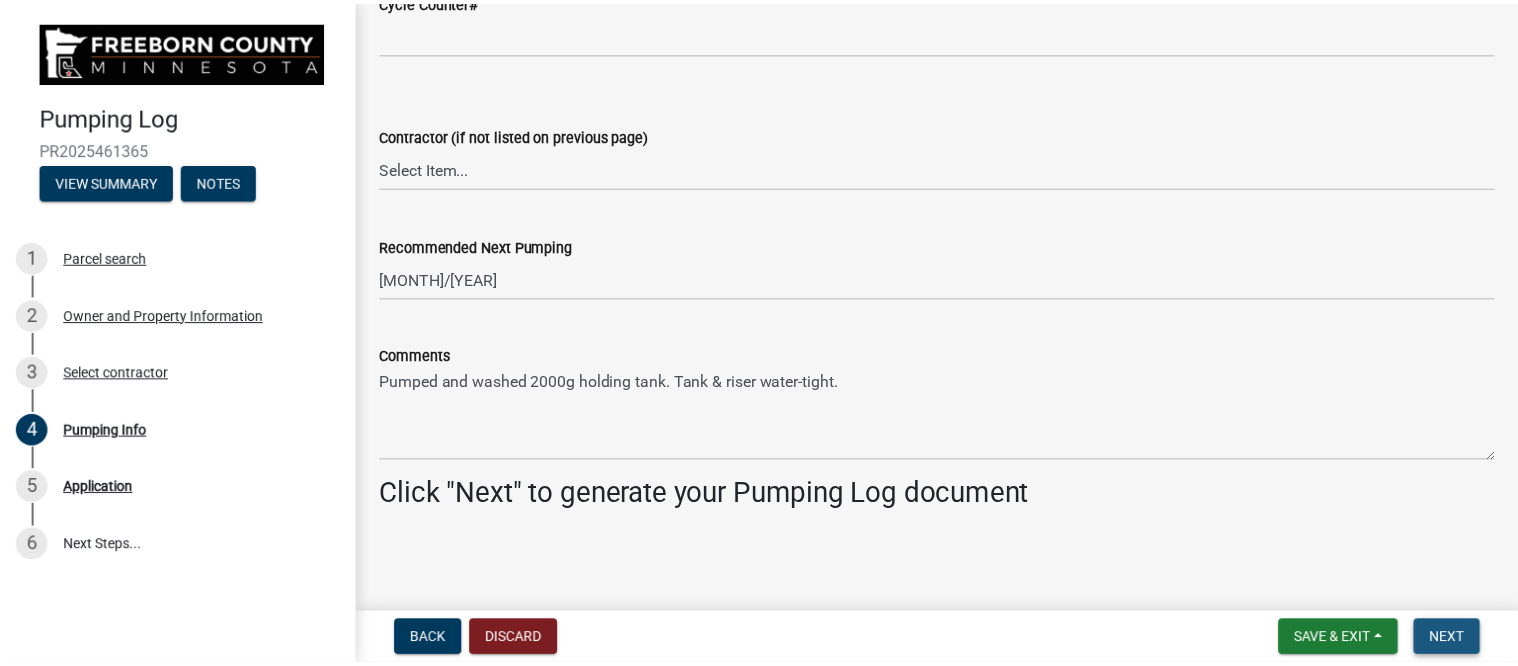 scroll, scrollTop: 0, scrollLeft: 0, axis: both 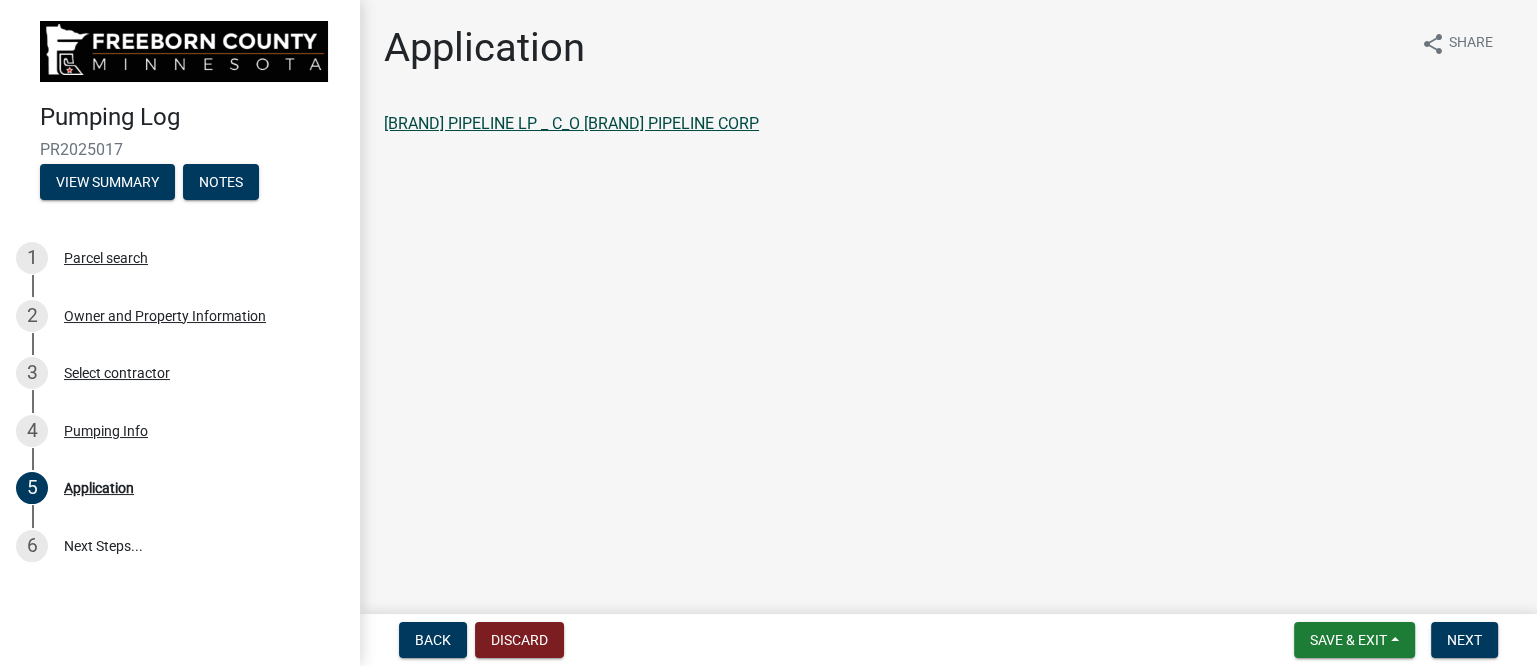 click on "[BRAND] PIPELINE LP _ C_O [BRAND] PIPELINE CORP" 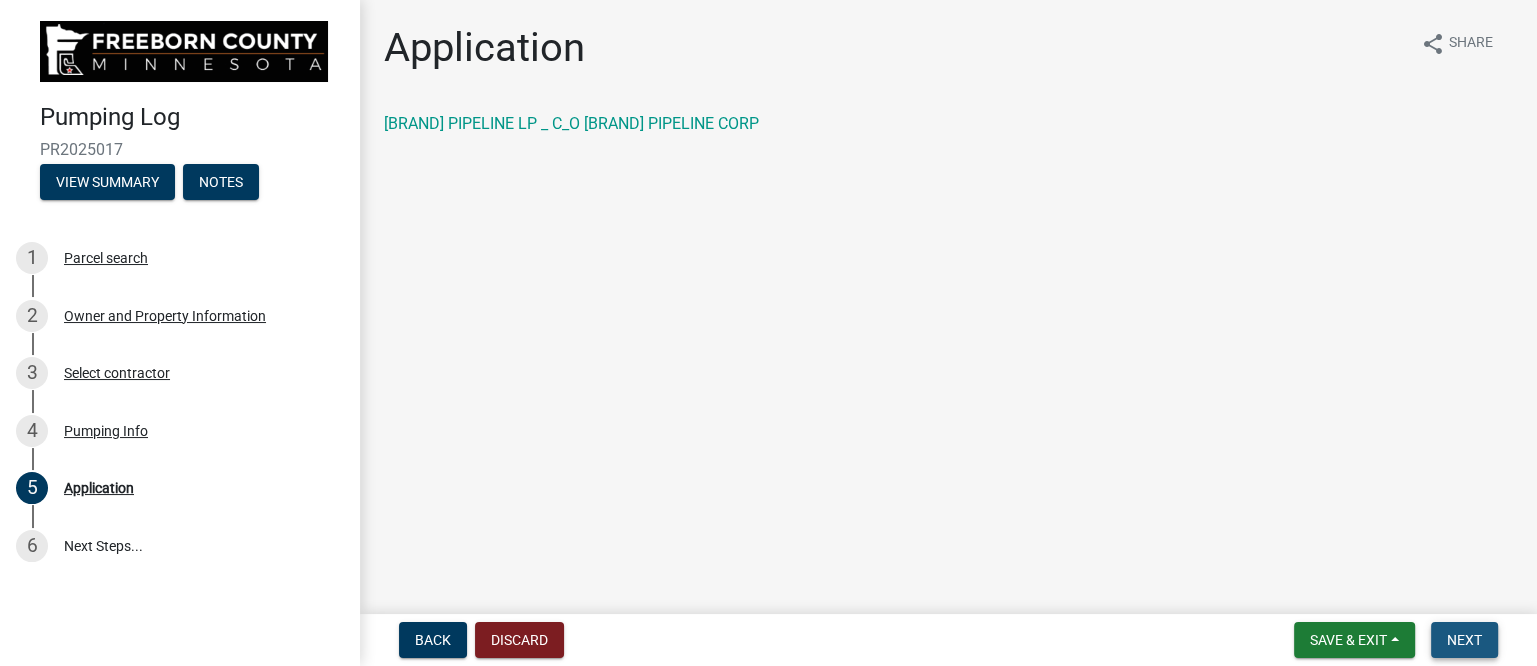 click on "Next" at bounding box center (1464, 640) 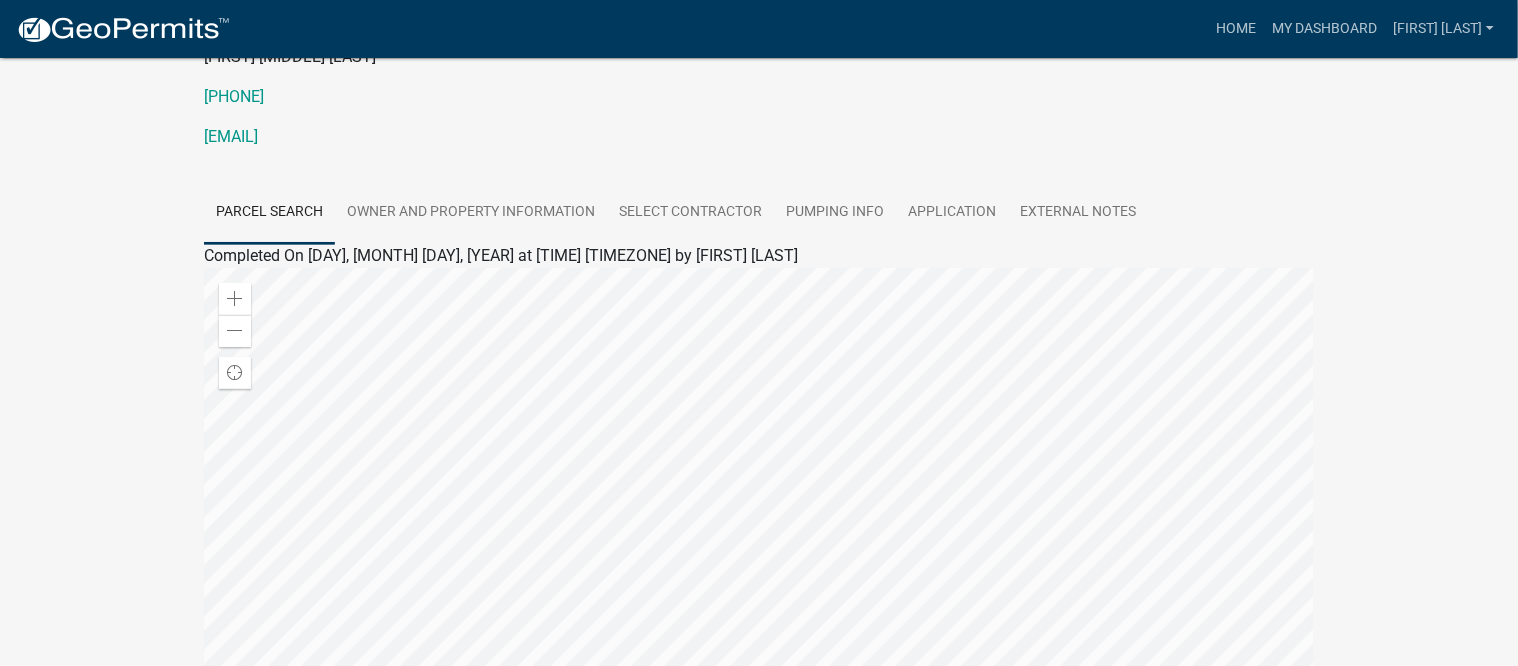 scroll, scrollTop: 0, scrollLeft: 0, axis: both 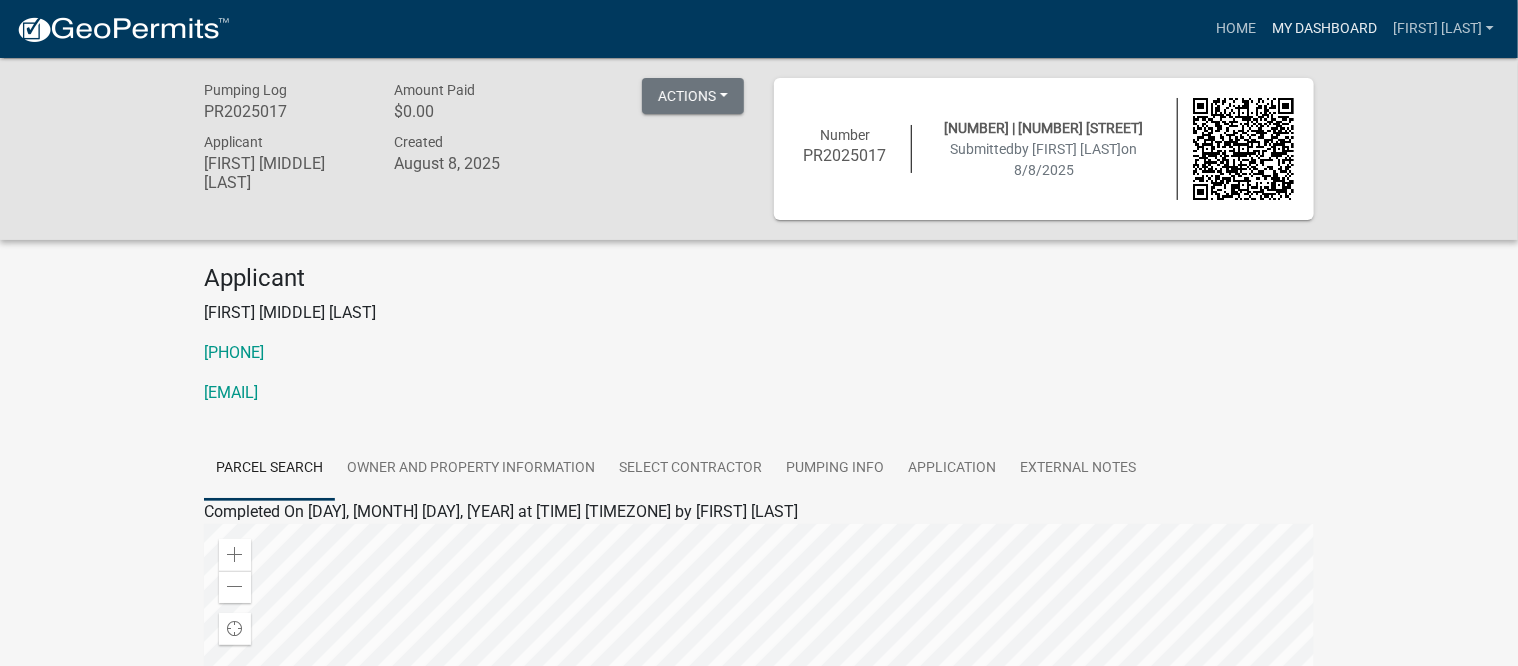 click on "My Dashboard" at bounding box center [1324, 29] 